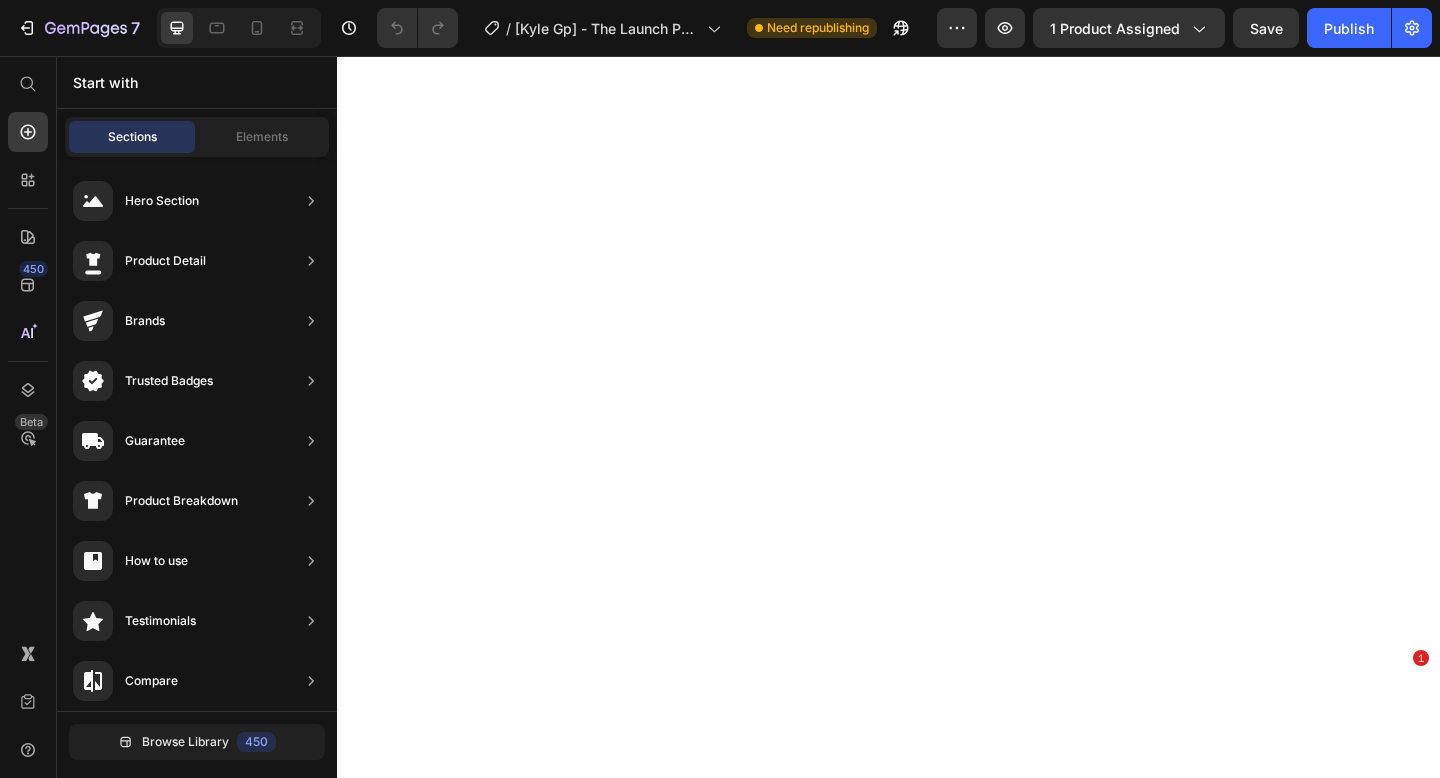 scroll, scrollTop: 0, scrollLeft: 0, axis: both 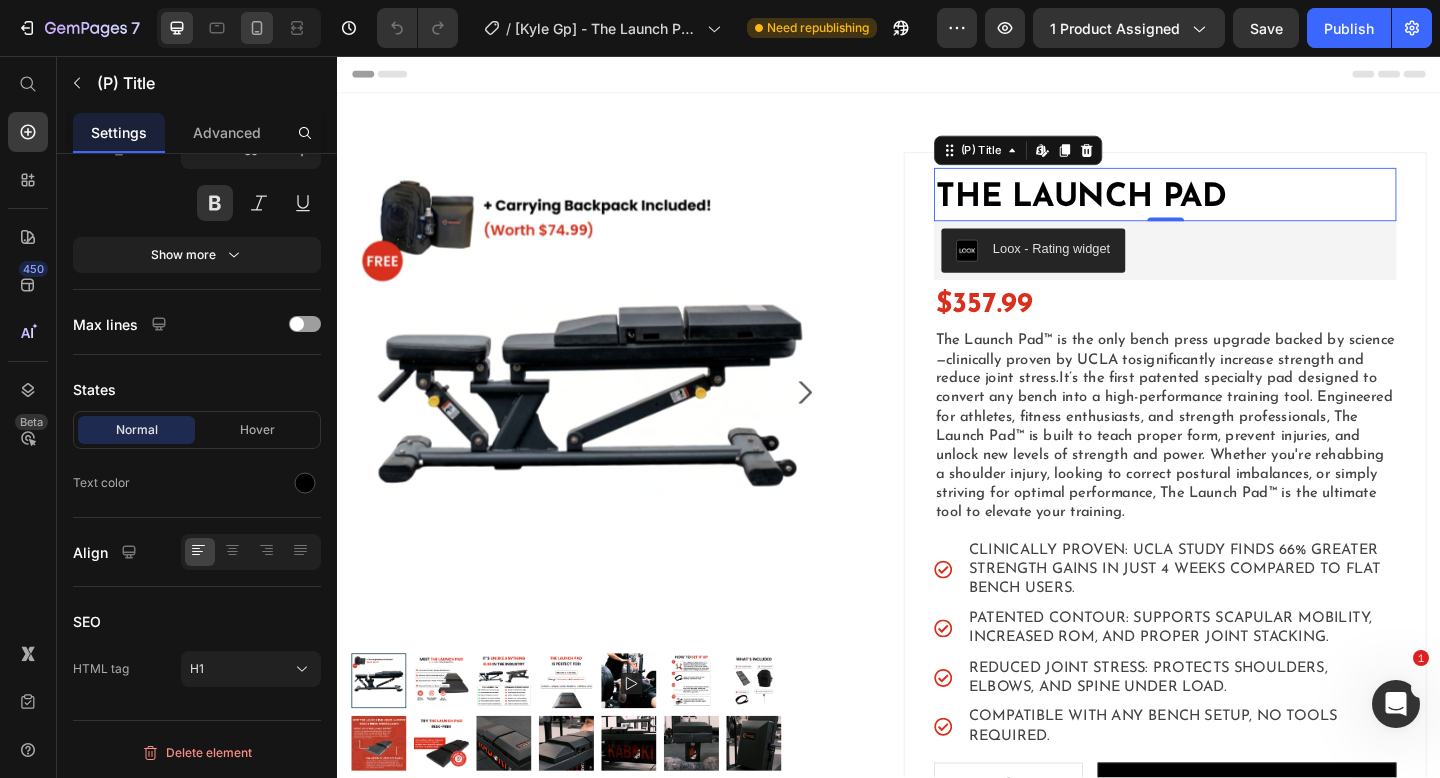 click on "Publish" at bounding box center [1349, 28] 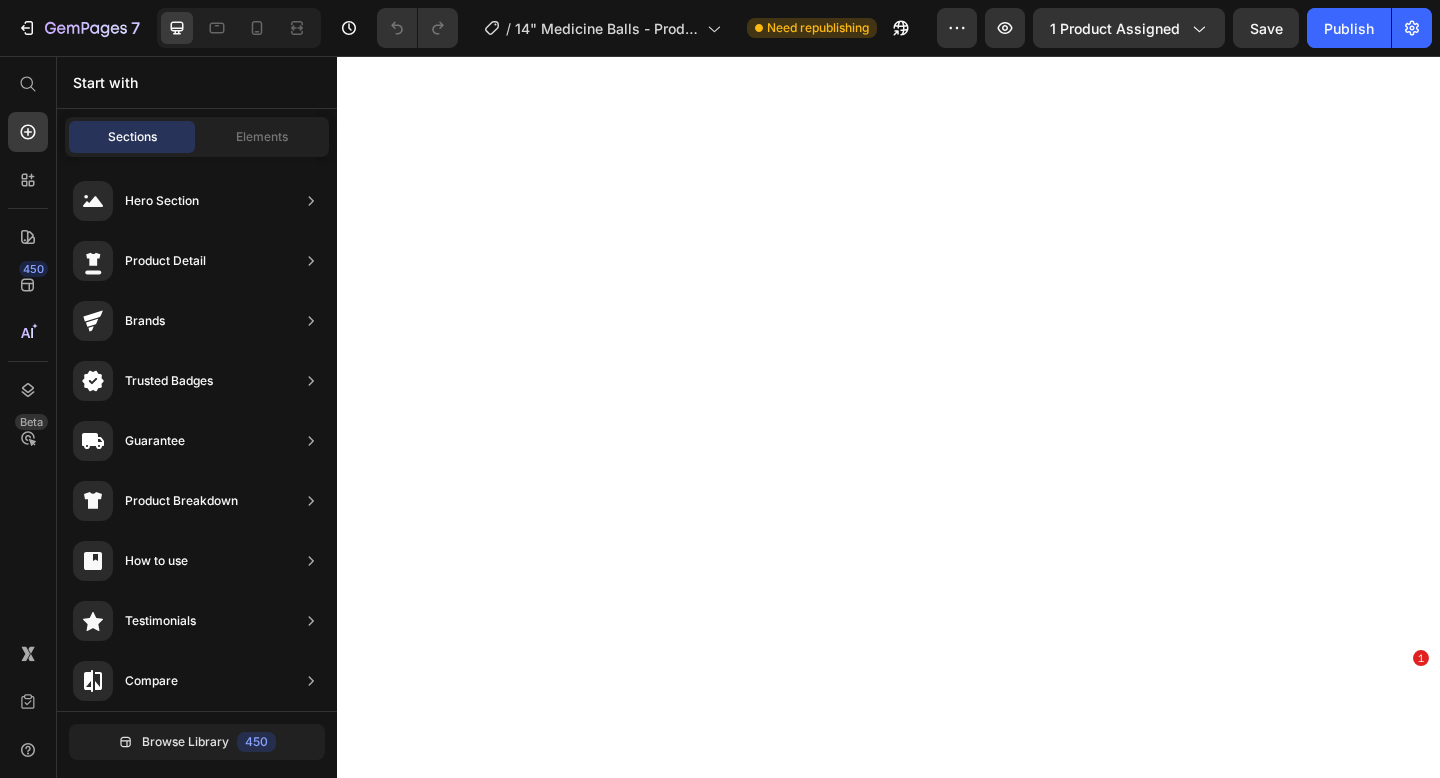 scroll, scrollTop: 0, scrollLeft: 0, axis: both 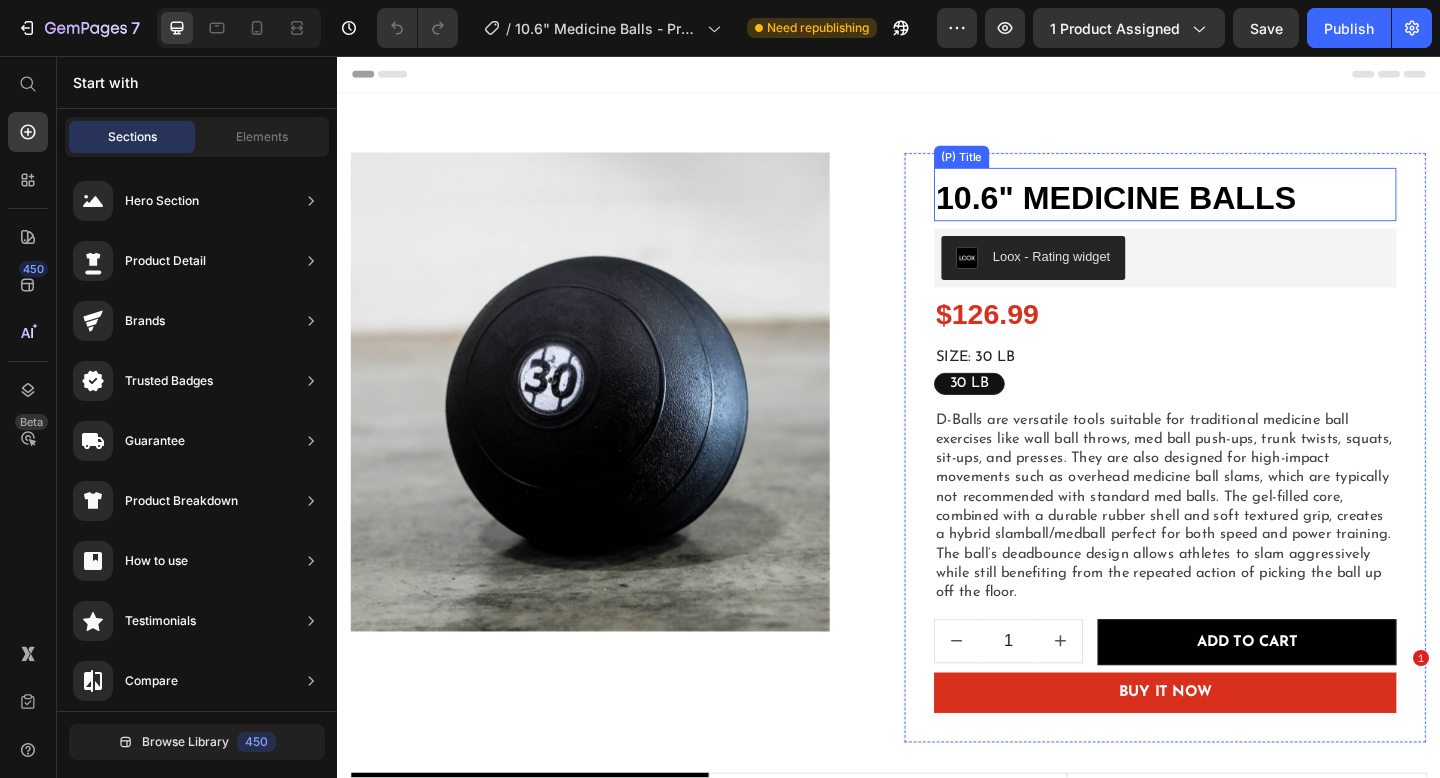 click on "10.6" Medicine Balls" at bounding box center (1237, 211) 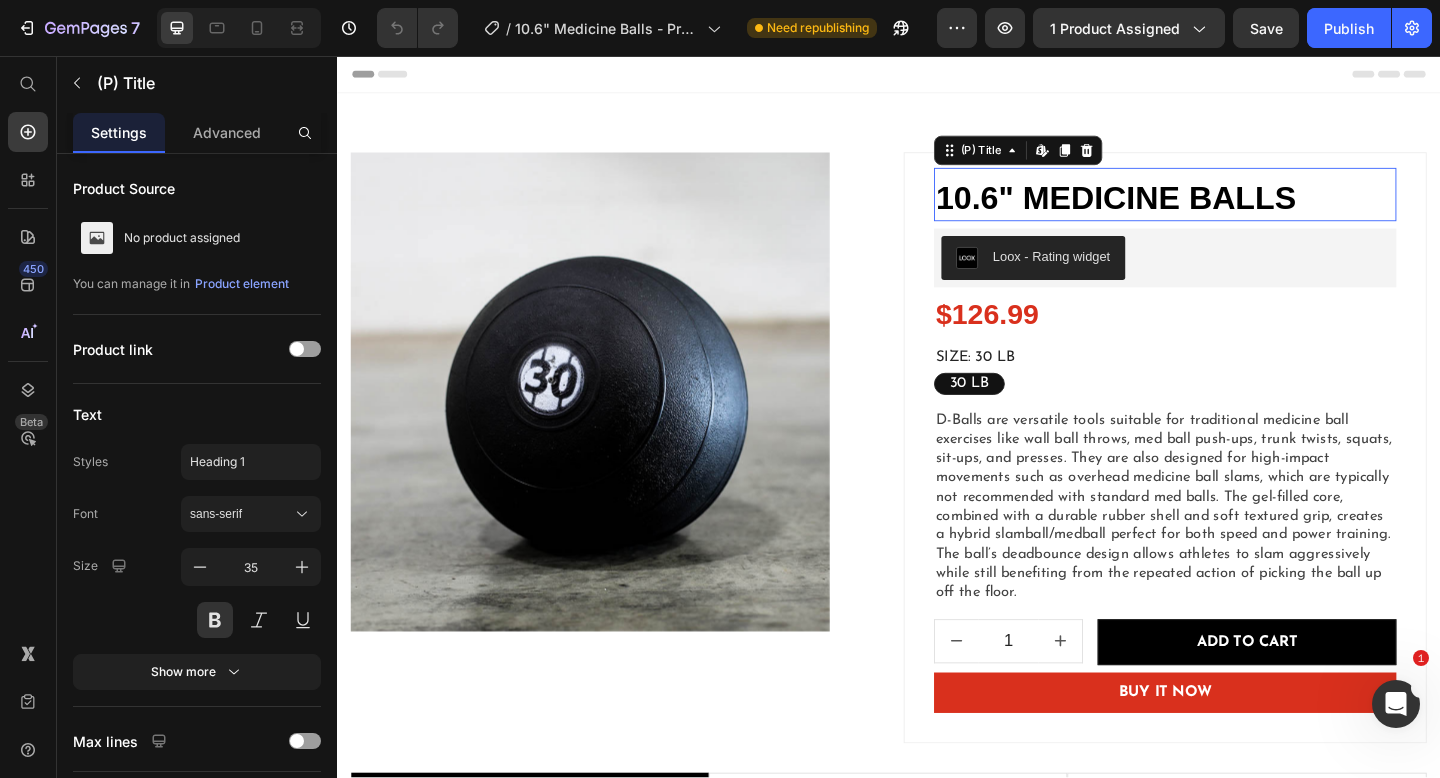 scroll, scrollTop: 0, scrollLeft: 0, axis: both 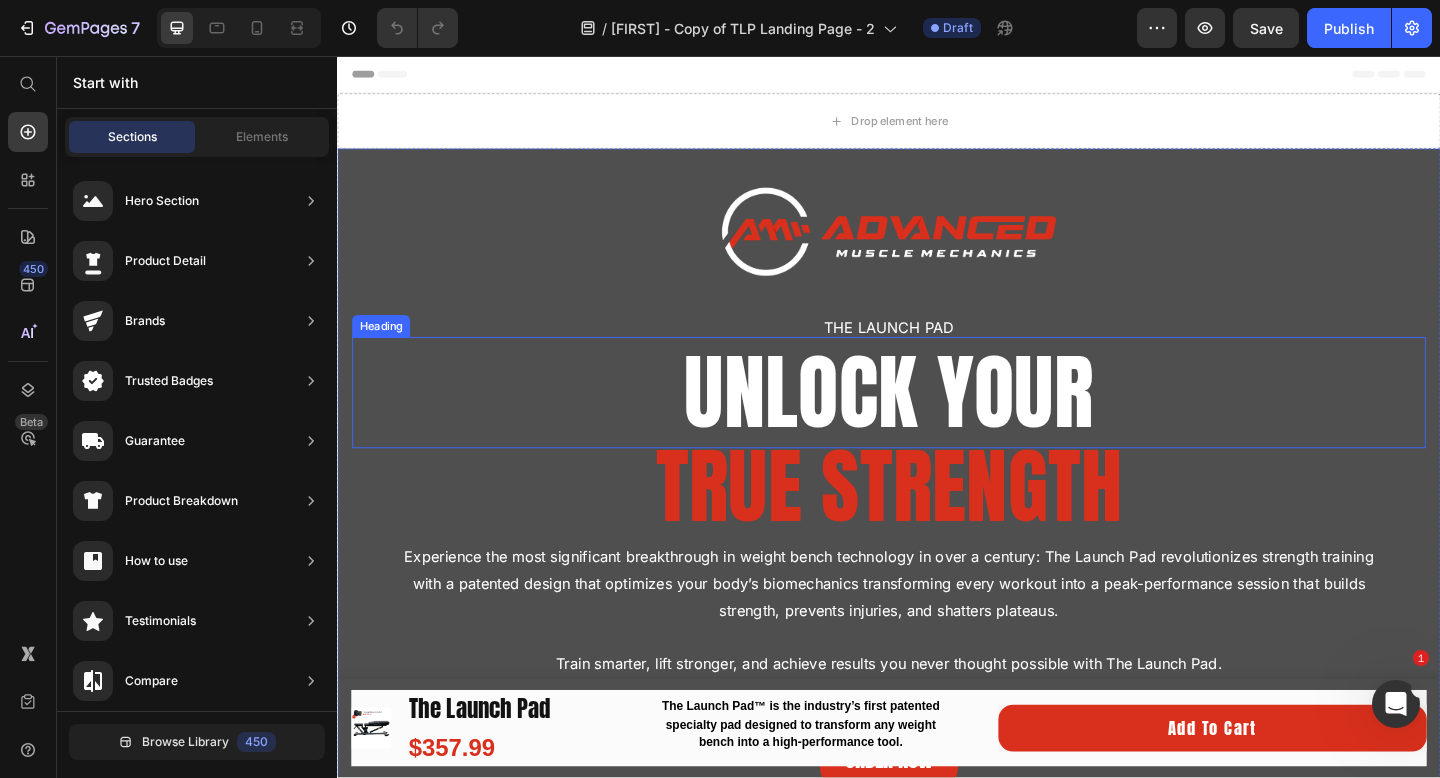 click on "UNLOCK YOUR" at bounding box center (937, 422) 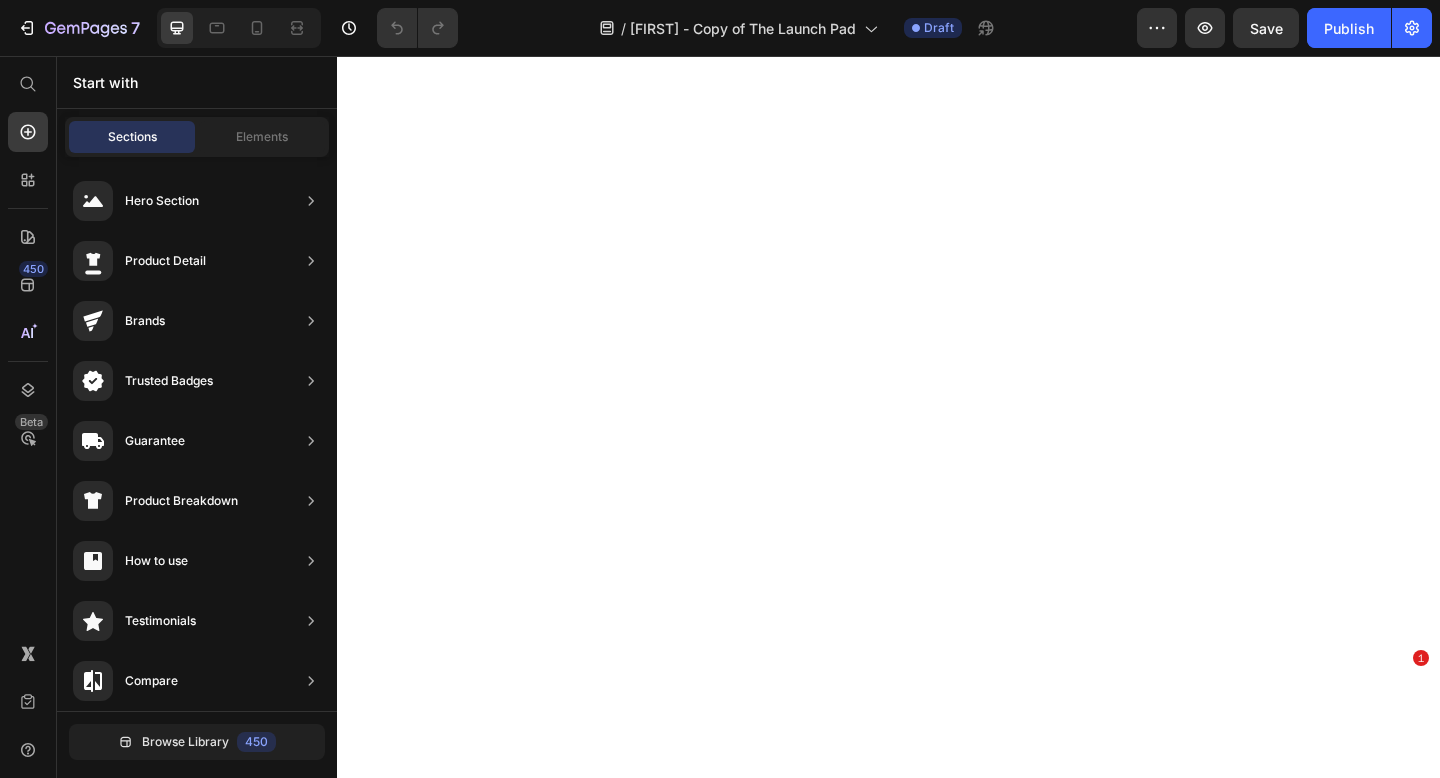 scroll, scrollTop: 0, scrollLeft: 0, axis: both 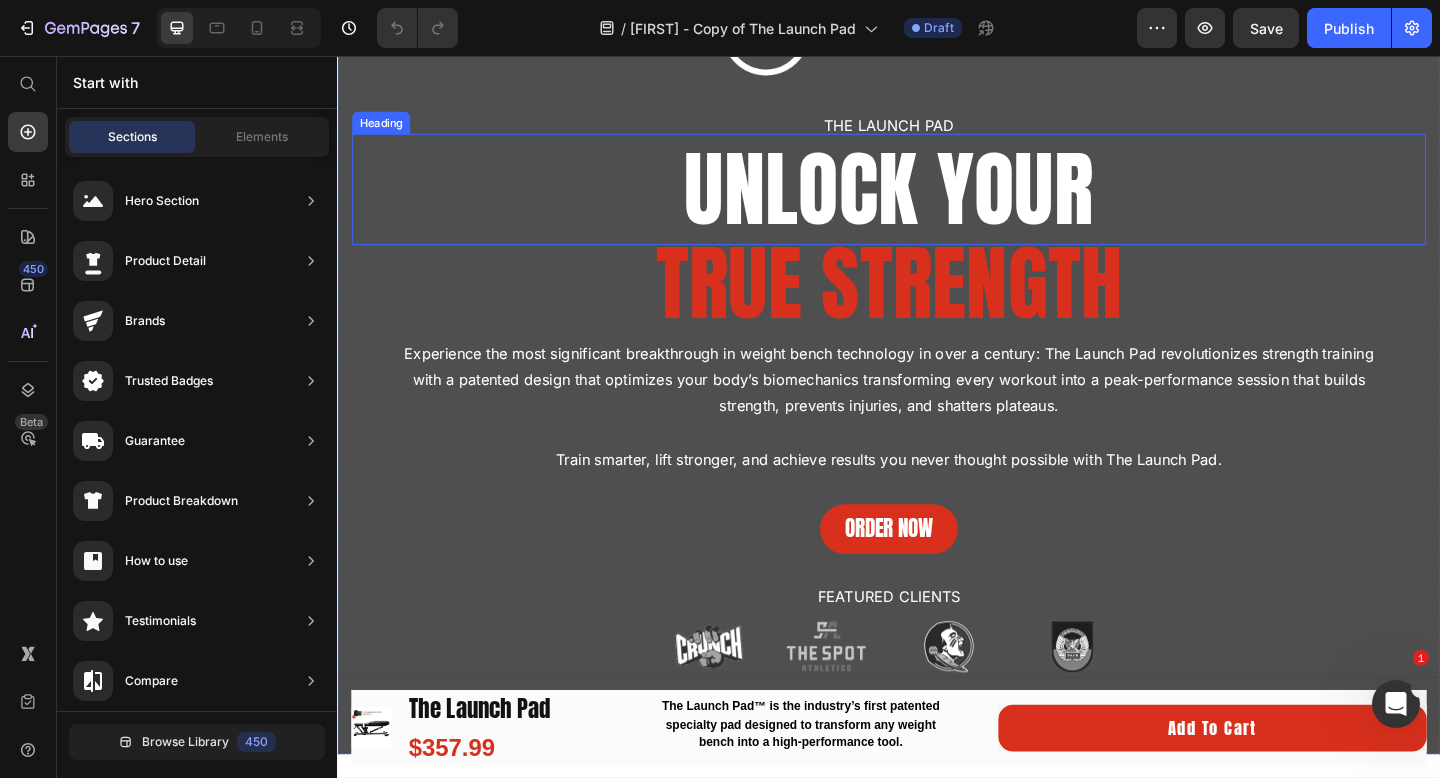 click on "UNLOCK YOUR" at bounding box center (937, 201) 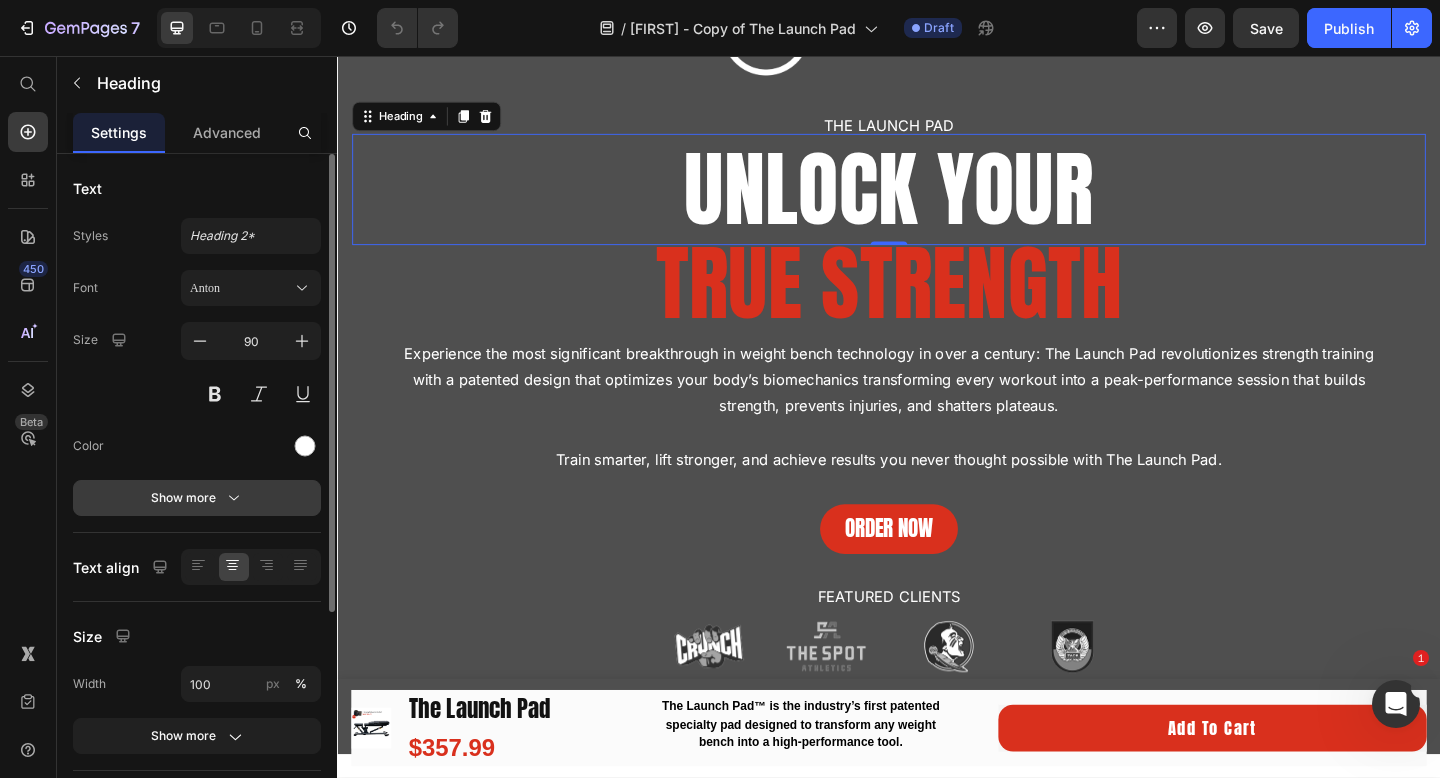 scroll, scrollTop: 331, scrollLeft: 0, axis: vertical 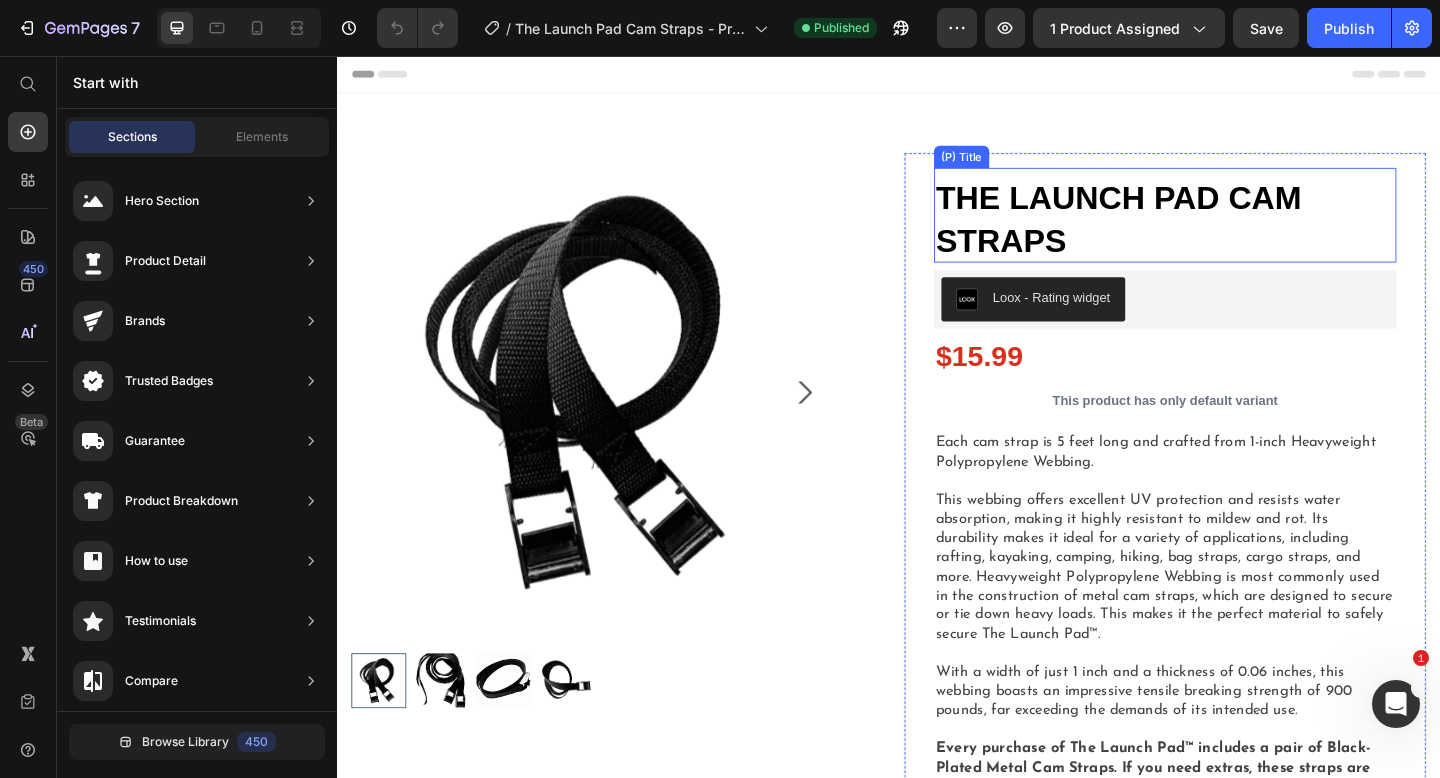 click on "The Launch Pad Cam Straps" at bounding box center (1237, 233) 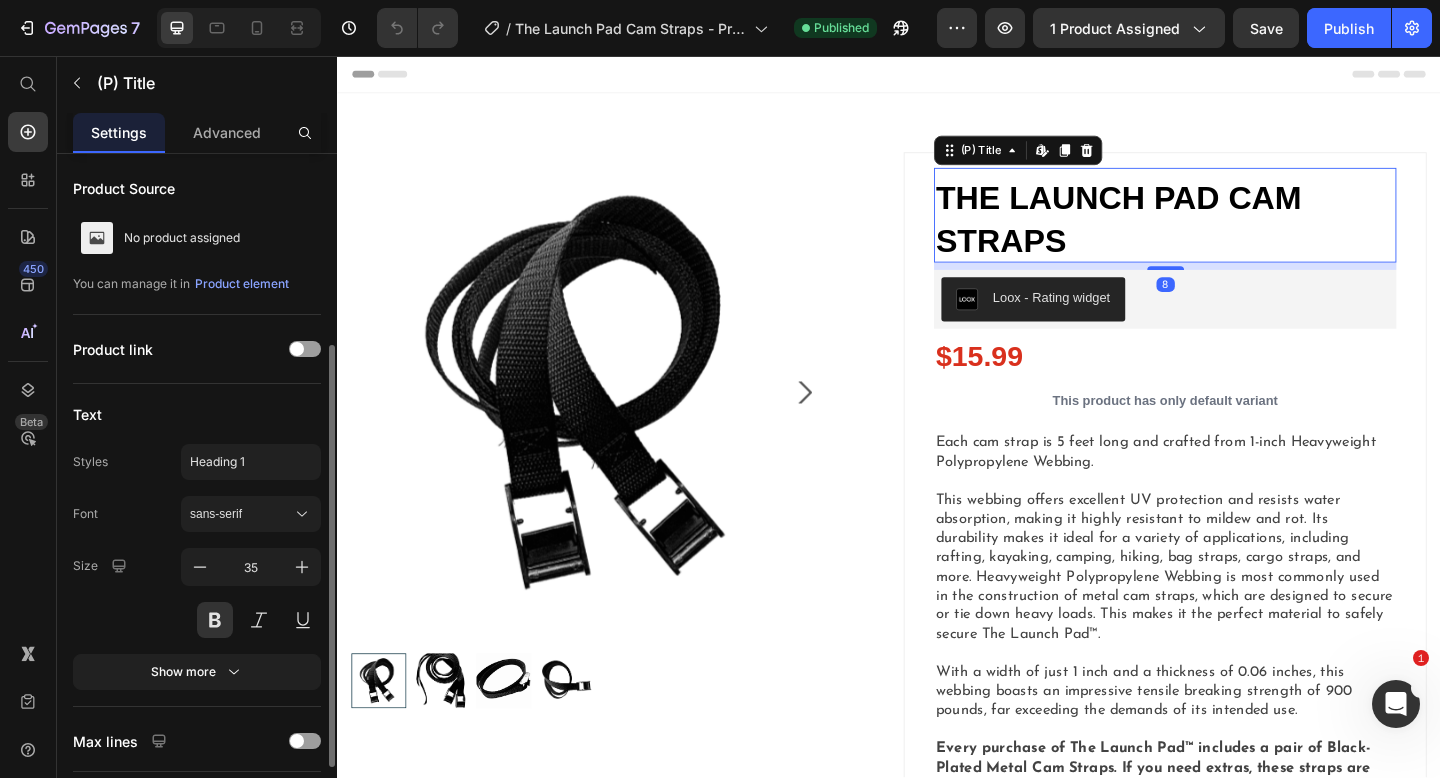 scroll, scrollTop: 417, scrollLeft: 0, axis: vertical 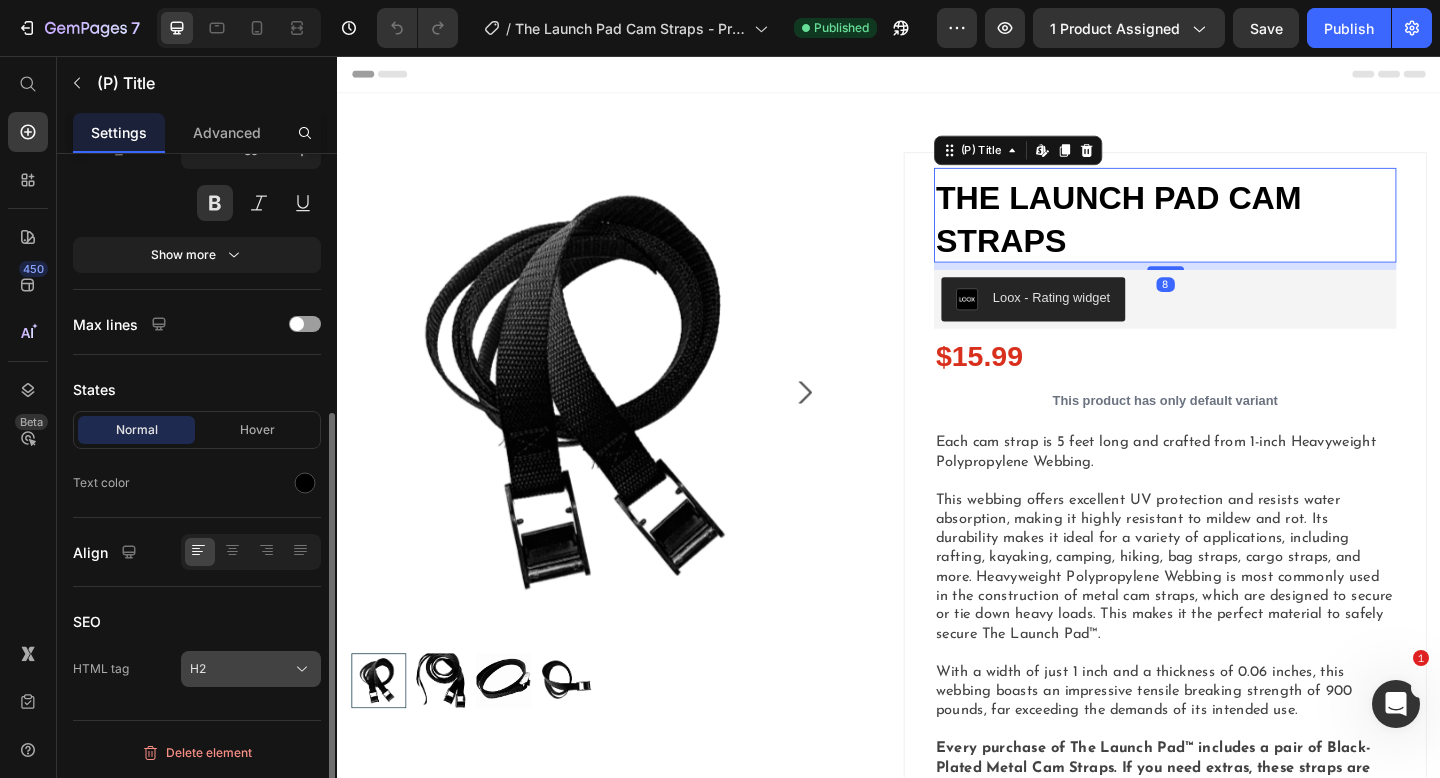 click on "H2" at bounding box center [251, 669] 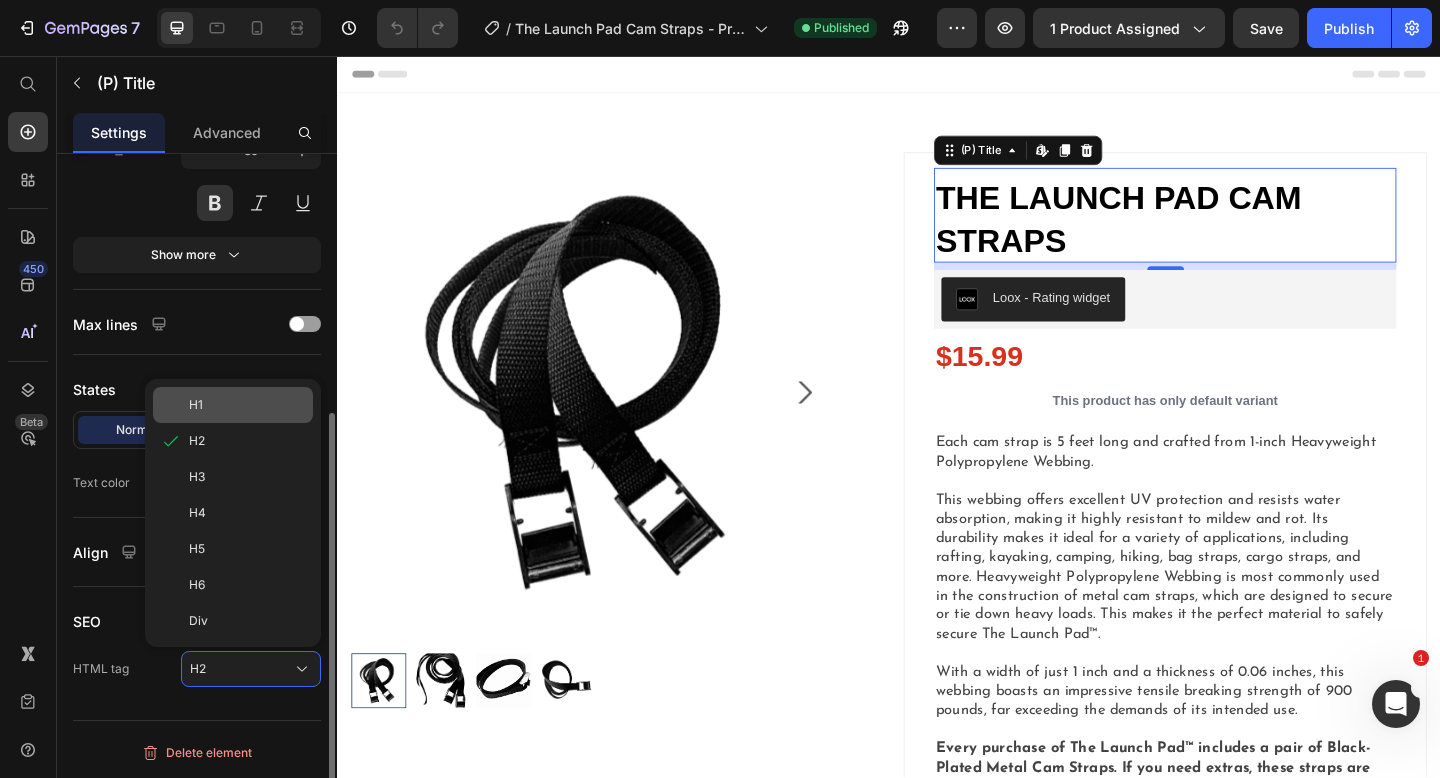 click on "H1" at bounding box center [247, 405] 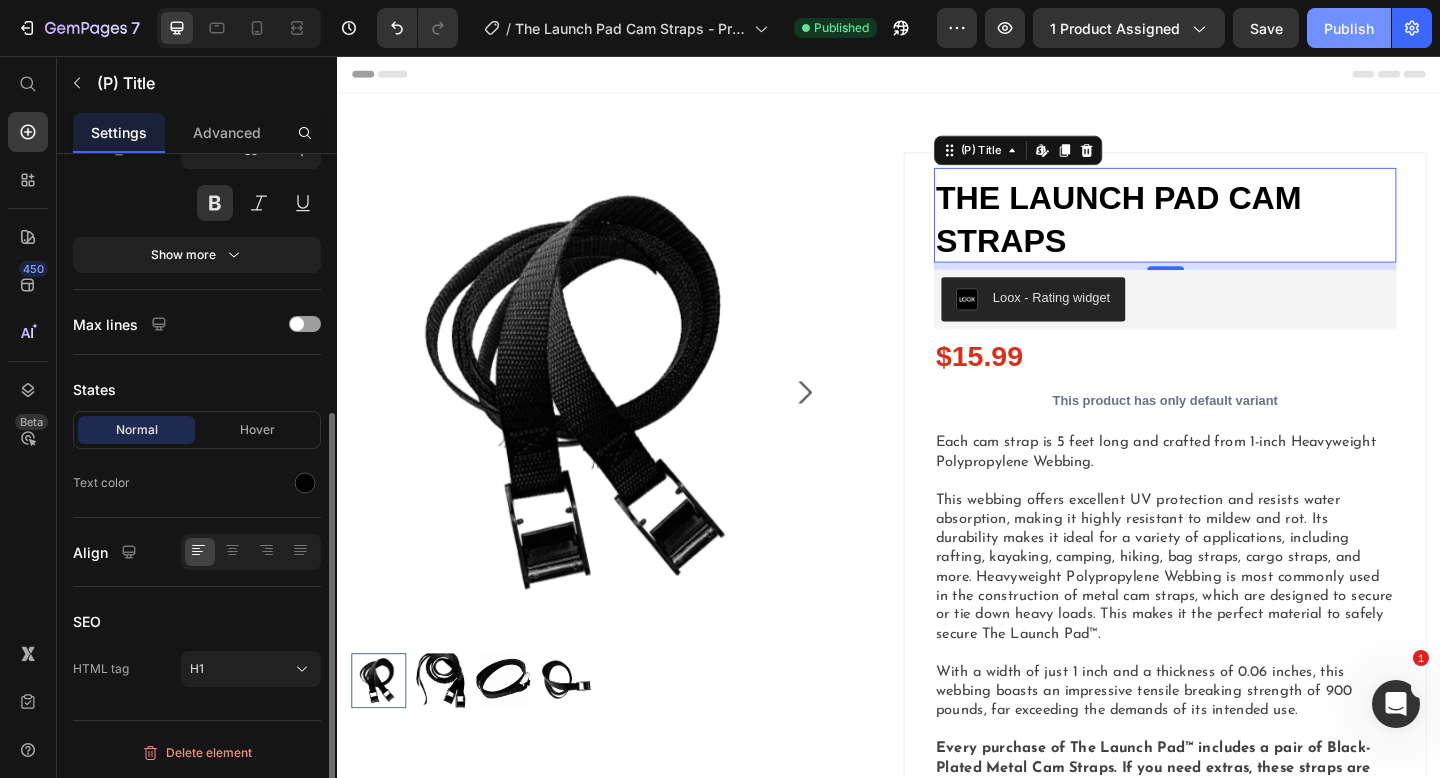 click on "Publish" at bounding box center (1349, 28) 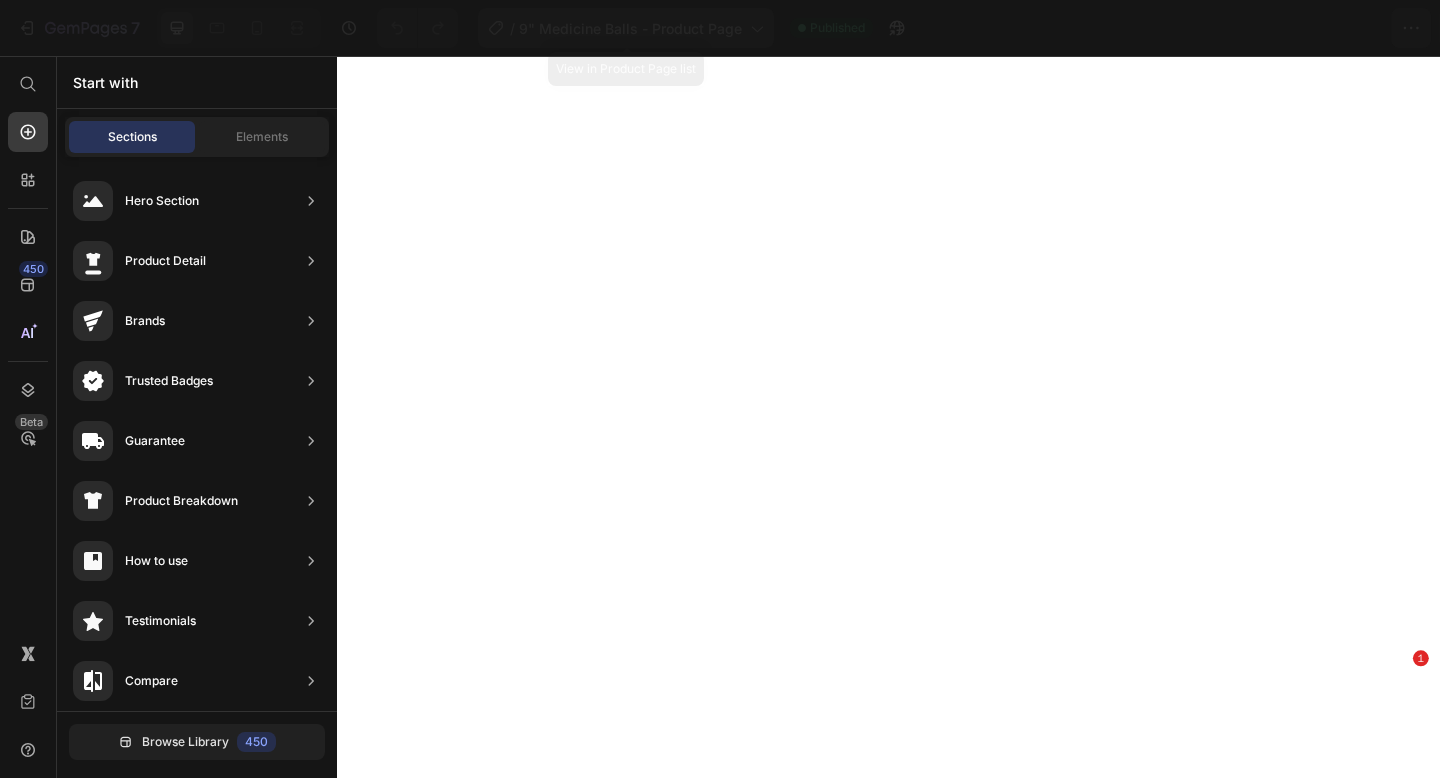 scroll, scrollTop: 0, scrollLeft: 0, axis: both 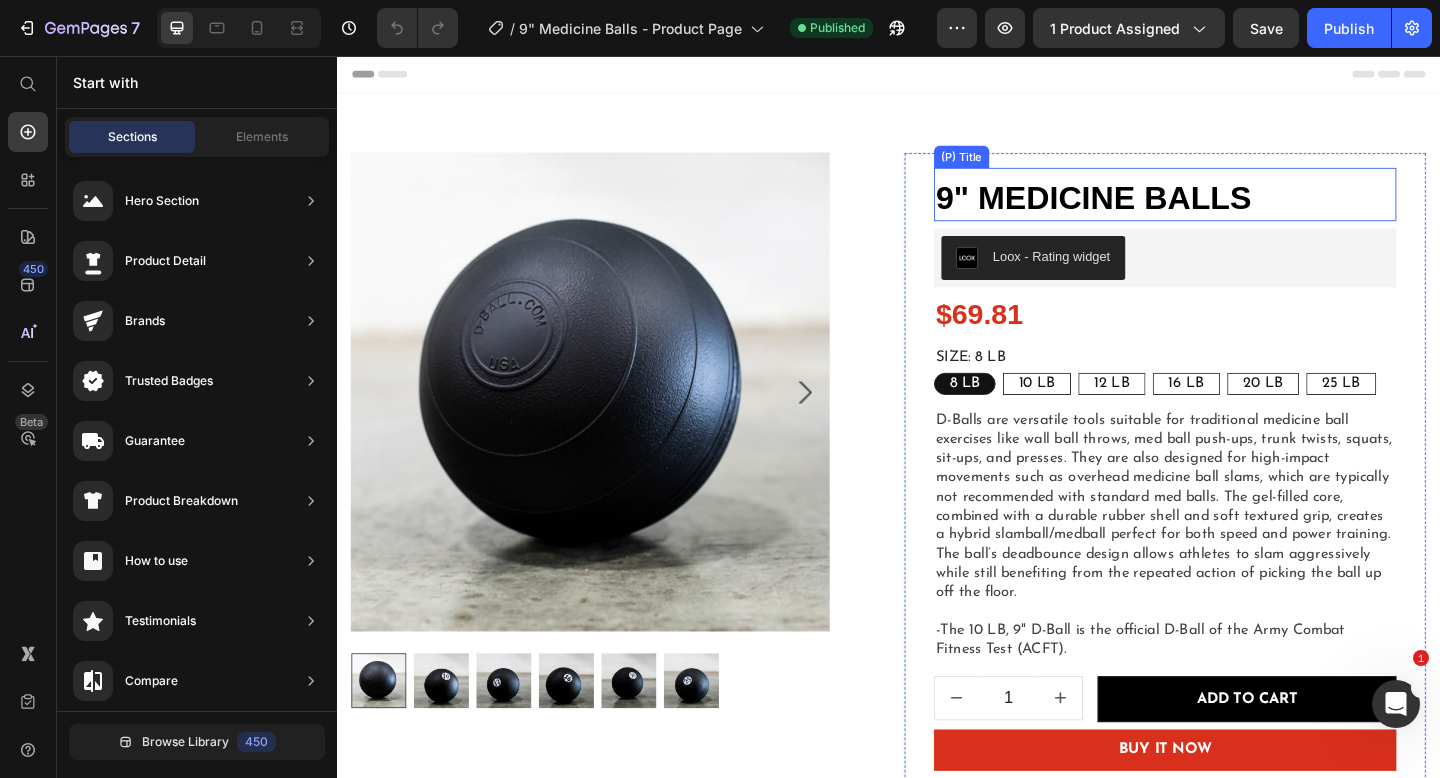 click on "9" Medicine Balls" at bounding box center [1237, 211] 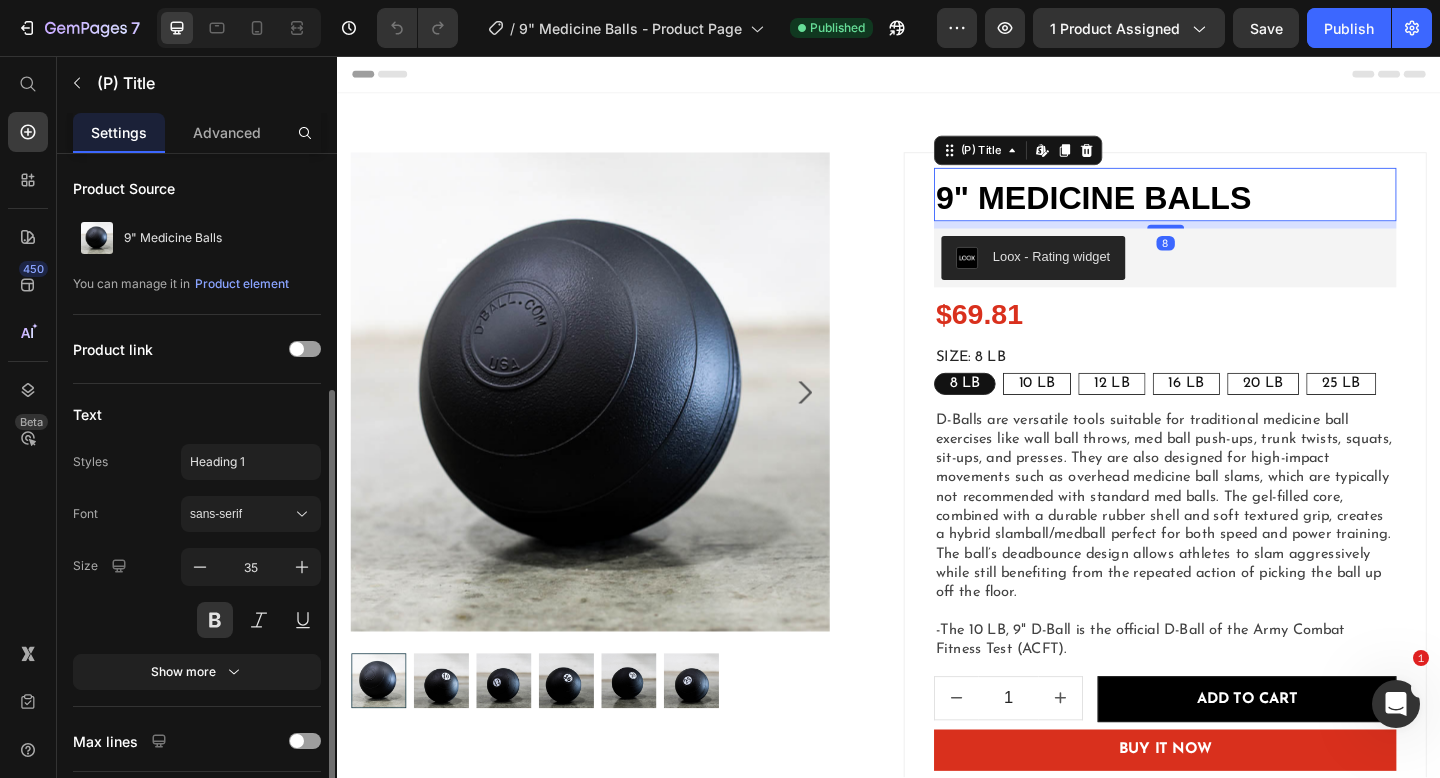 scroll, scrollTop: 417, scrollLeft: 0, axis: vertical 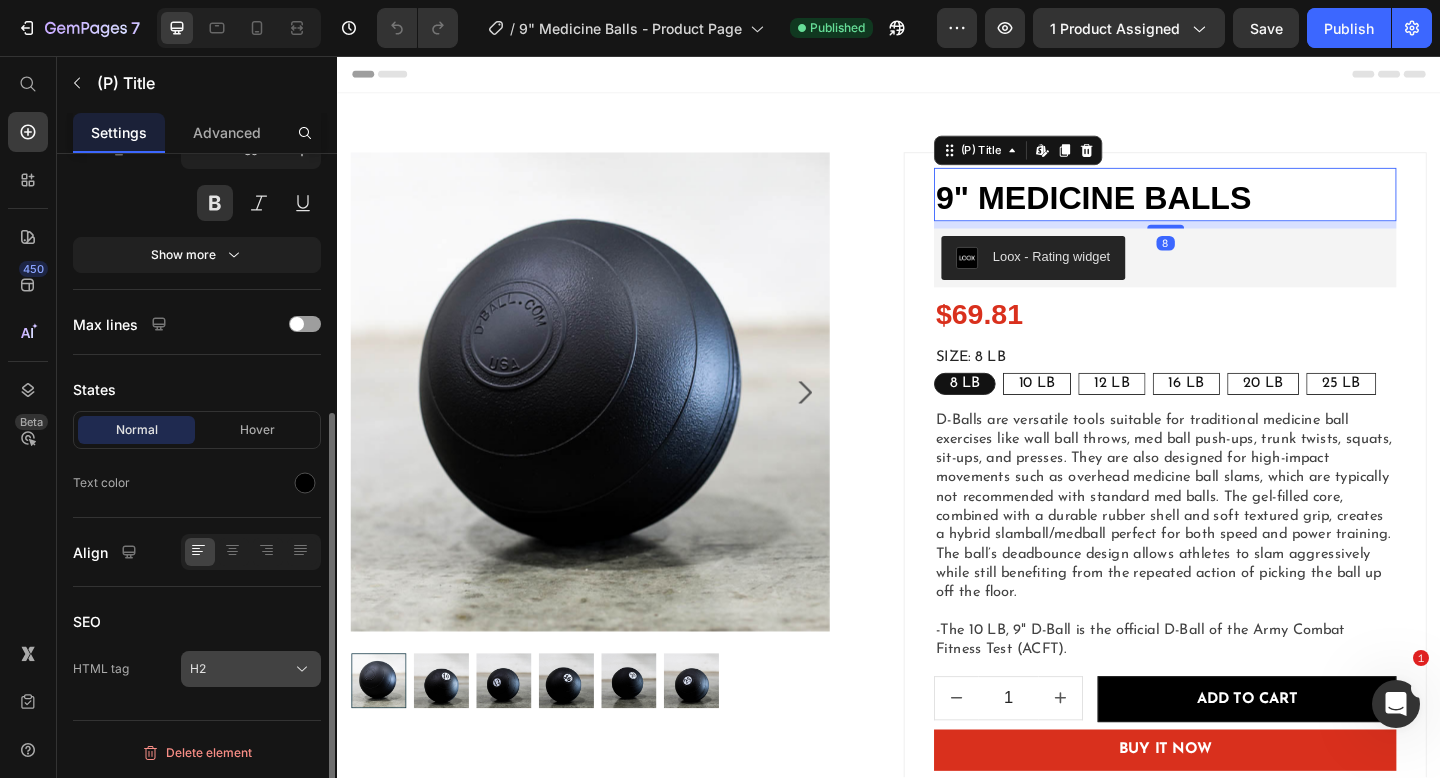 click on "H2" at bounding box center [198, 669] 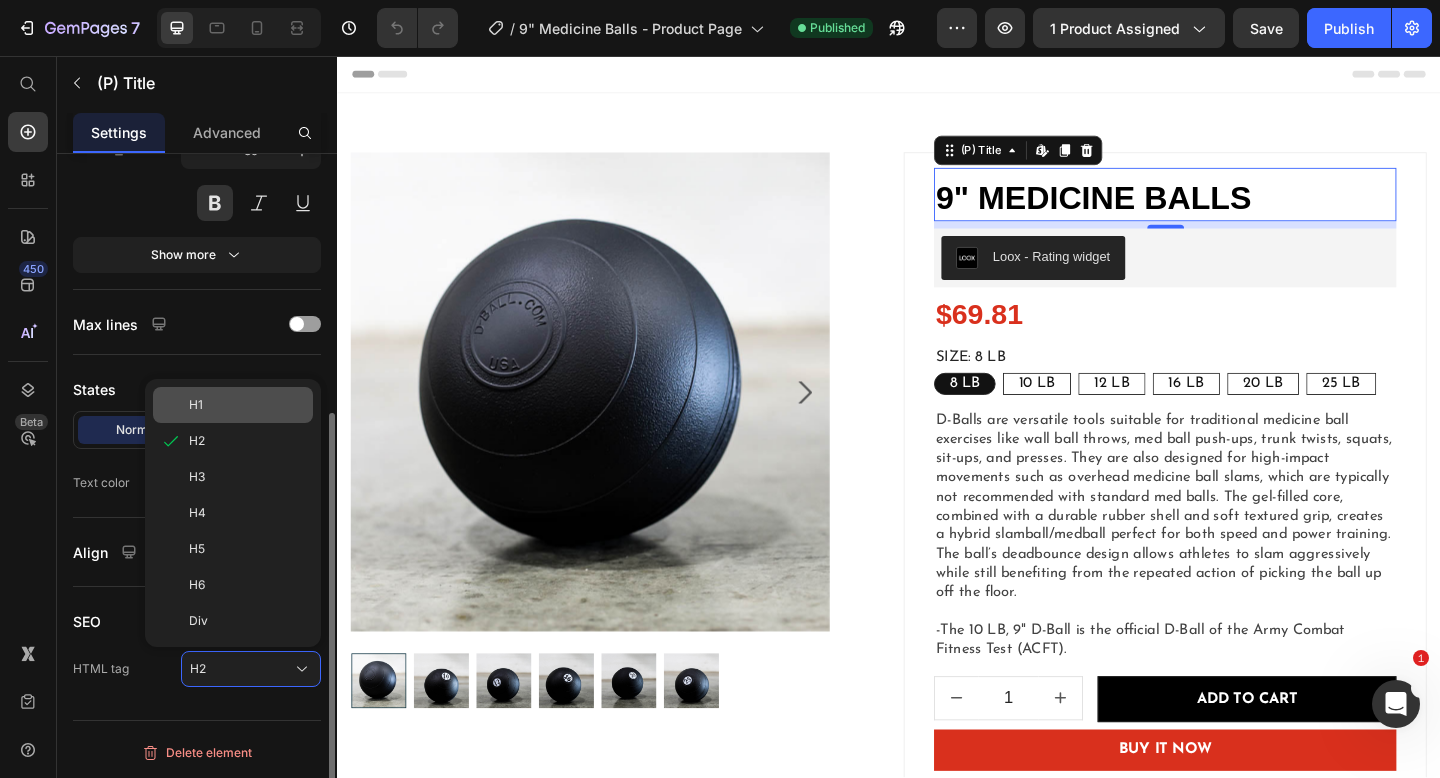 click on "H1" at bounding box center [247, 405] 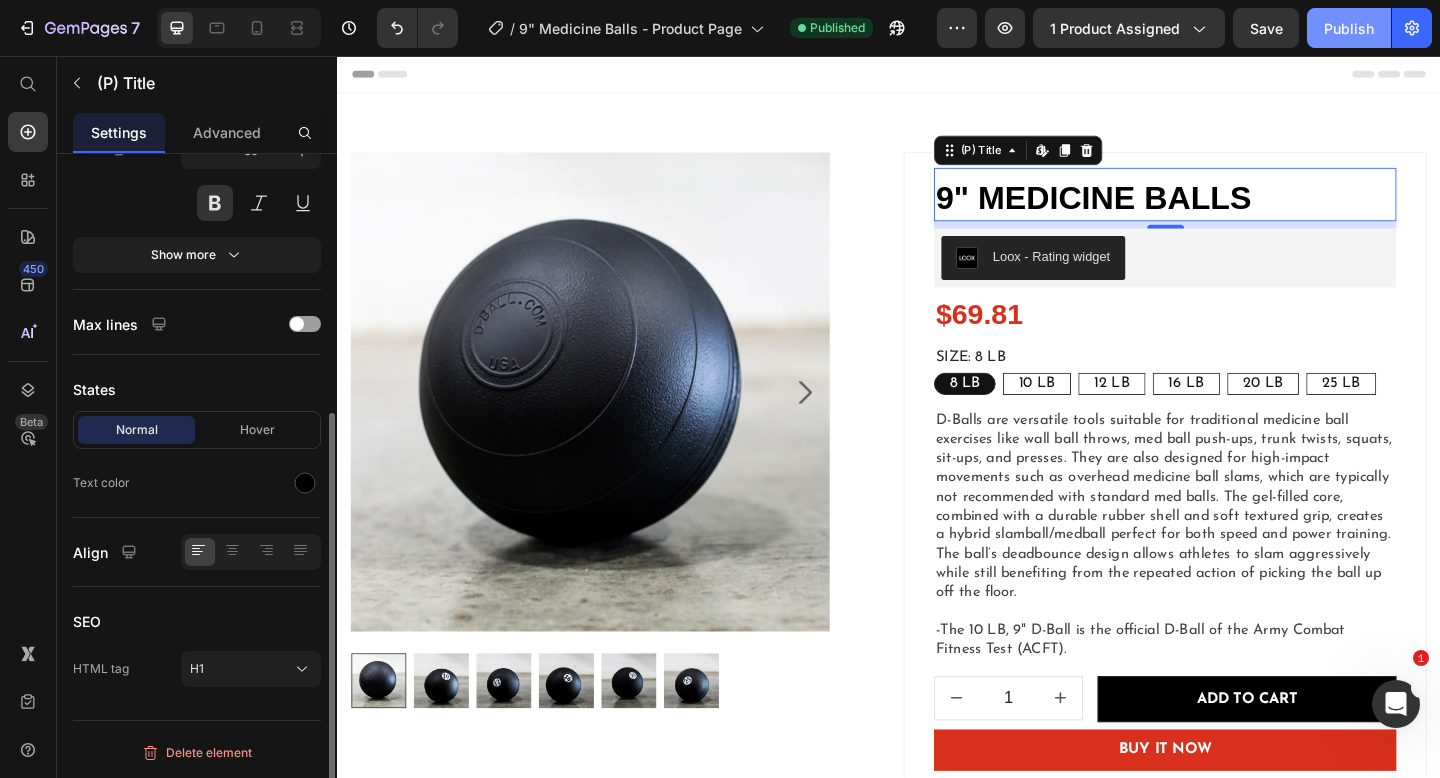 click on "Publish" at bounding box center [1349, 28] 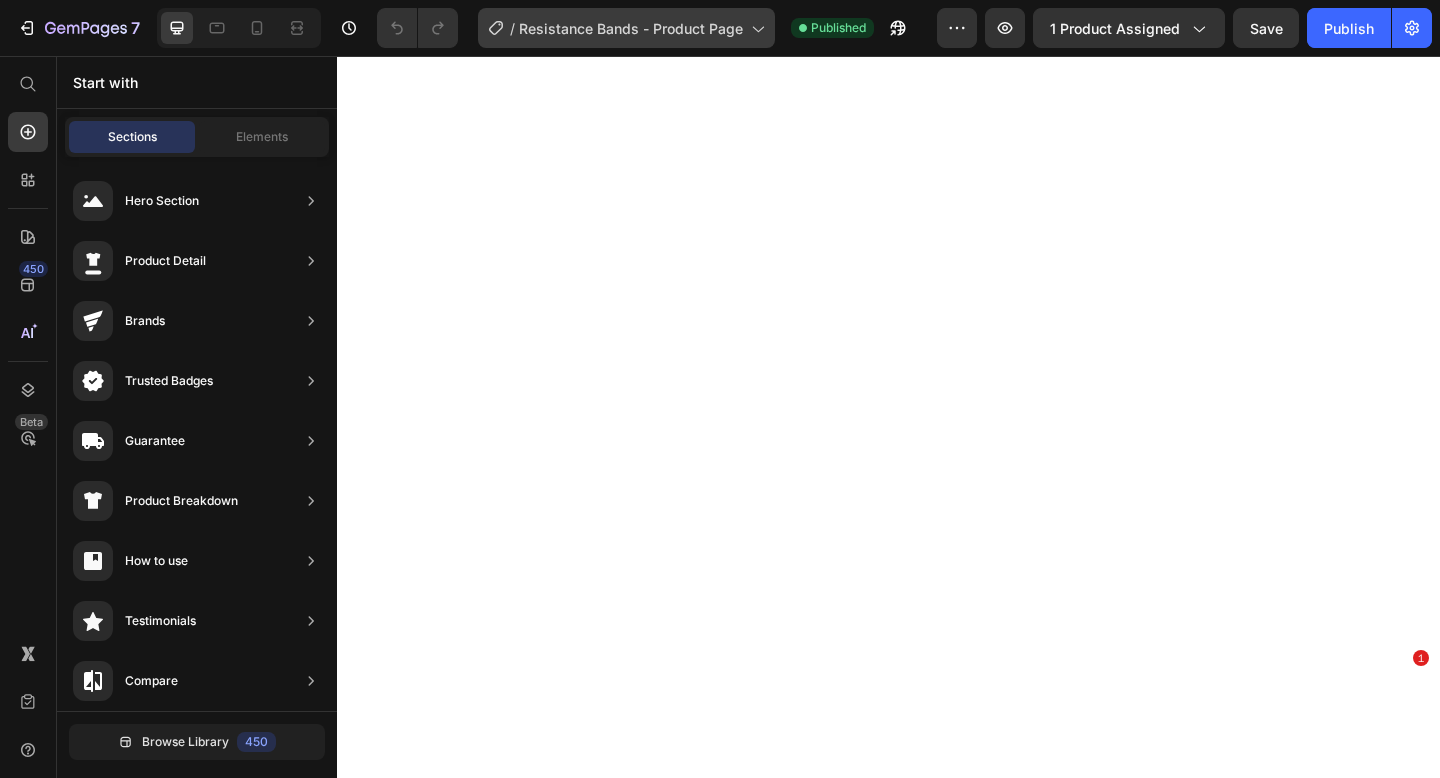 scroll, scrollTop: 0, scrollLeft: 0, axis: both 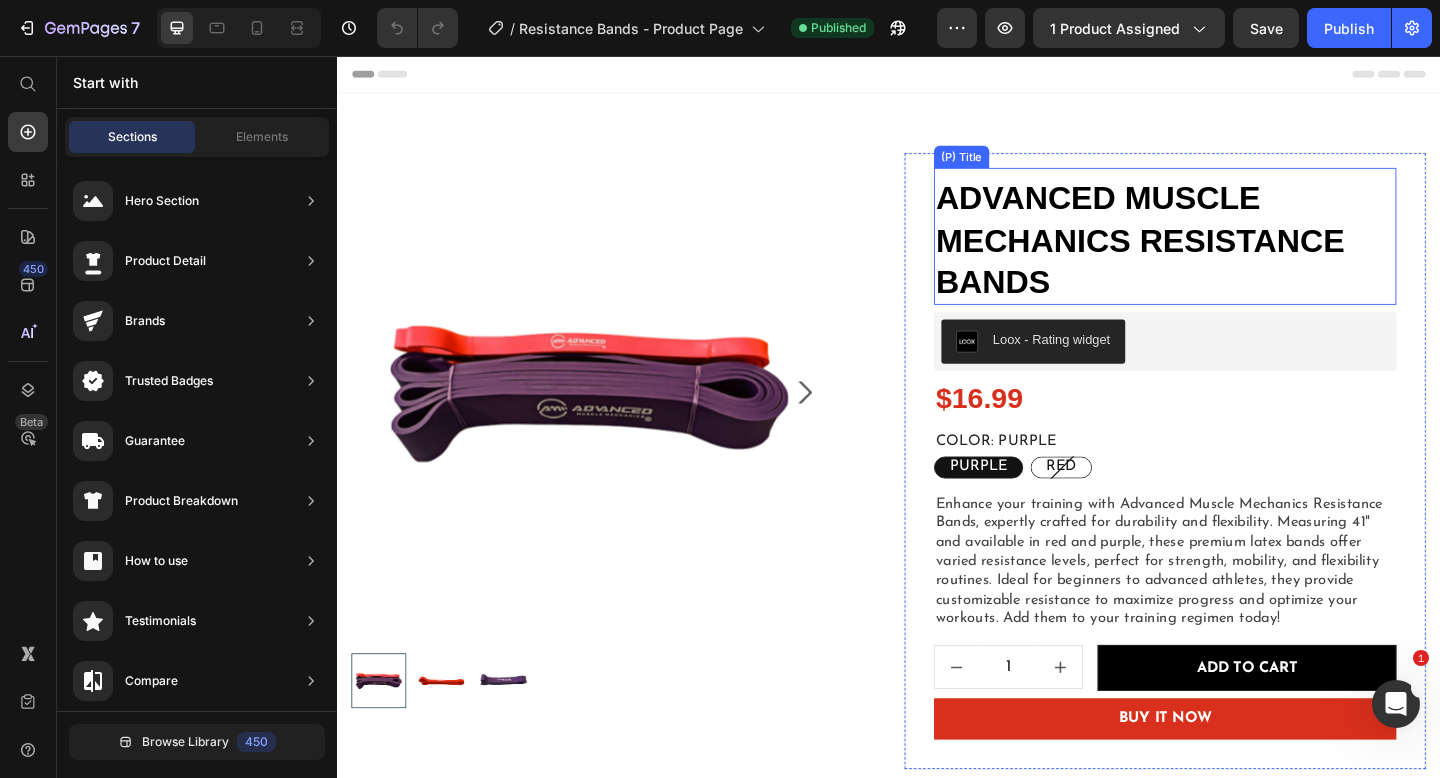 click on "Advanced Muscle Mechanics Resistance Bands" at bounding box center [1237, 256] 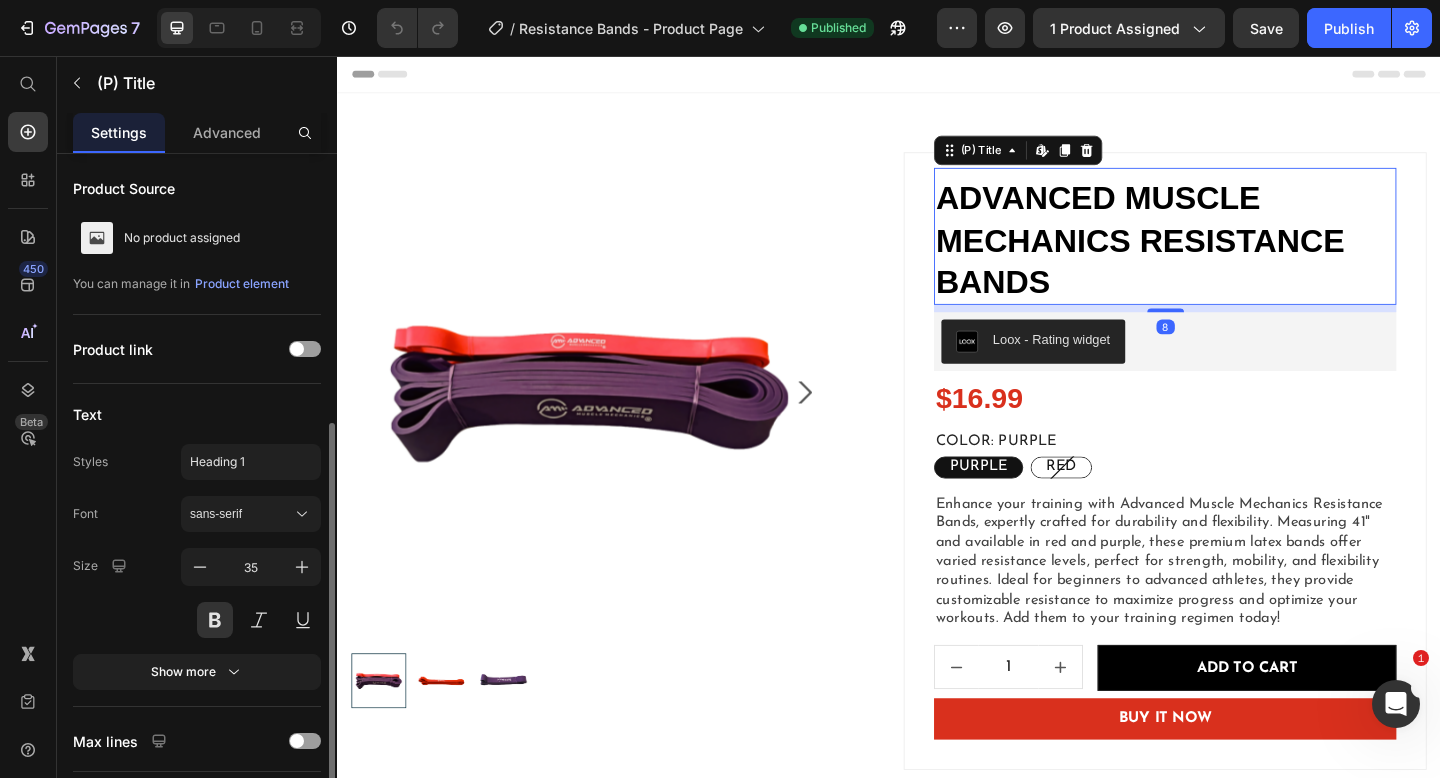 scroll, scrollTop: 417, scrollLeft: 0, axis: vertical 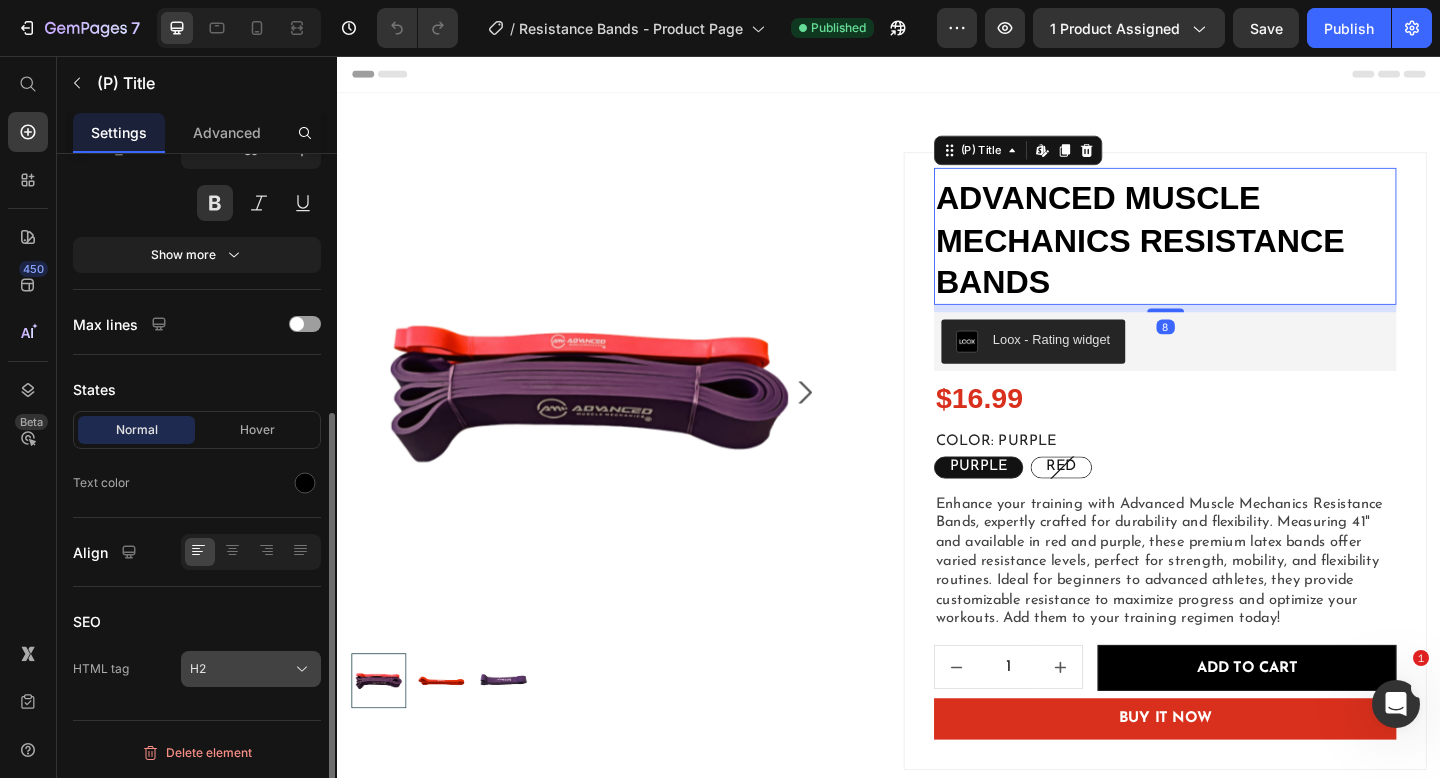 click on "H2" at bounding box center [251, 669] 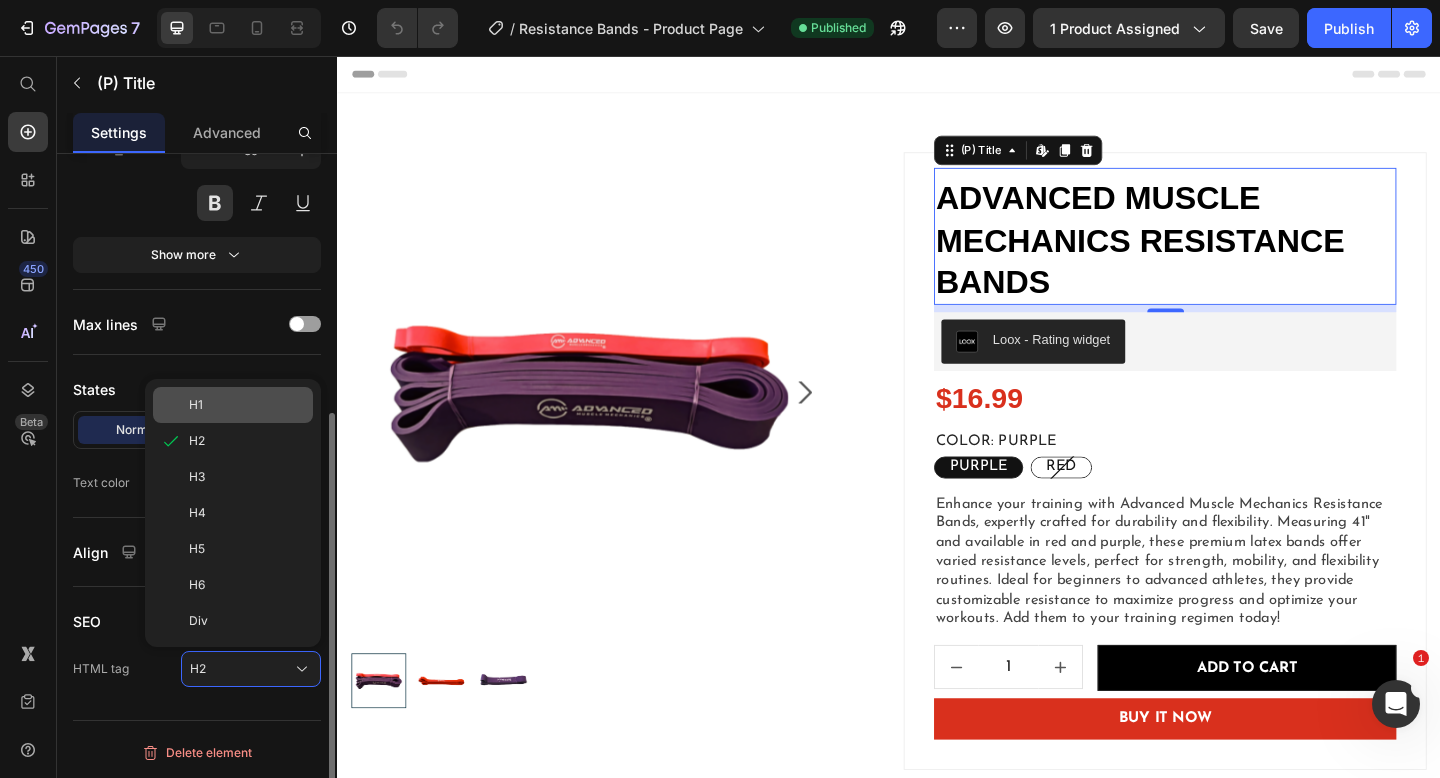 click on "H1" at bounding box center [247, 405] 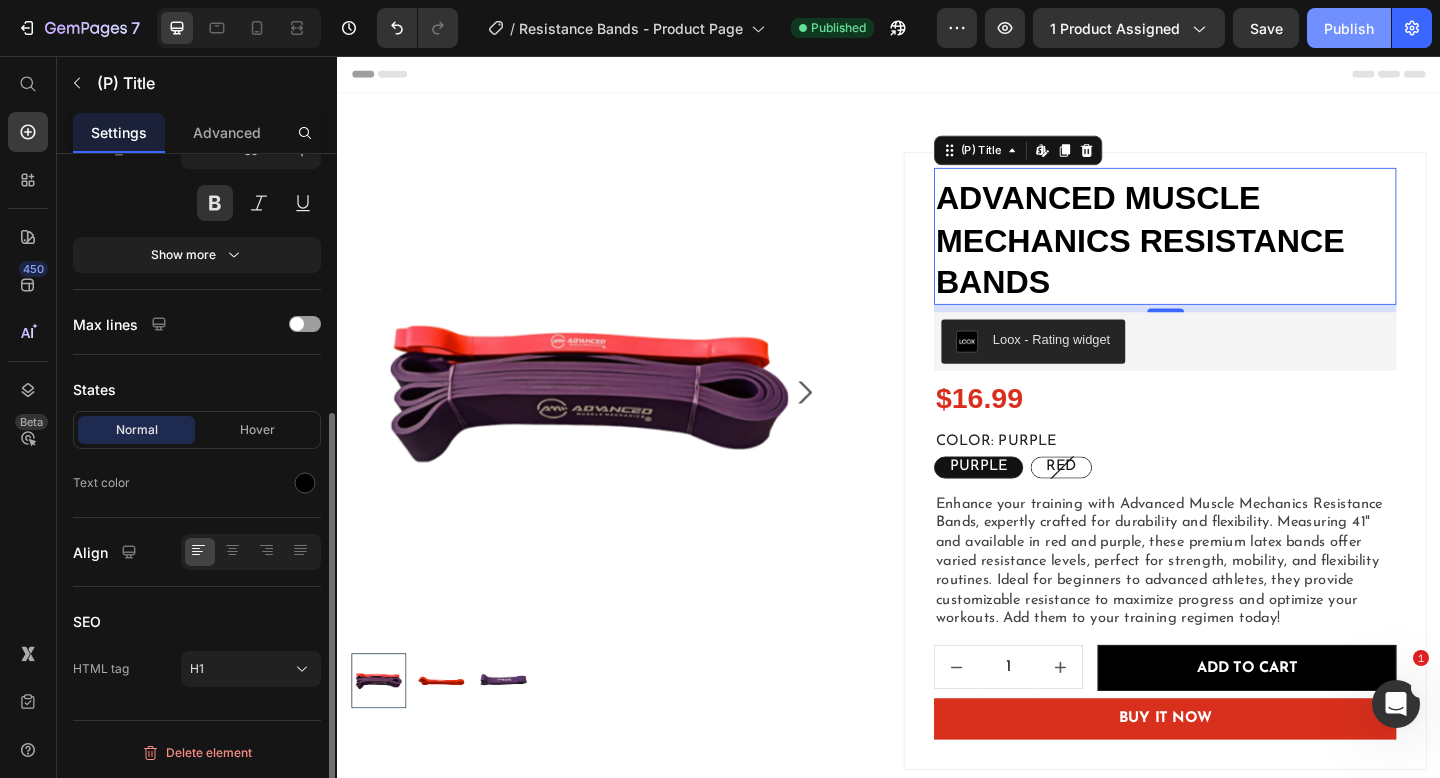 click on "Publish" at bounding box center [1349, 28] 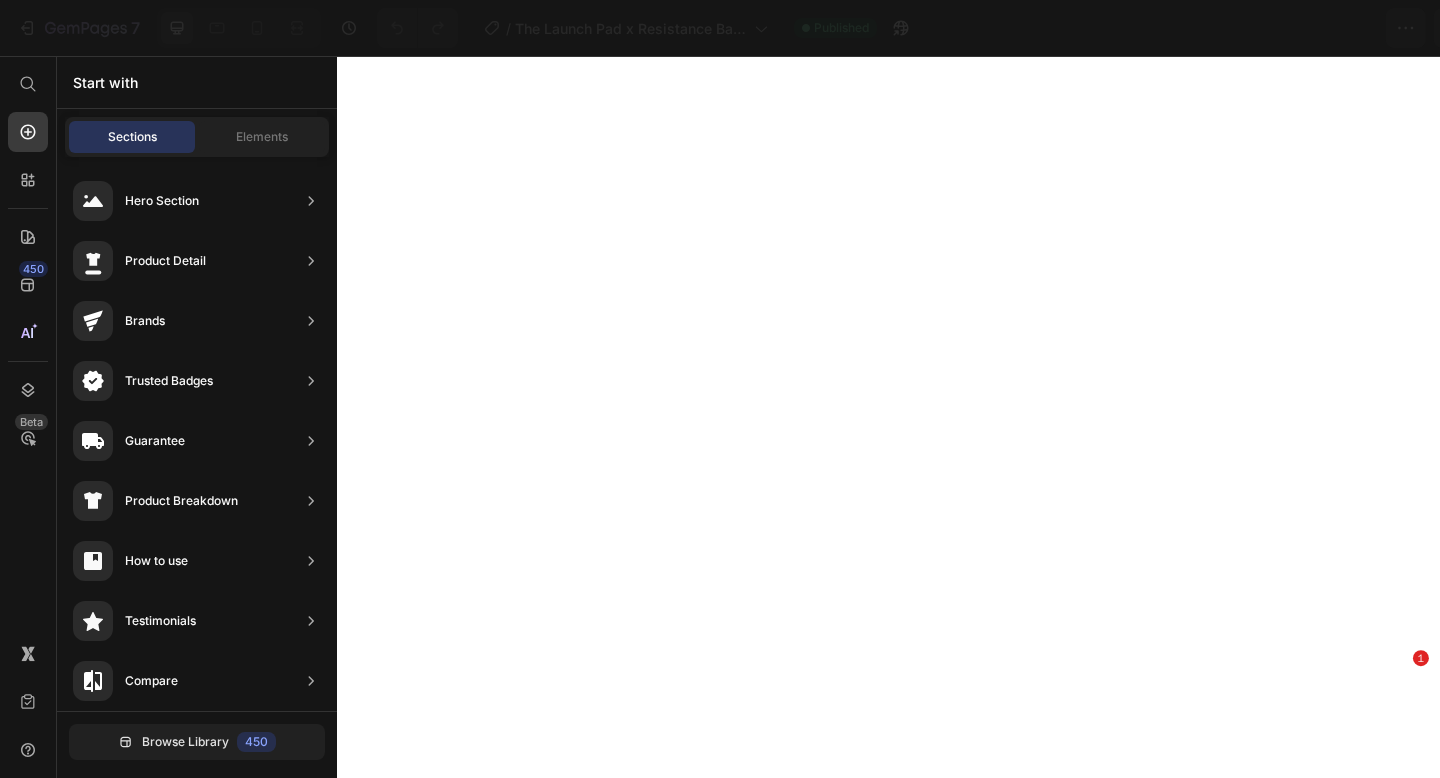 scroll, scrollTop: 0, scrollLeft: 0, axis: both 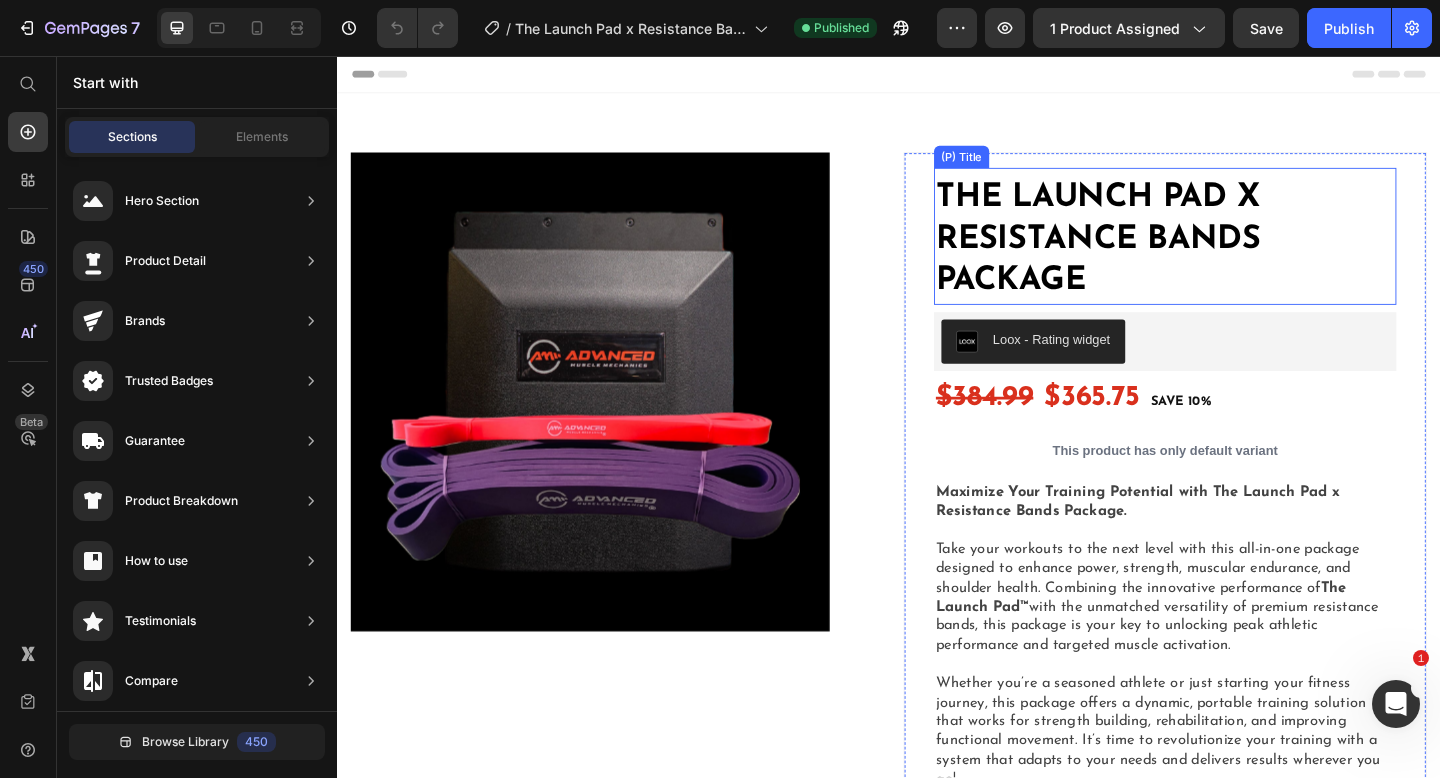 click on "The Launch Pad x Resistance Bands Package" at bounding box center [1237, 256] 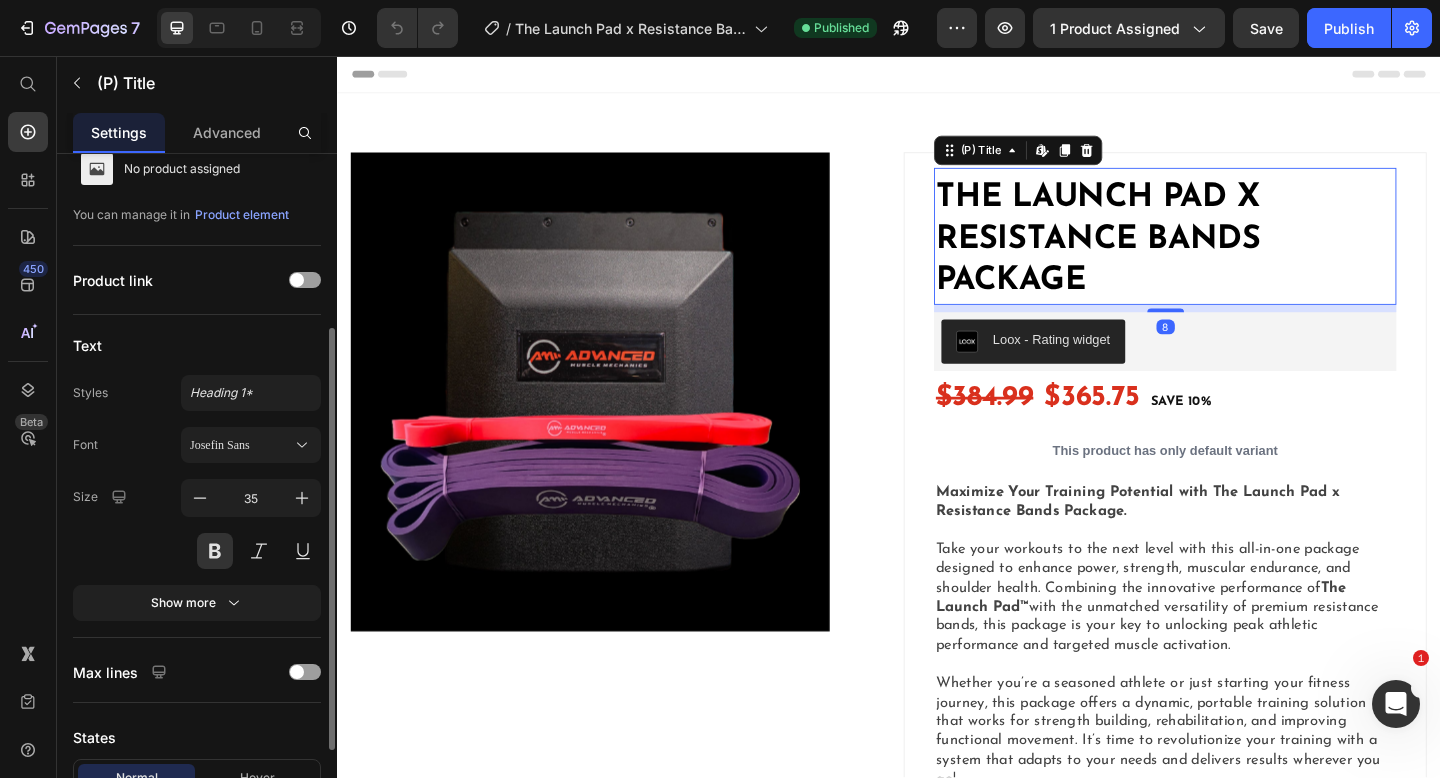 scroll, scrollTop: 417, scrollLeft: 0, axis: vertical 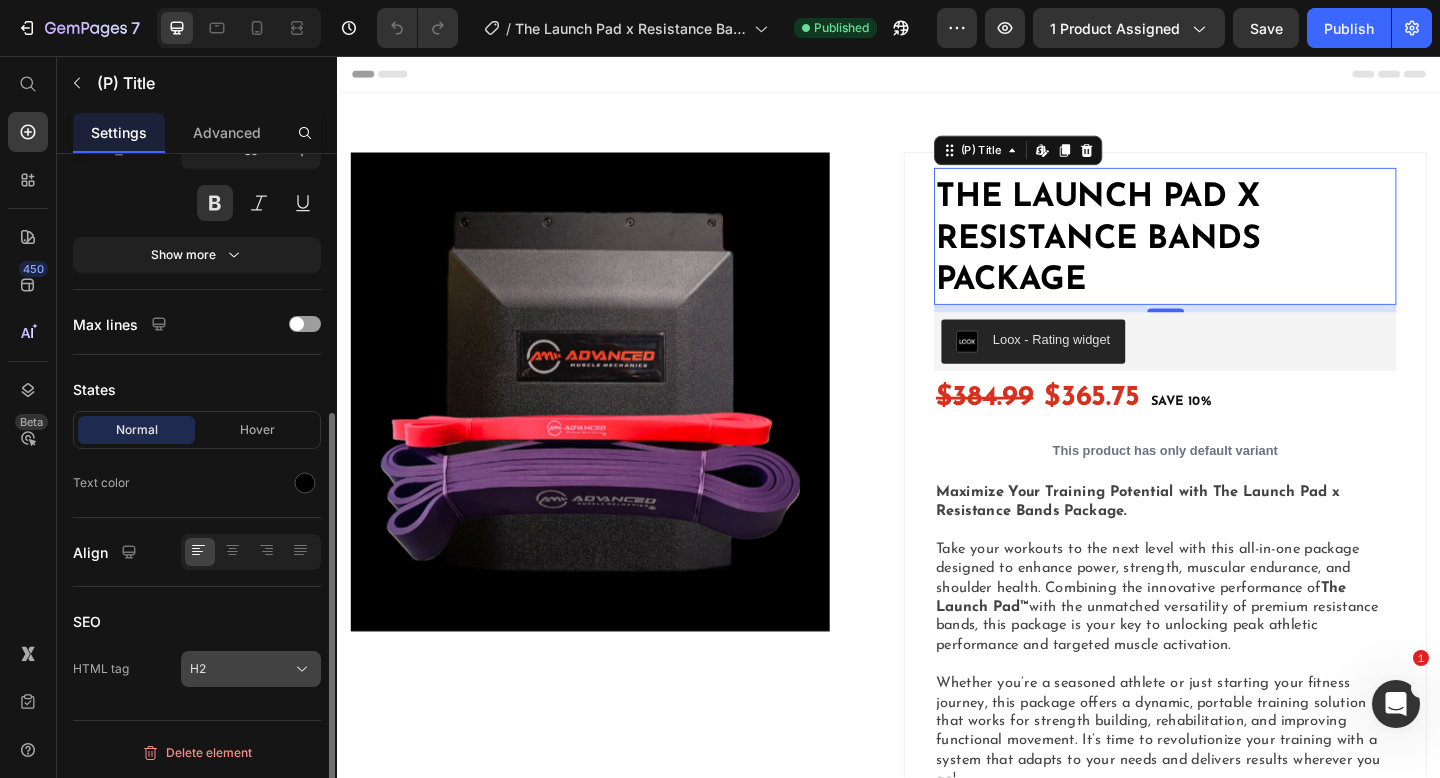 click on "H2" 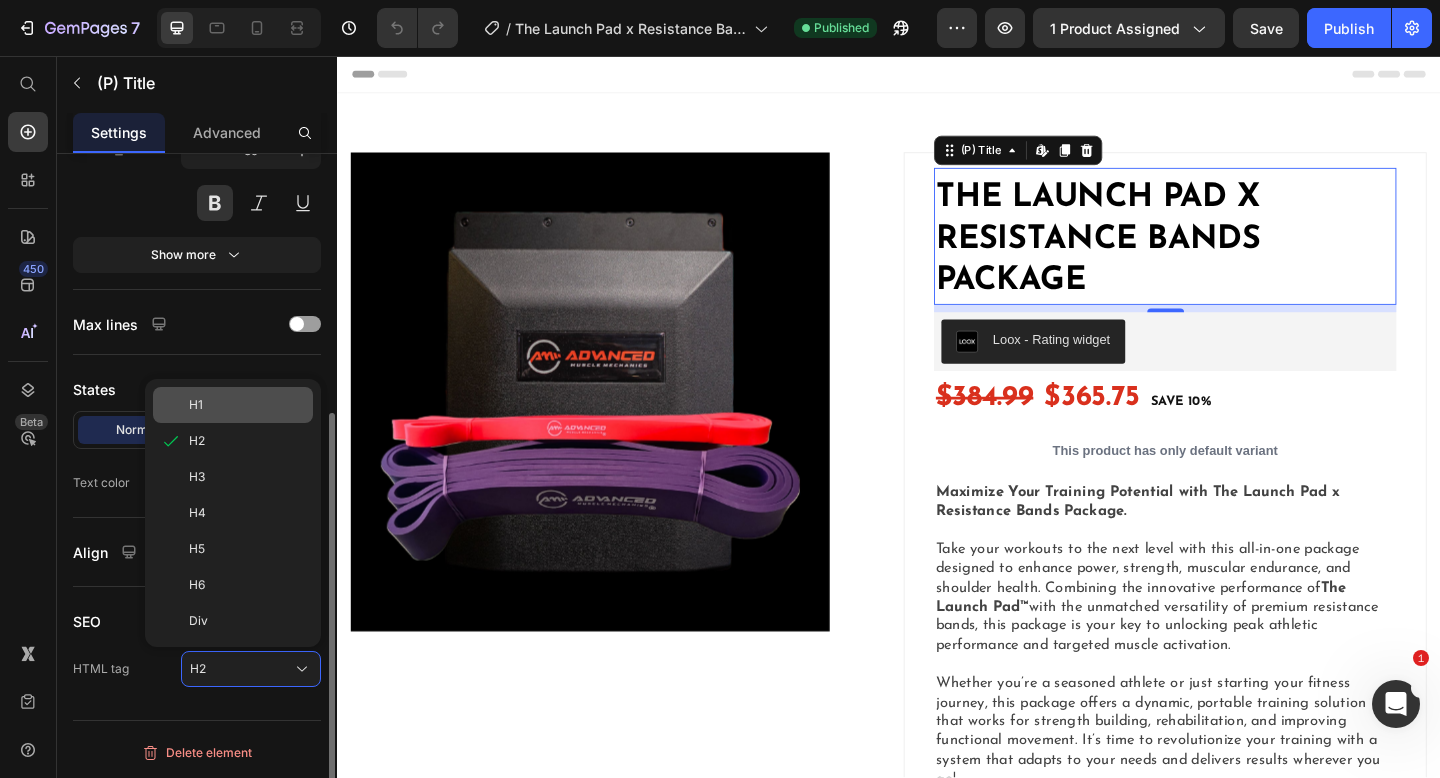 click on "H1" at bounding box center (247, 405) 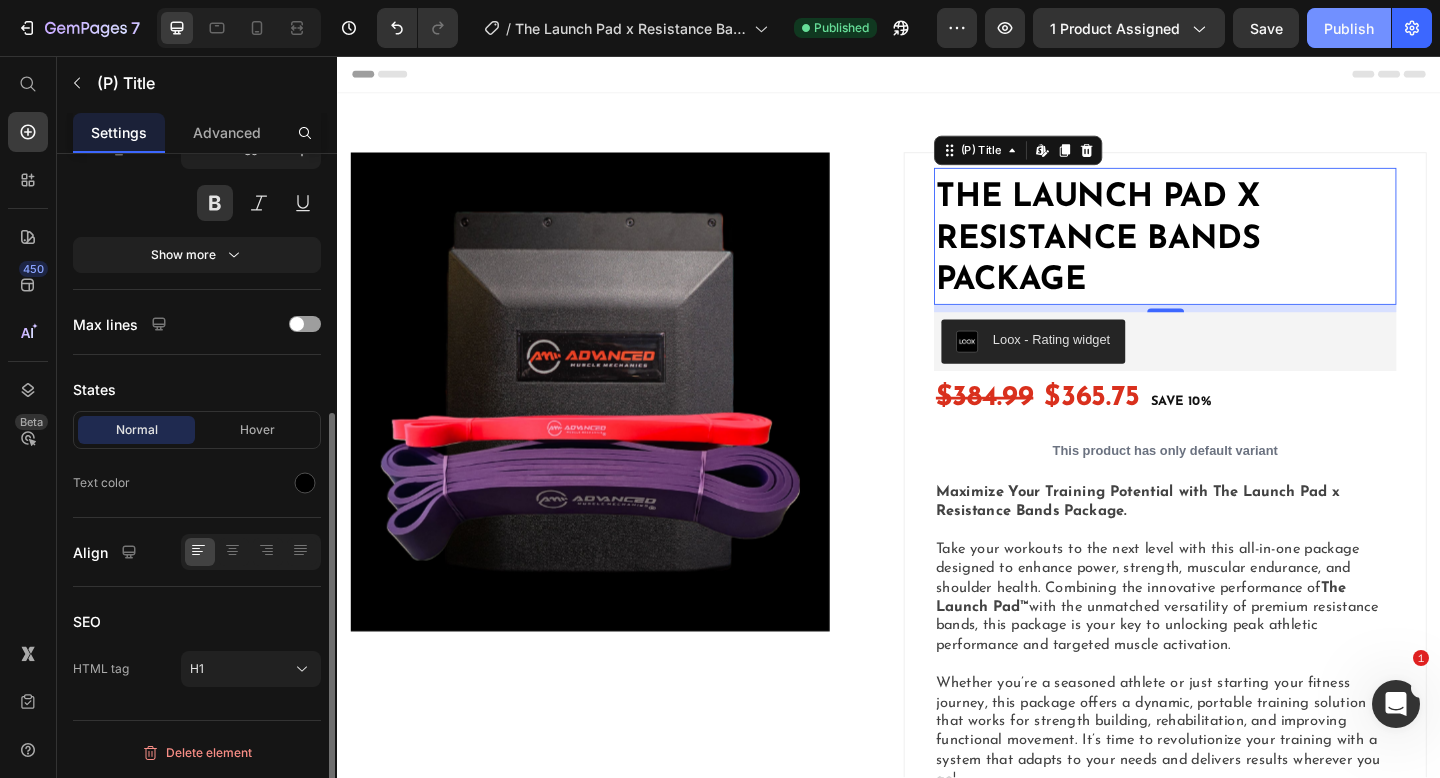 click on "Publish" at bounding box center (1349, 28) 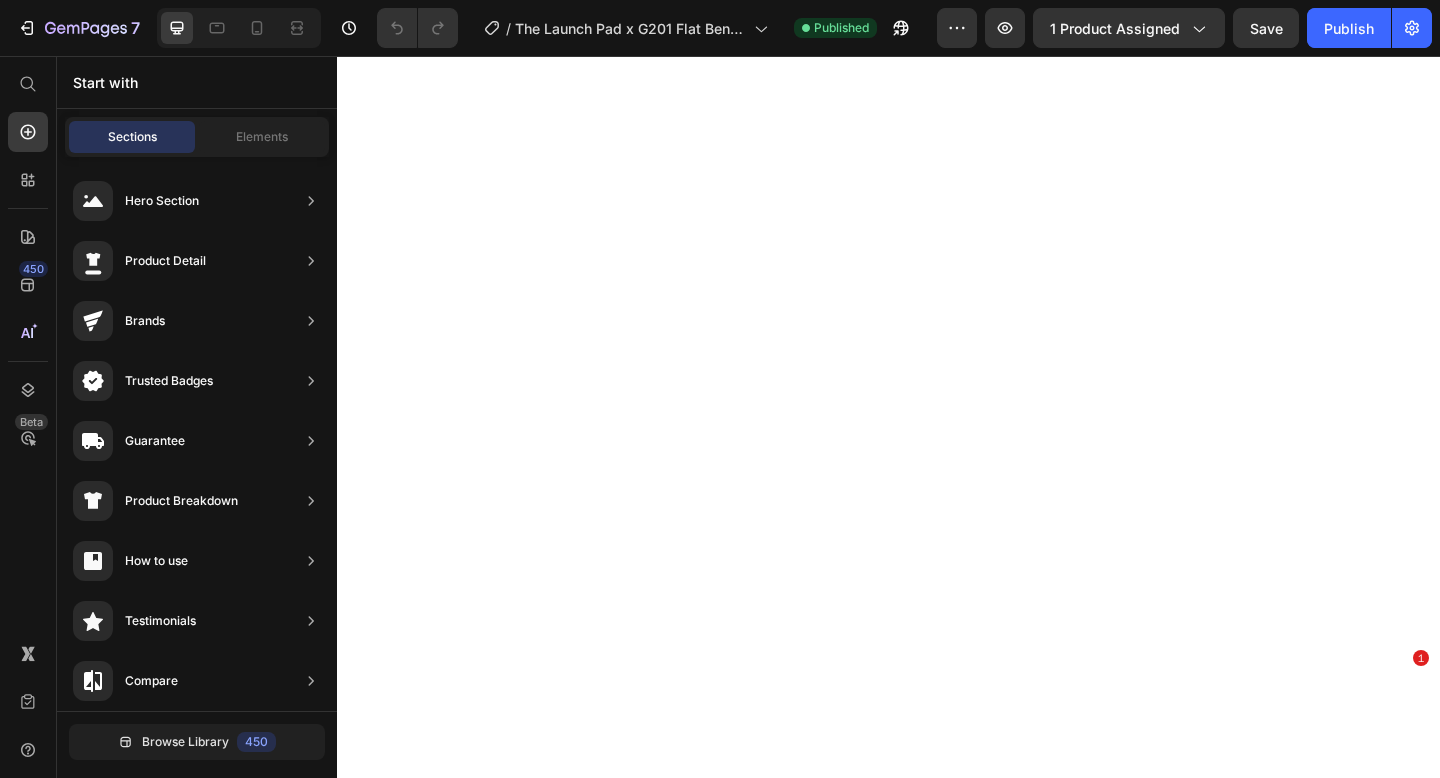 scroll, scrollTop: 0, scrollLeft: 0, axis: both 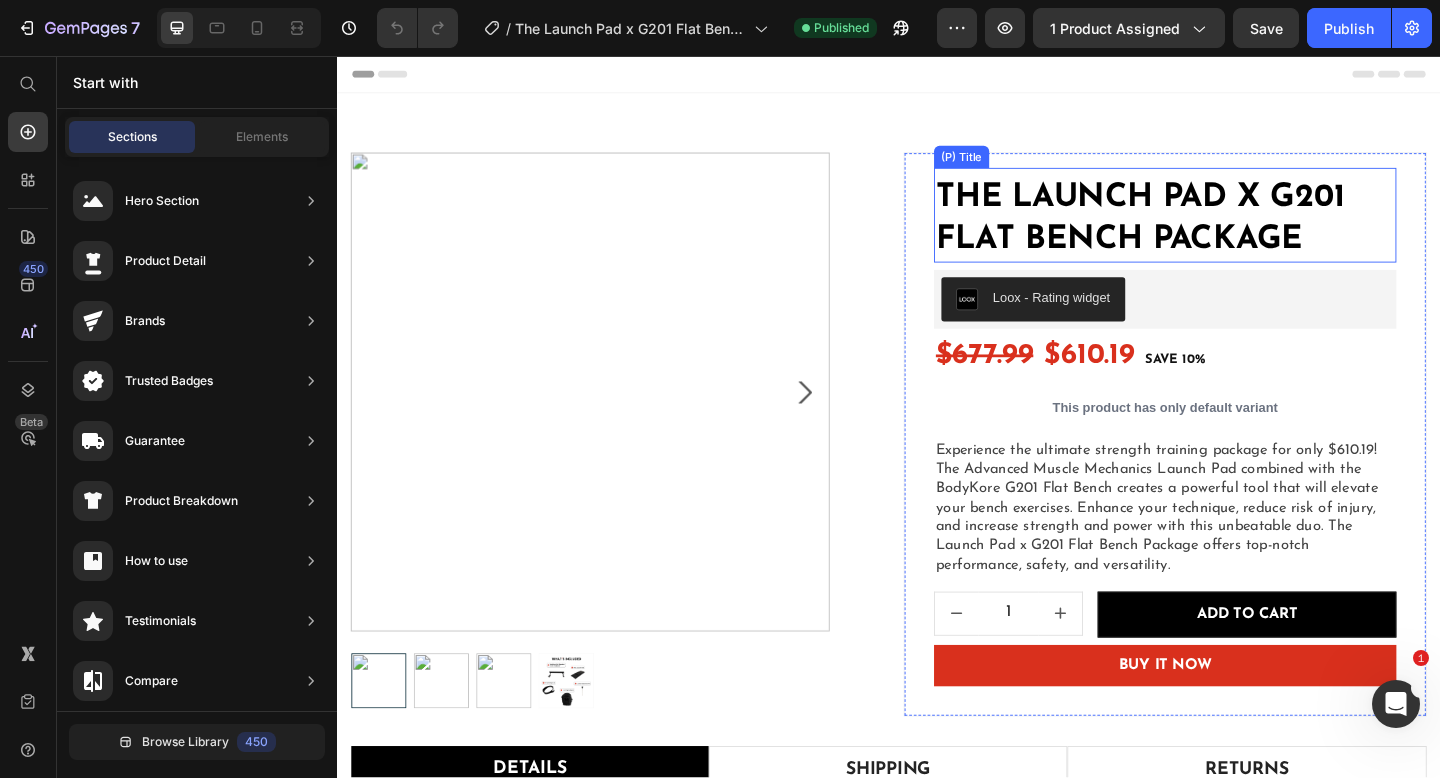 click on "The Launch Pad x G201 Flat Bench Package" at bounding box center [1237, 233] 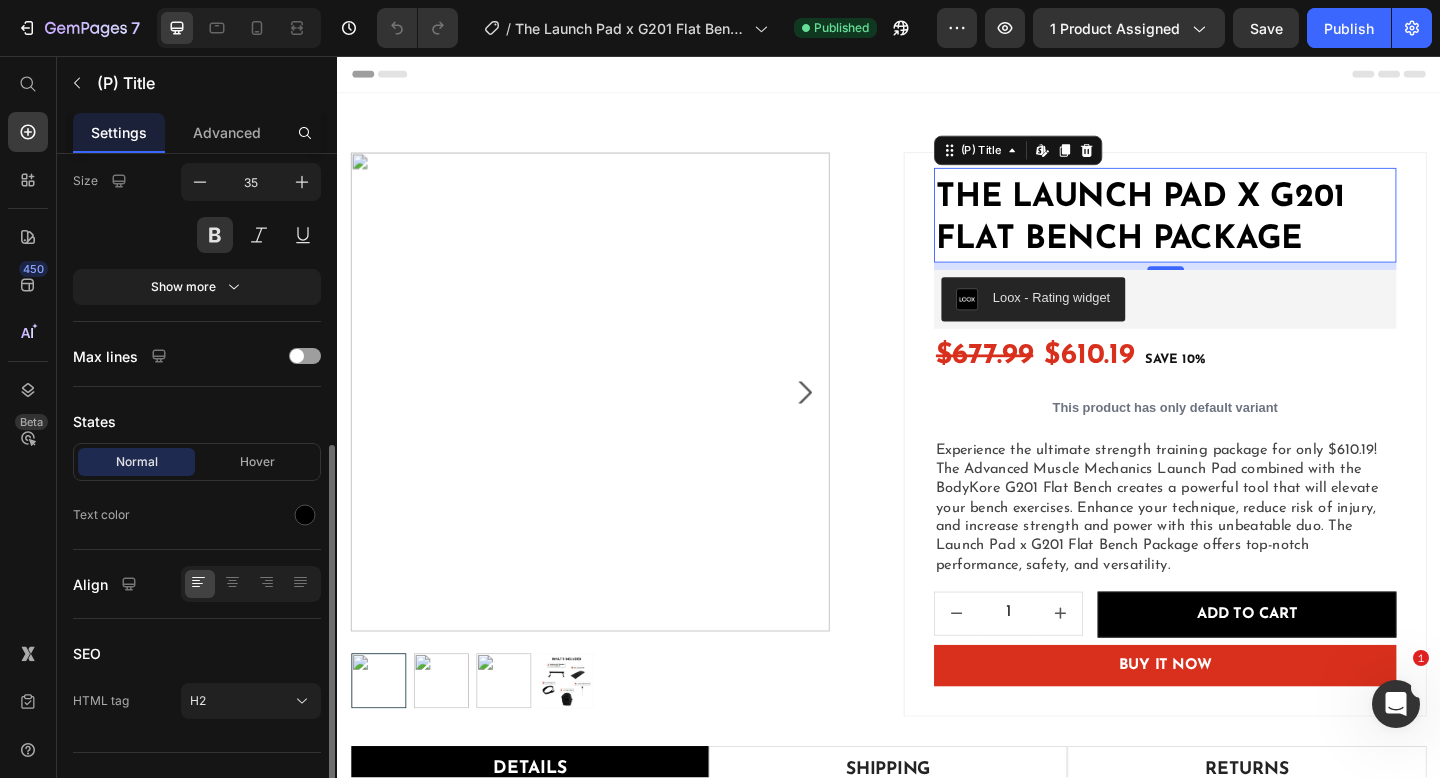 scroll, scrollTop: 417, scrollLeft: 0, axis: vertical 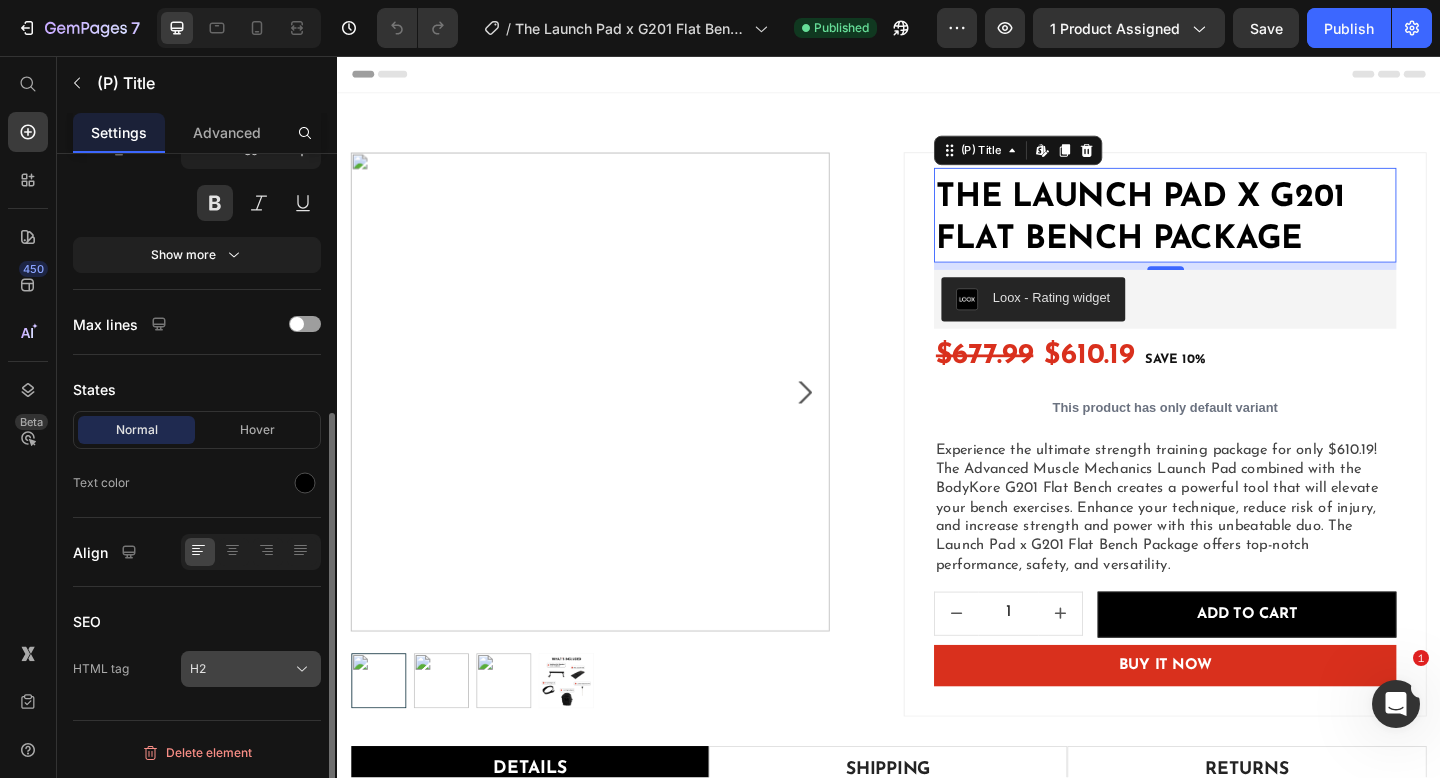 click on "H2" 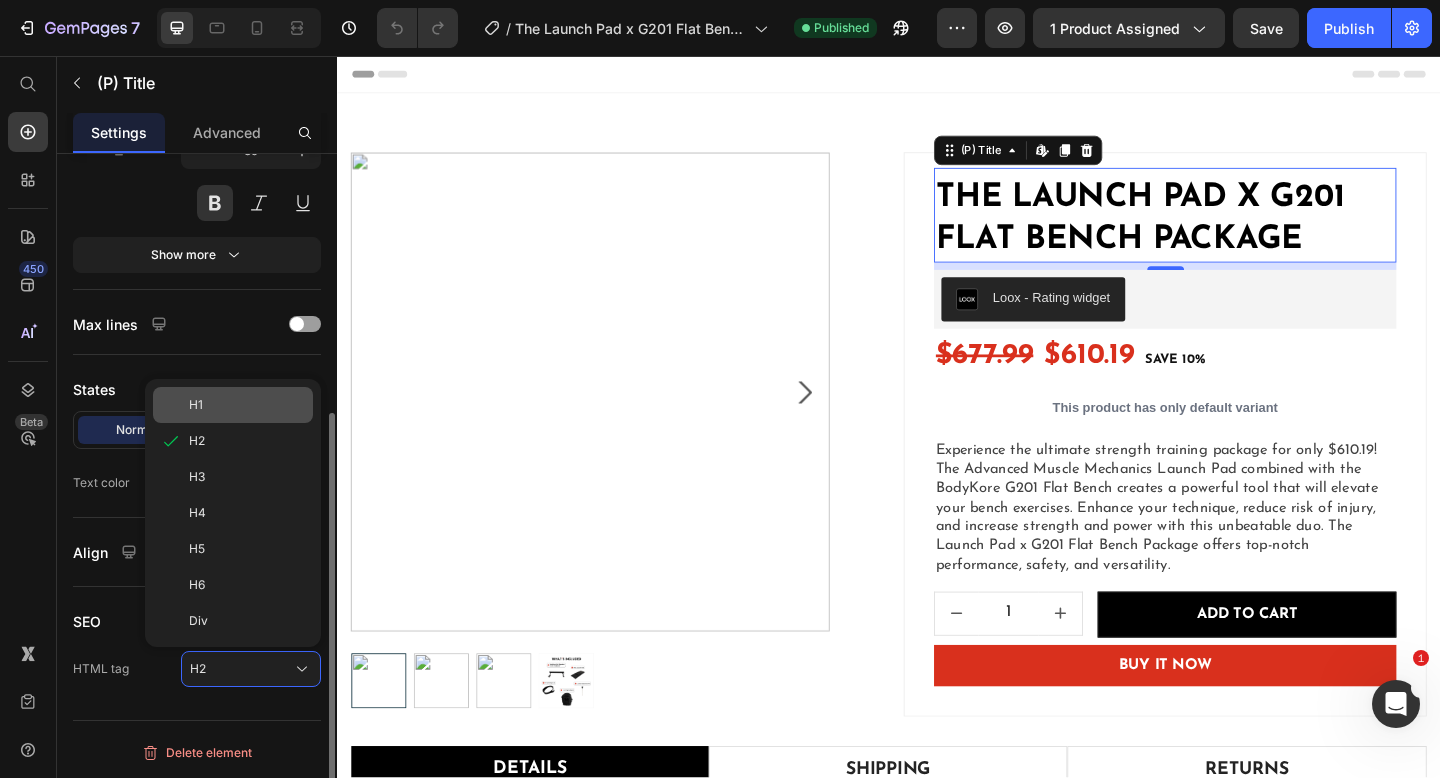 click on "H1" 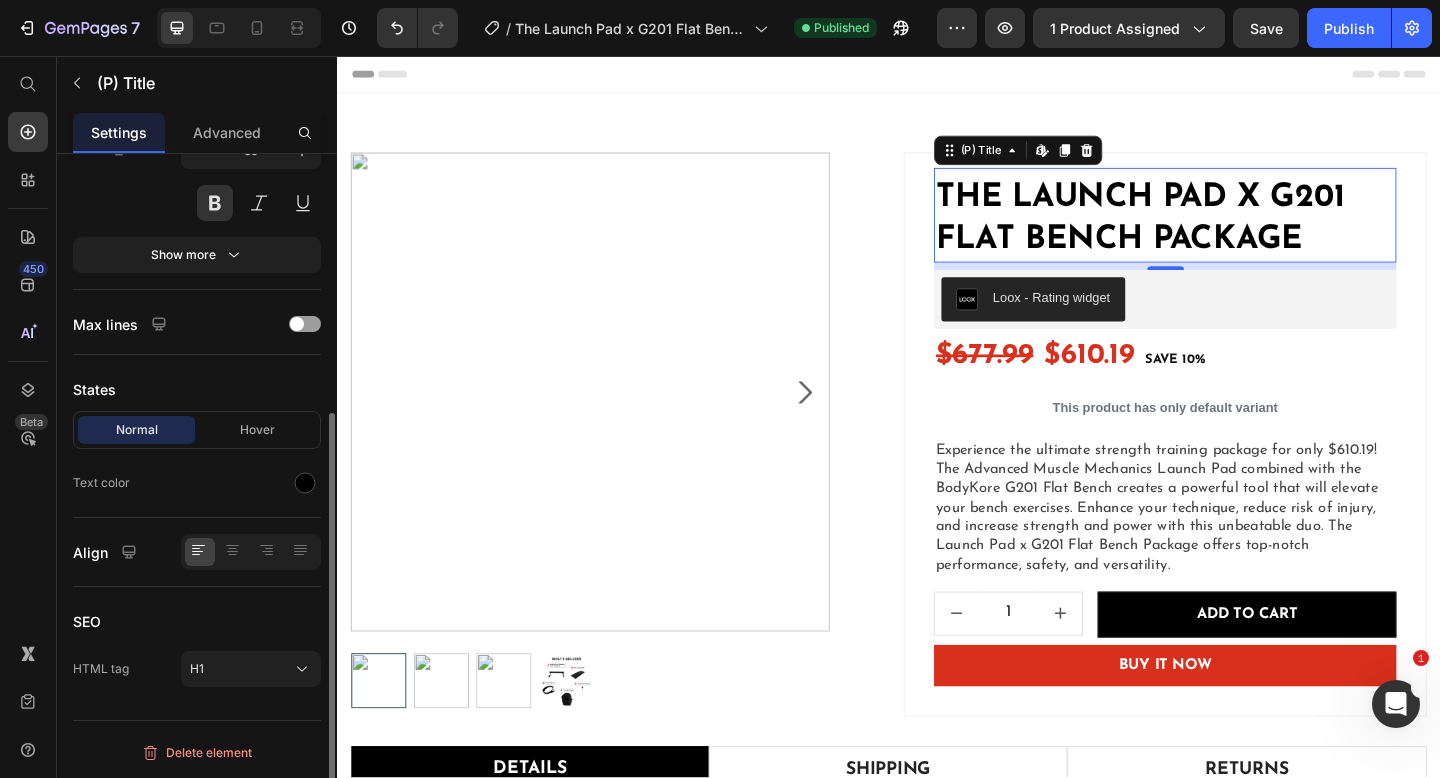 click on "7  Version history  /  The Launch Pad x G201 Flat Bench Package - Product Page Published Preview 1 product assigned  Save   Publish" 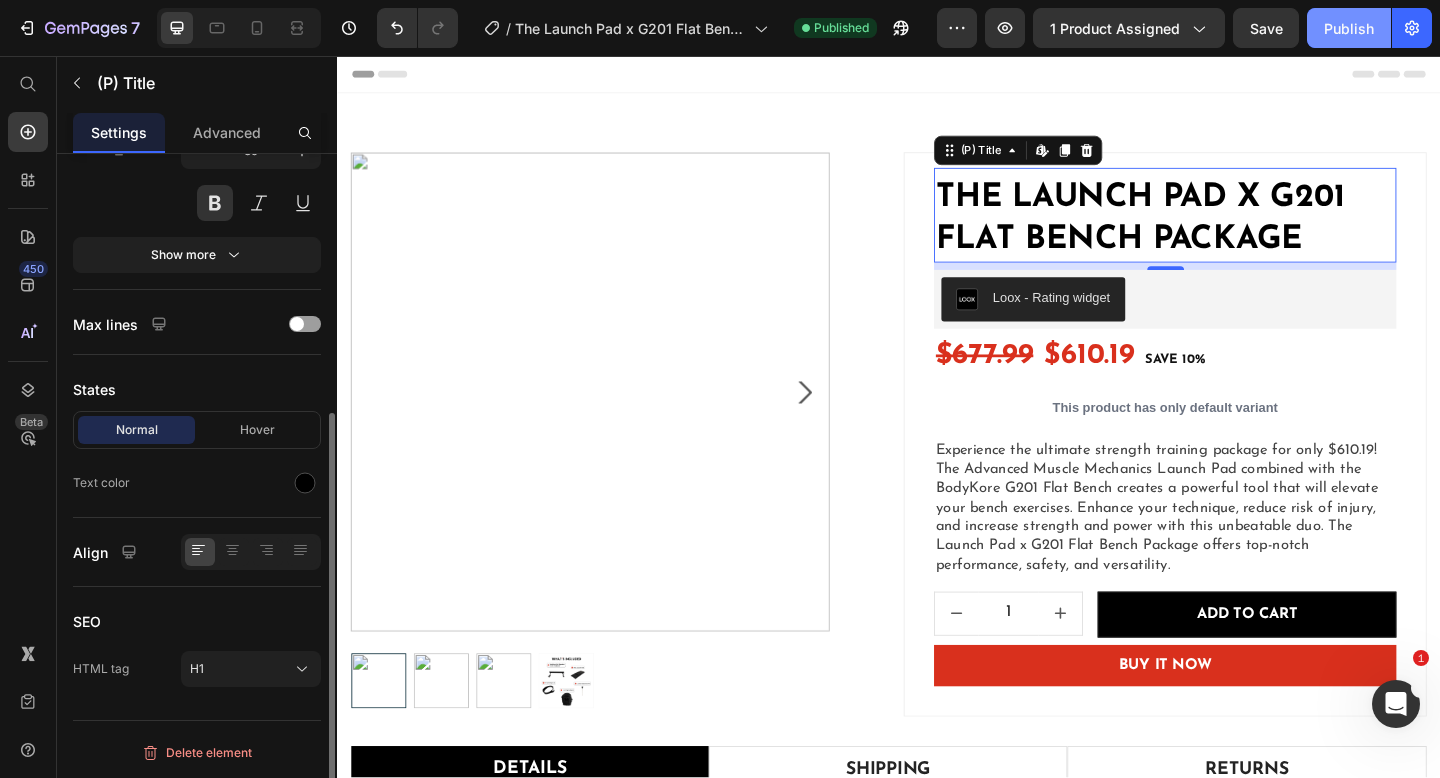 click on "Publish" at bounding box center [1349, 28] 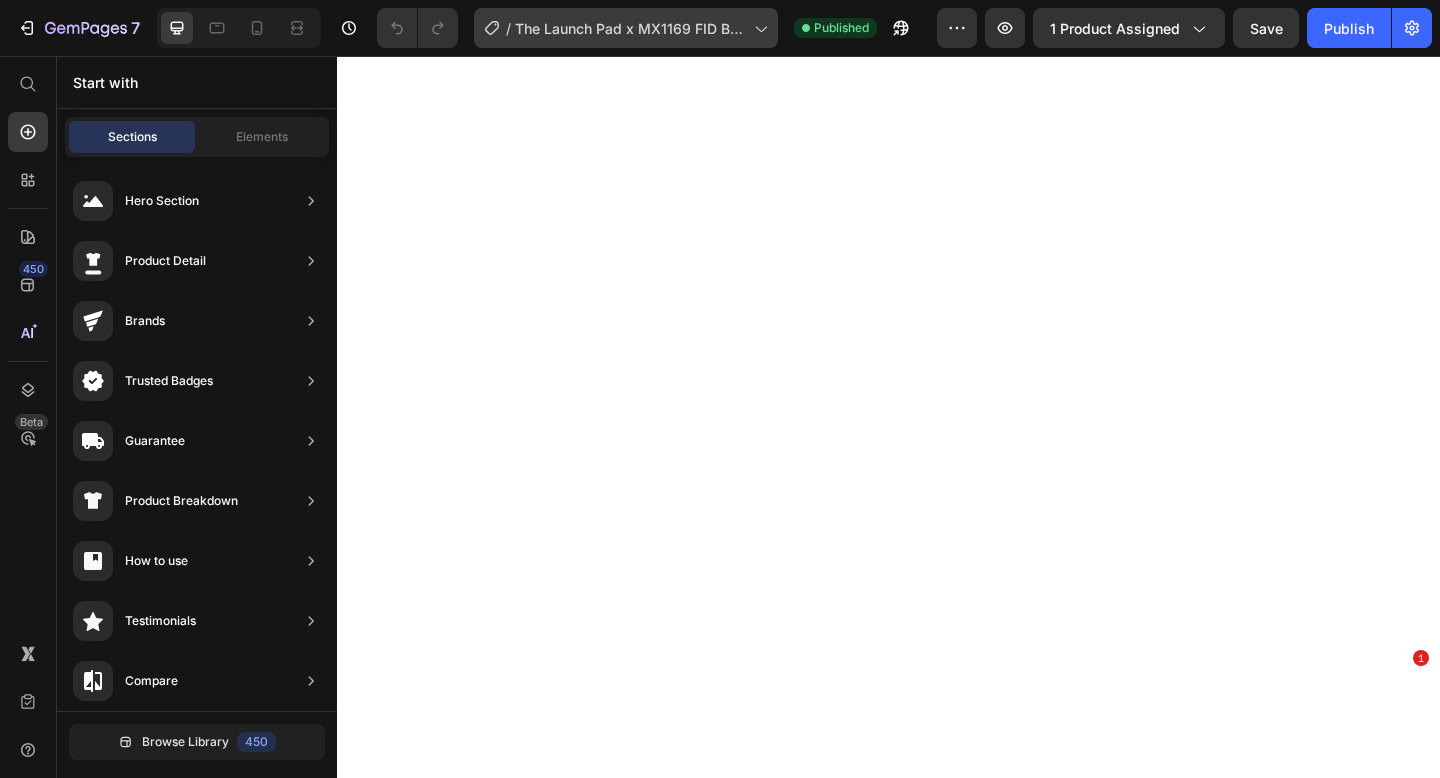scroll, scrollTop: 0, scrollLeft: 0, axis: both 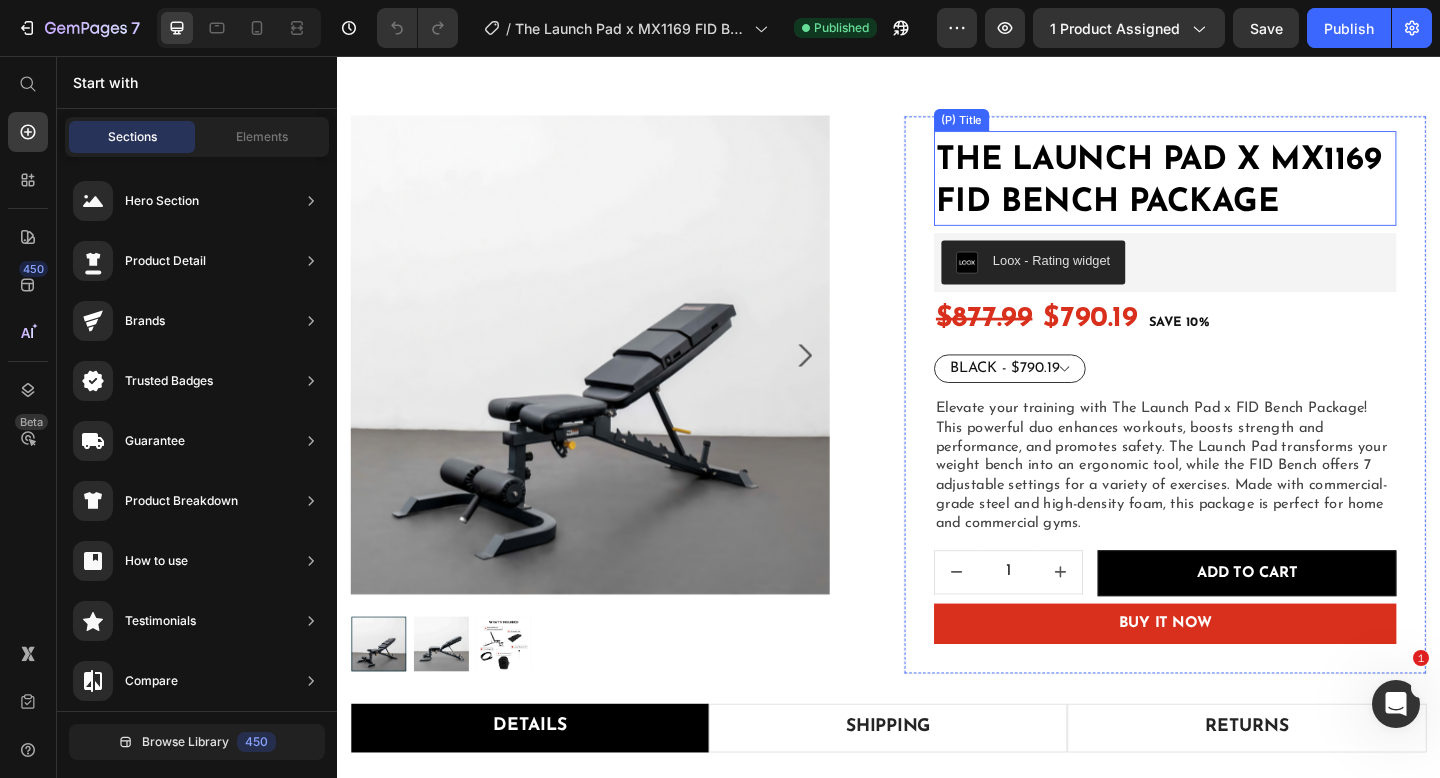 click on "The Launch Pad x MX1169 FID Bench Package" at bounding box center [1237, 193] 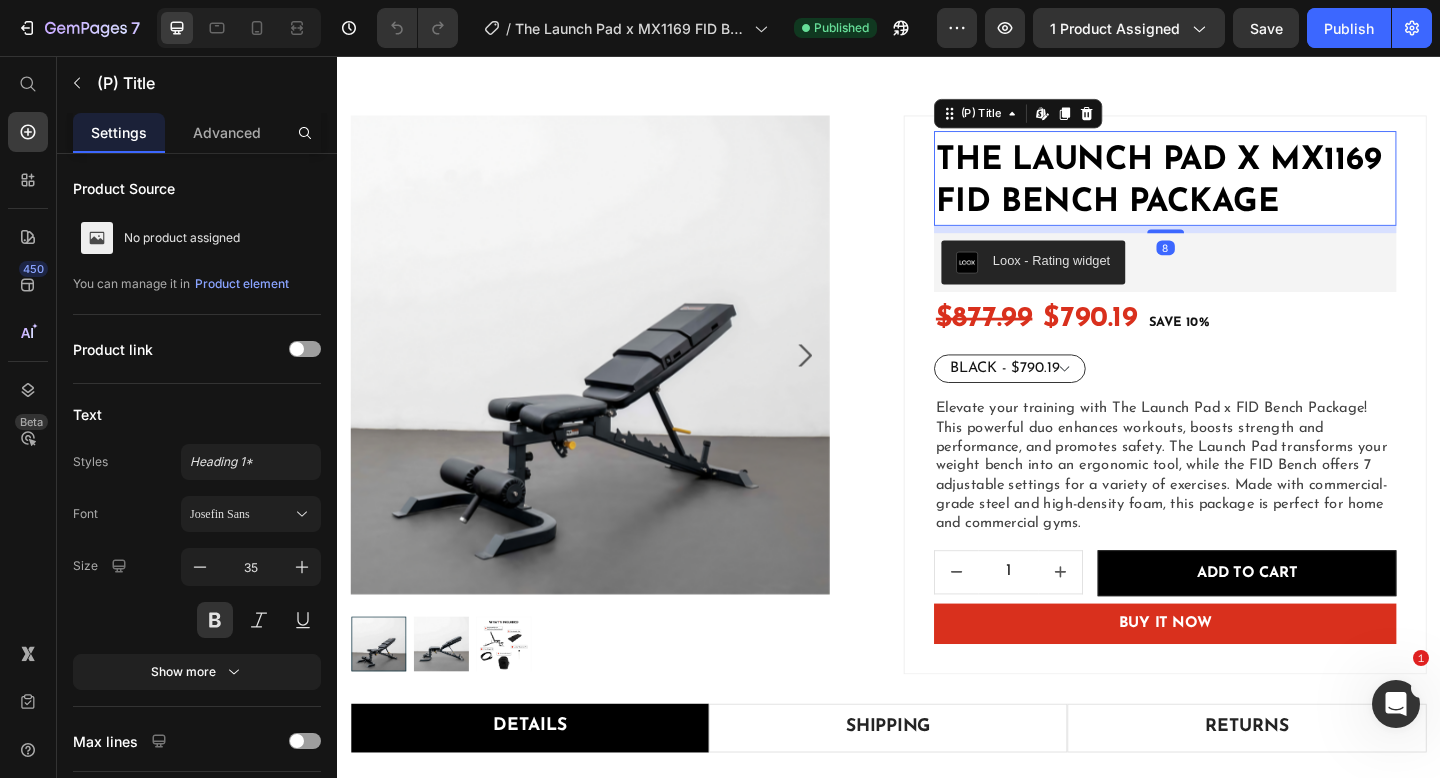scroll, scrollTop: 417, scrollLeft: 0, axis: vertical 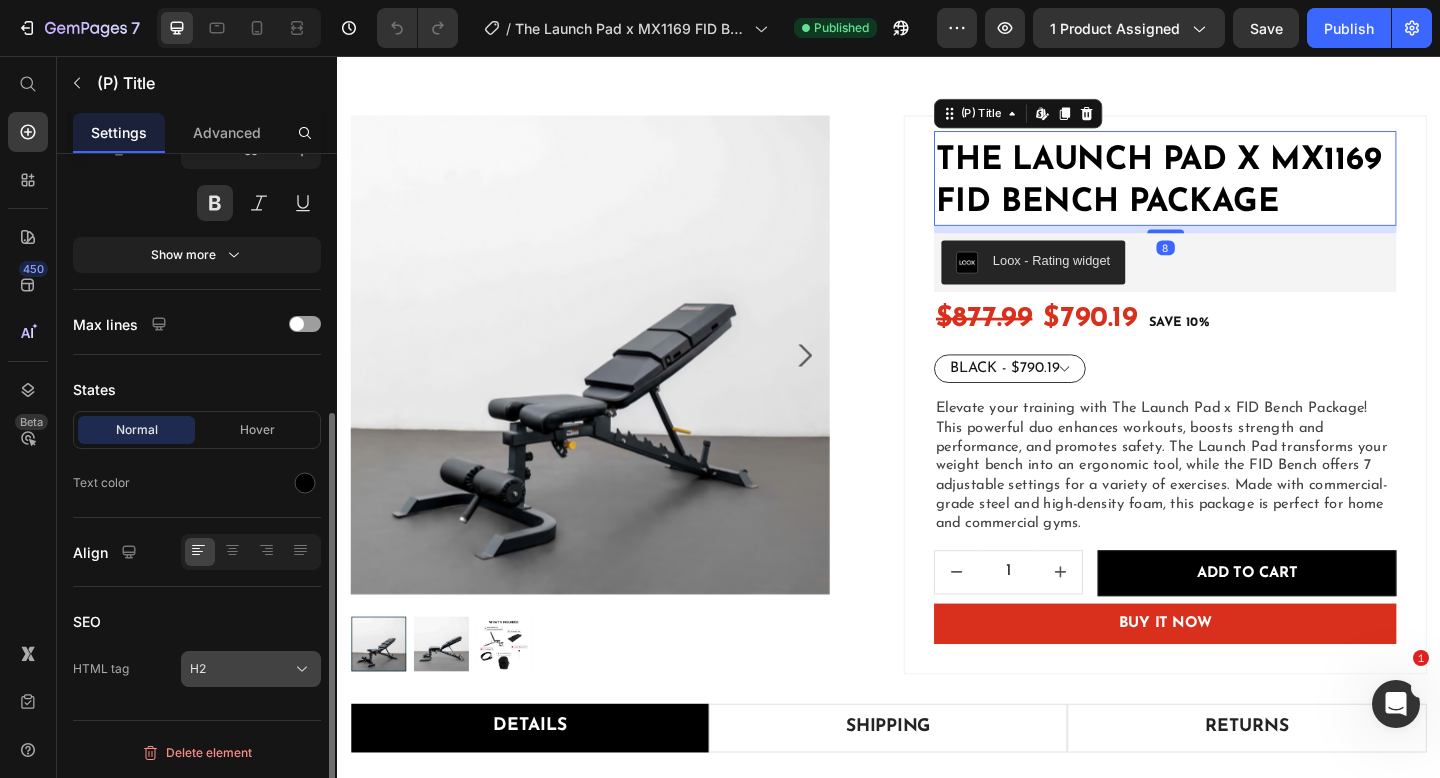 click on "H2" 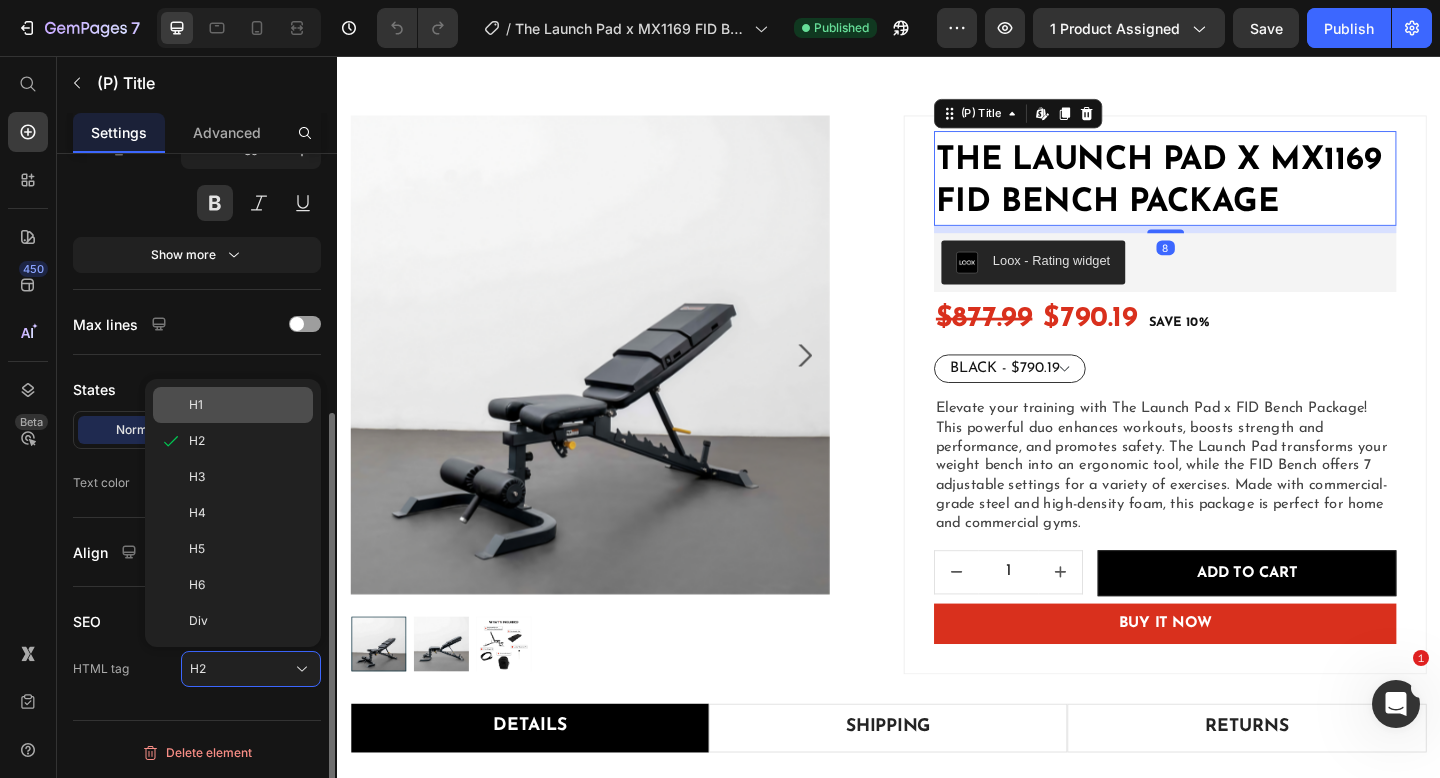 click on "H1" at bounding box center (247, 405) 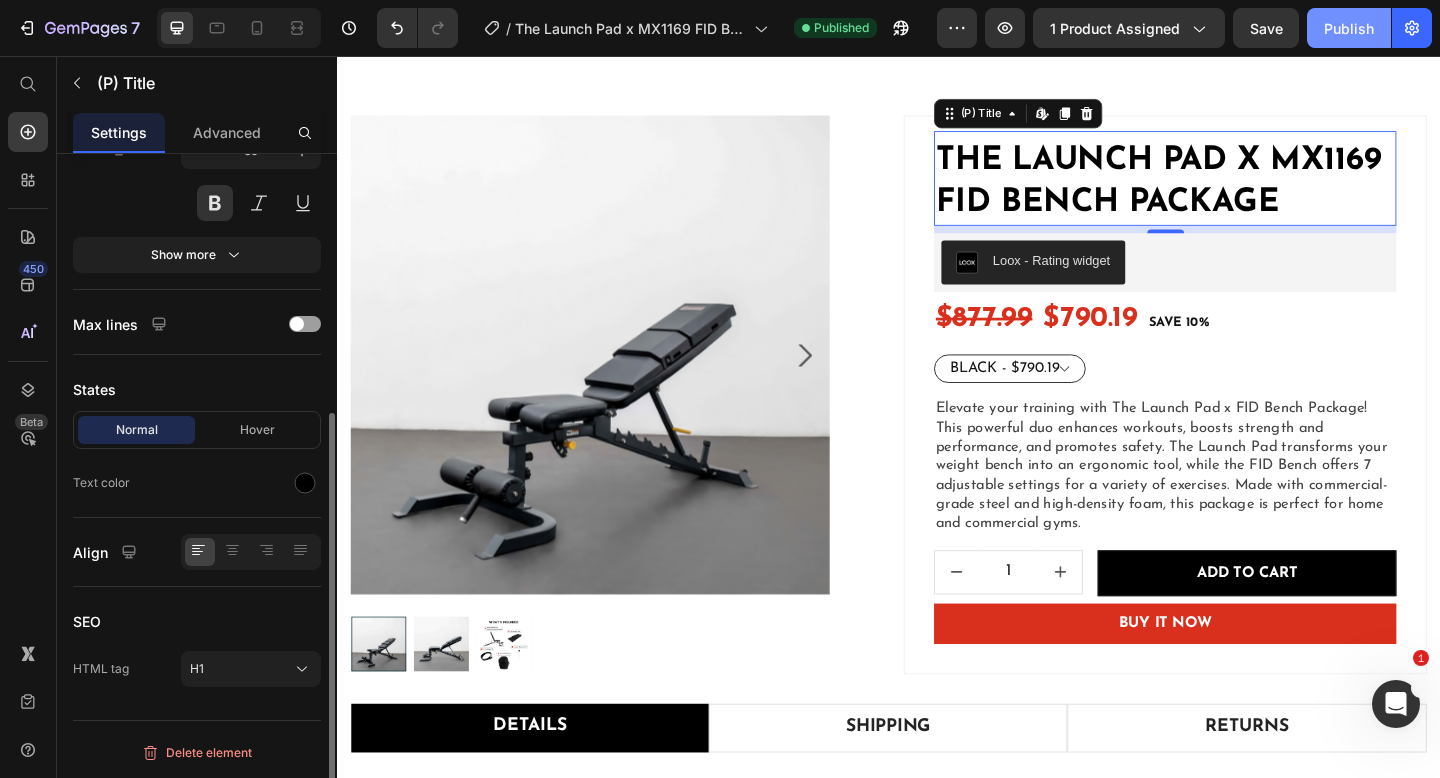 click on "Publish" at bounding box center (1349, 28) 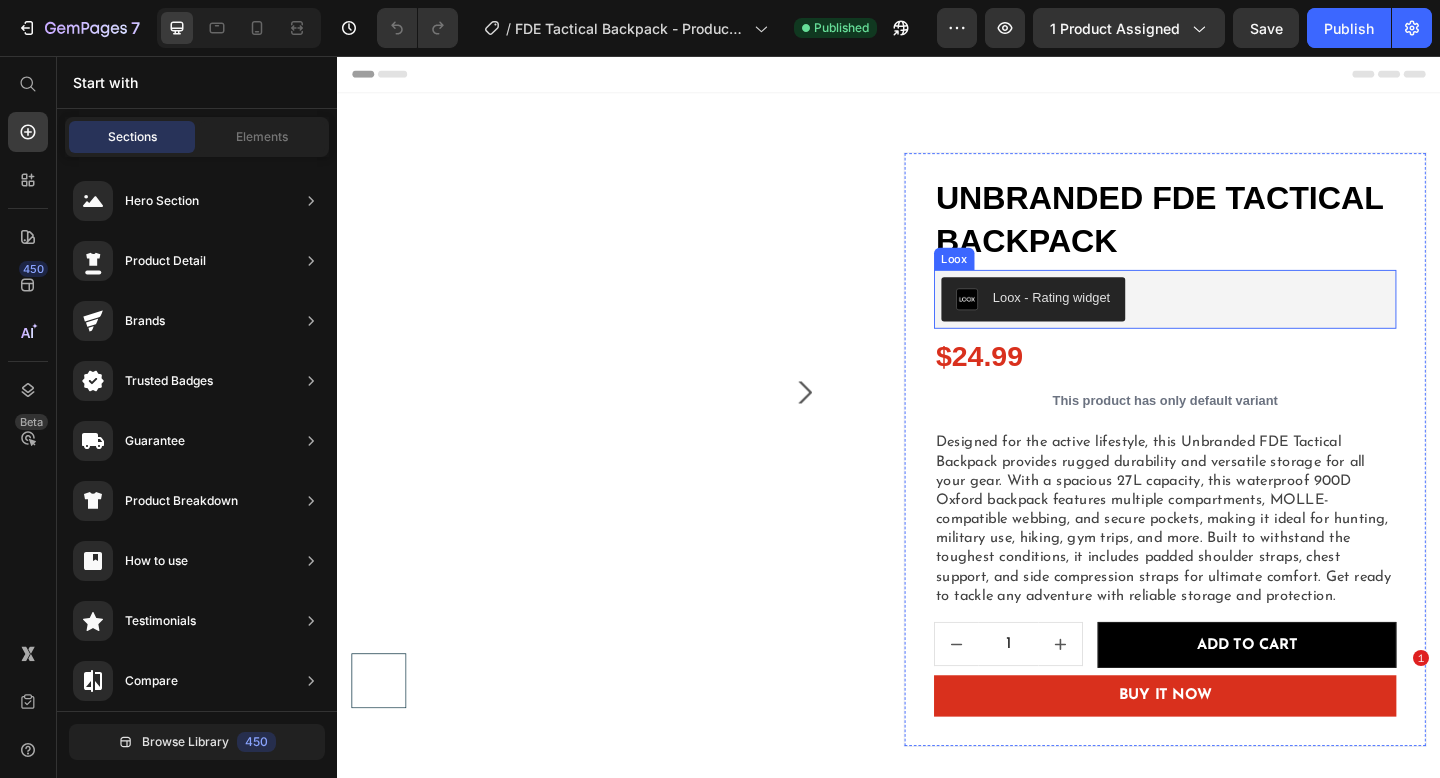 scroll, scrollTop: 0, scrollLeft: 0, axis: both 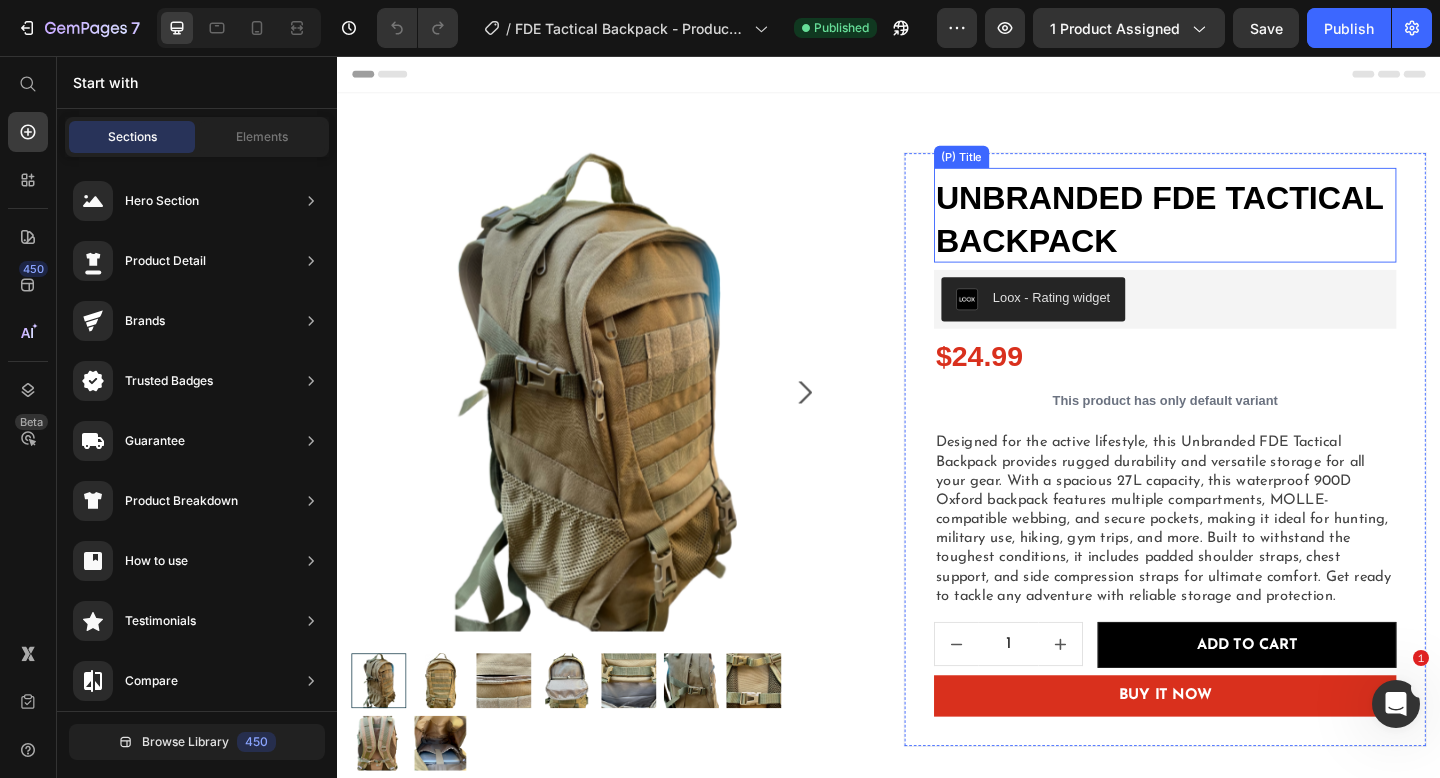 click on "Unbranded FDE Tactical Backpack" at bounding box center [1237, 233] 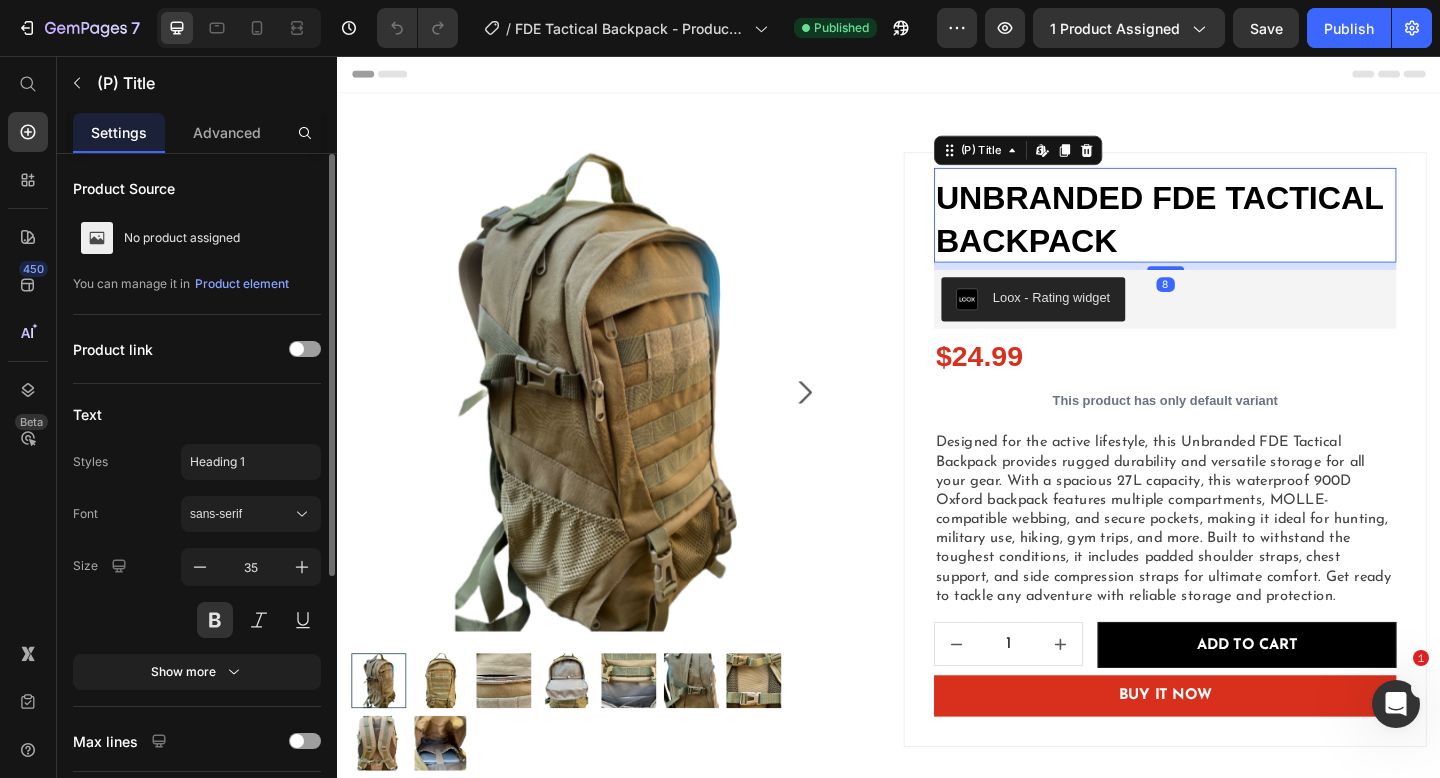 scroll, scrollTop: 417, scrollLeft: 0, axis: vertical 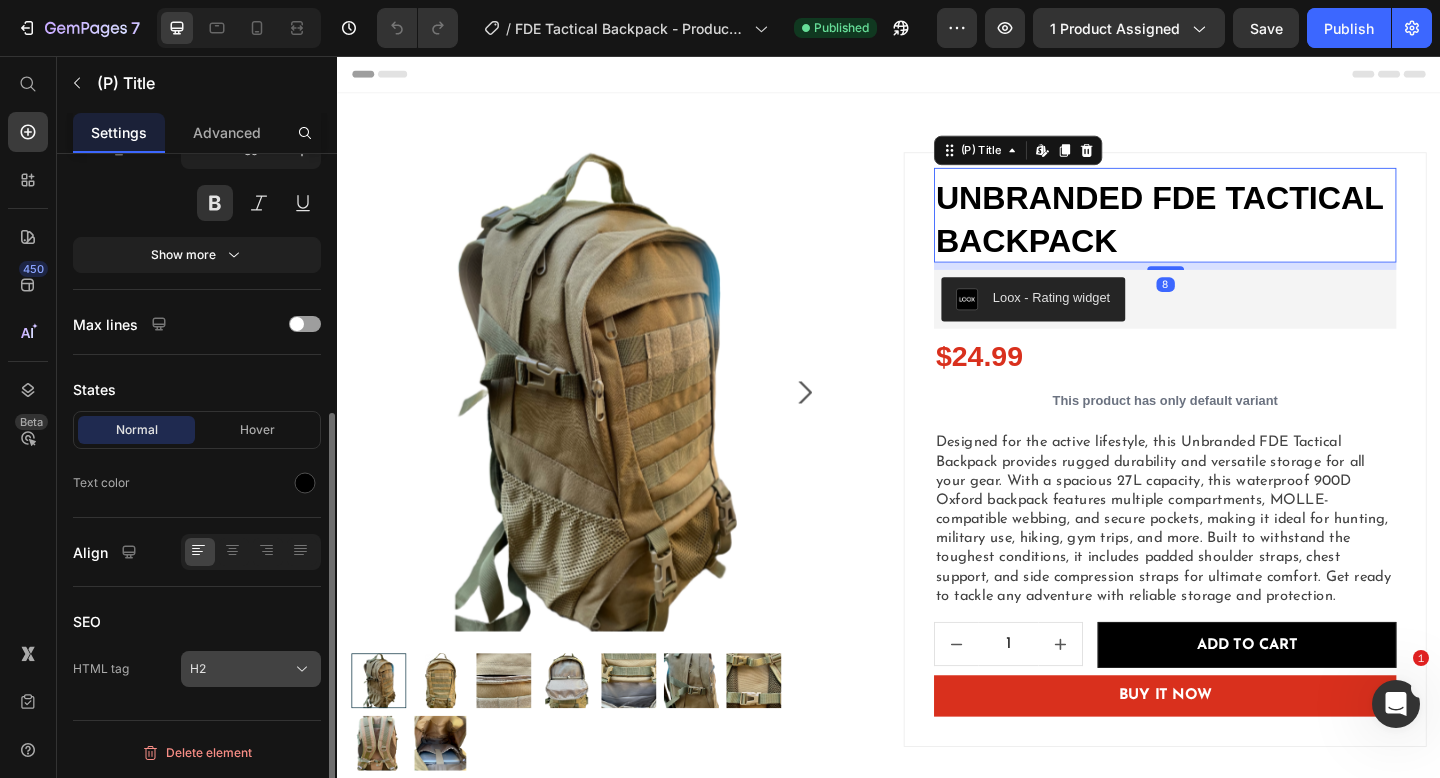 click on "H2" at bounding box center (198, 669) 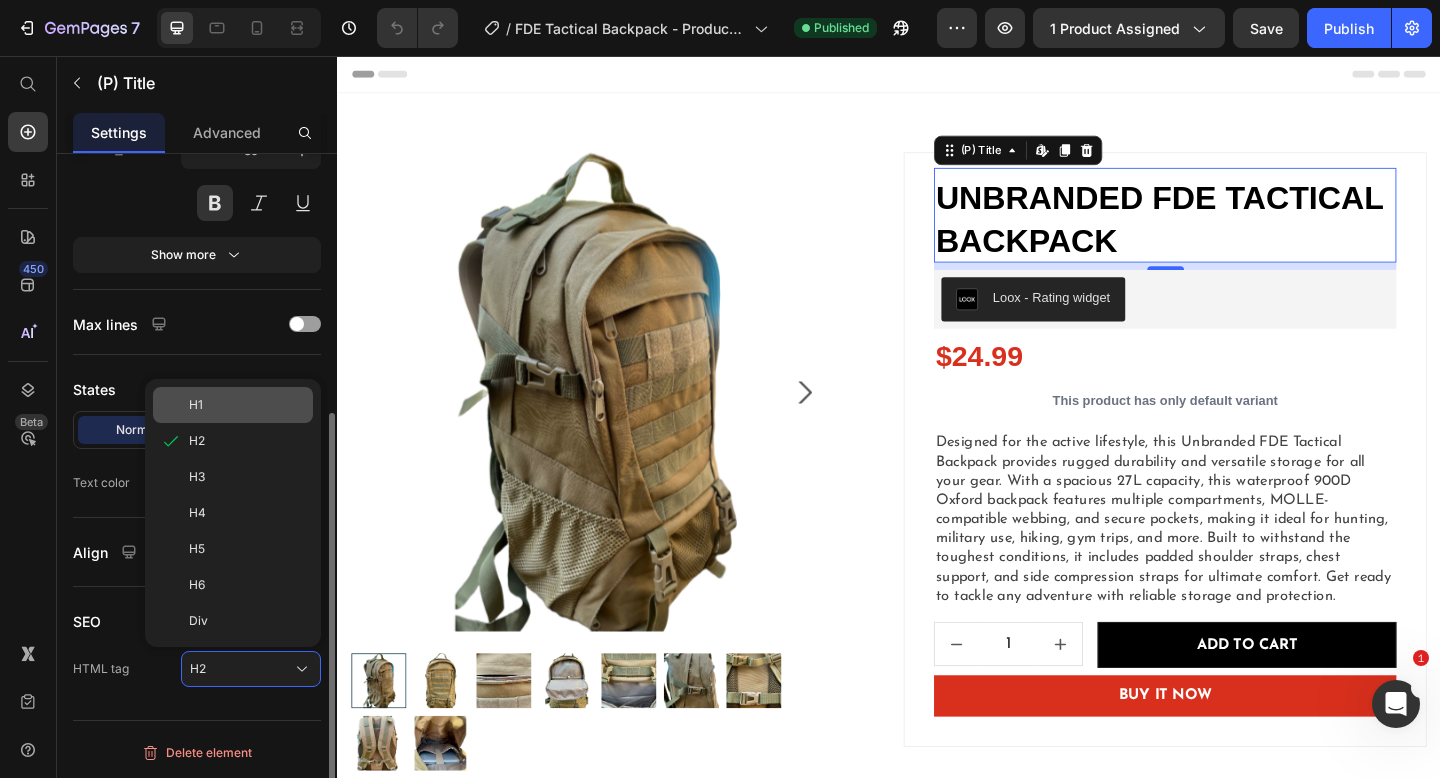 click on "H1" at bounding box center (247, 405) 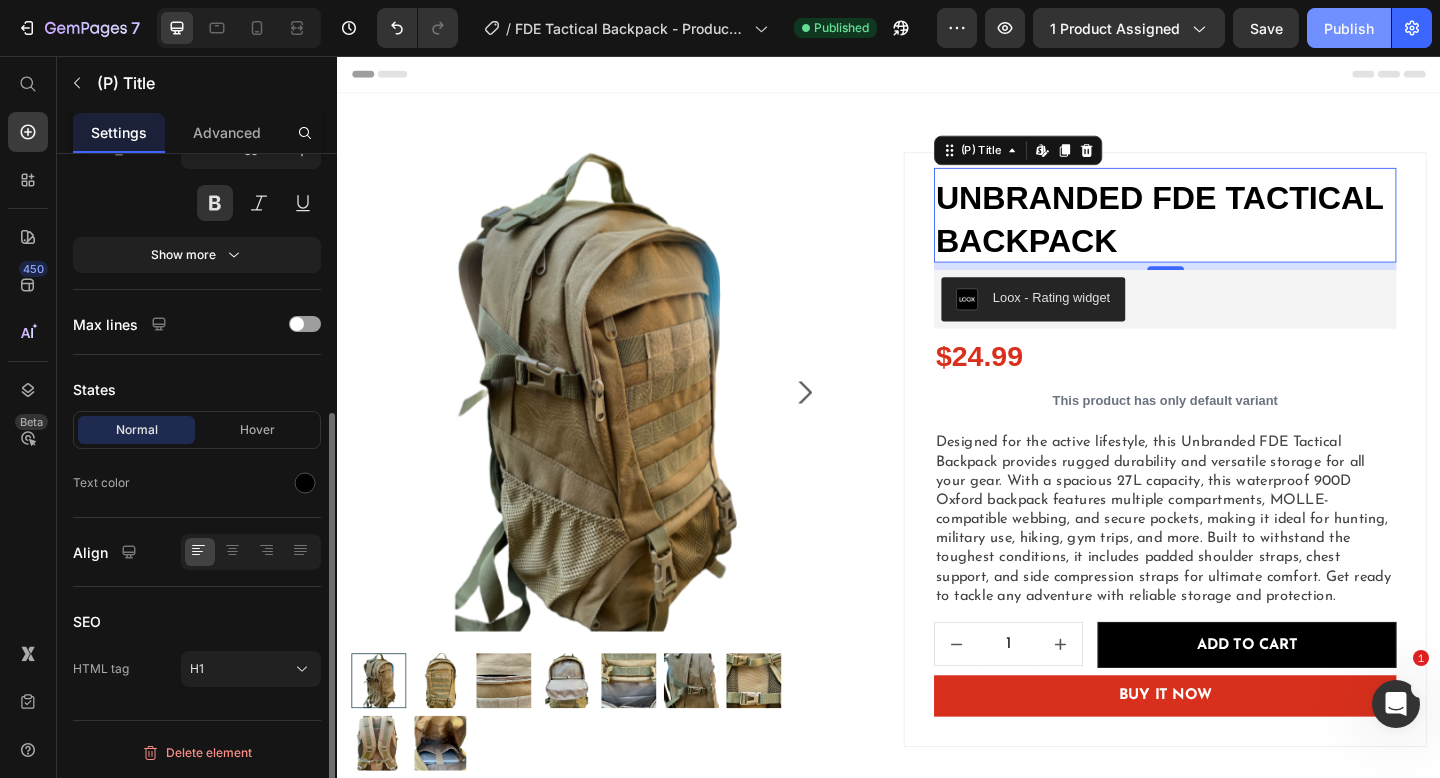 click on "Publish" 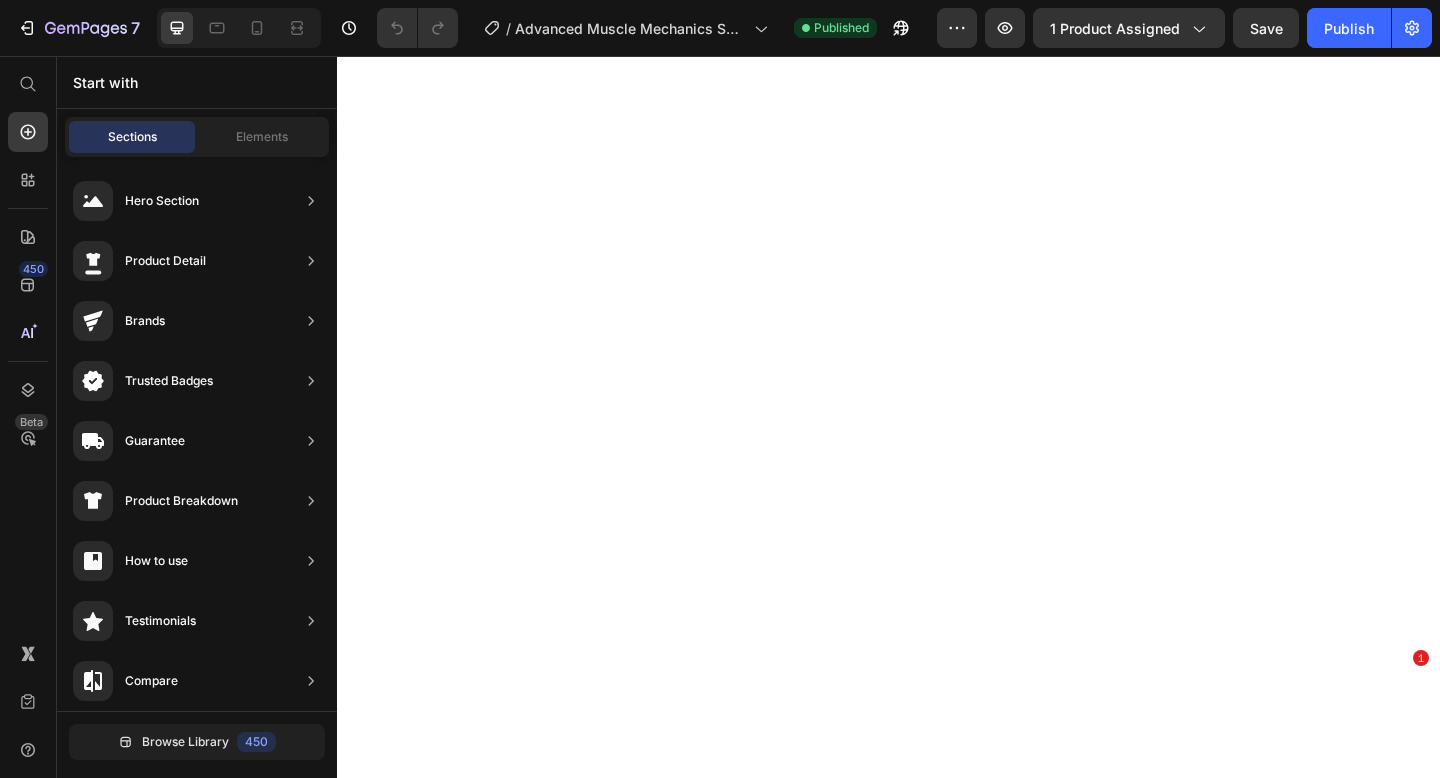 scroll, scrollTop: 0, scrollLeft: 0, axis: both 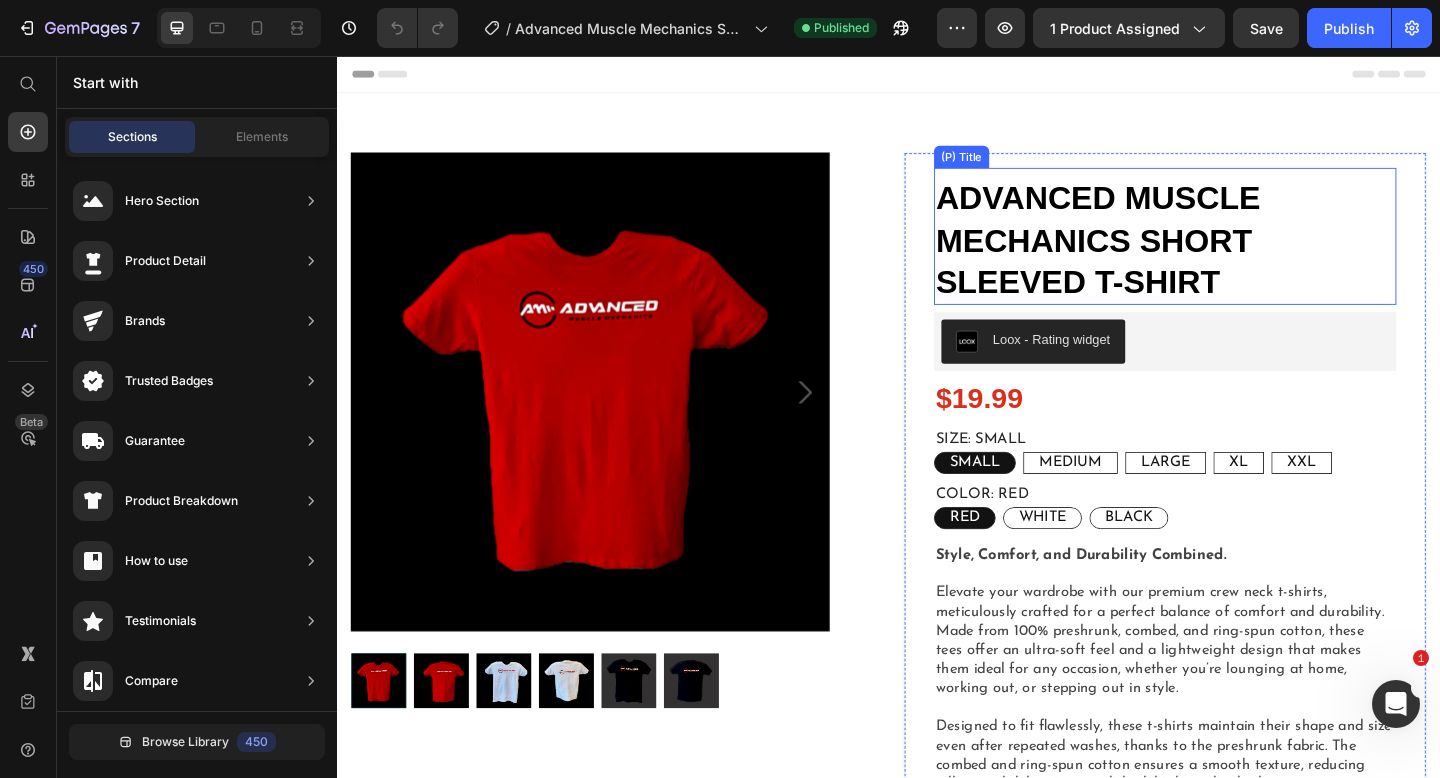 click on "Advanced Muscle Mechanics Short Sleeved T-Shirt" at bounding box center (1237, 256) 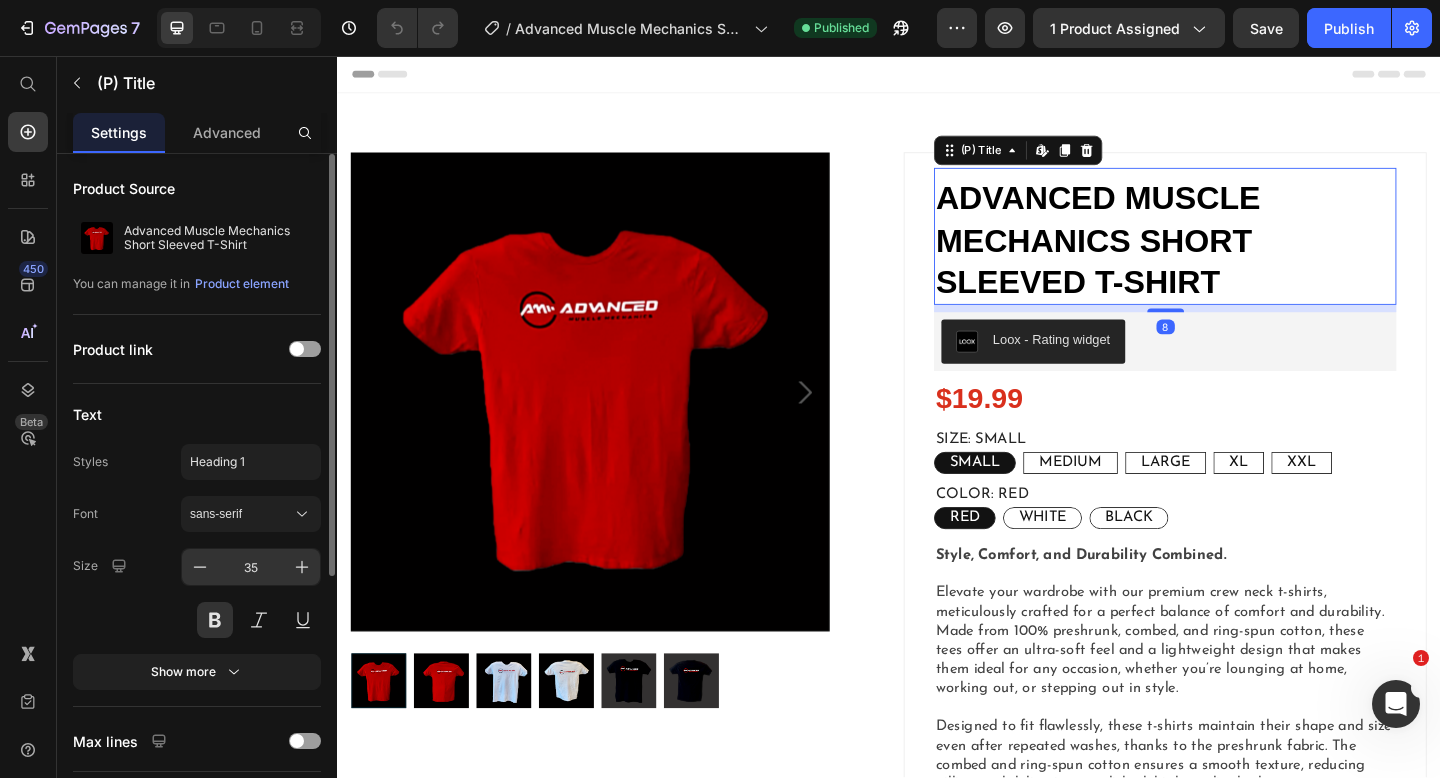 scroll, scrollTop: 417, scrollLeft: 0, axis: vertical 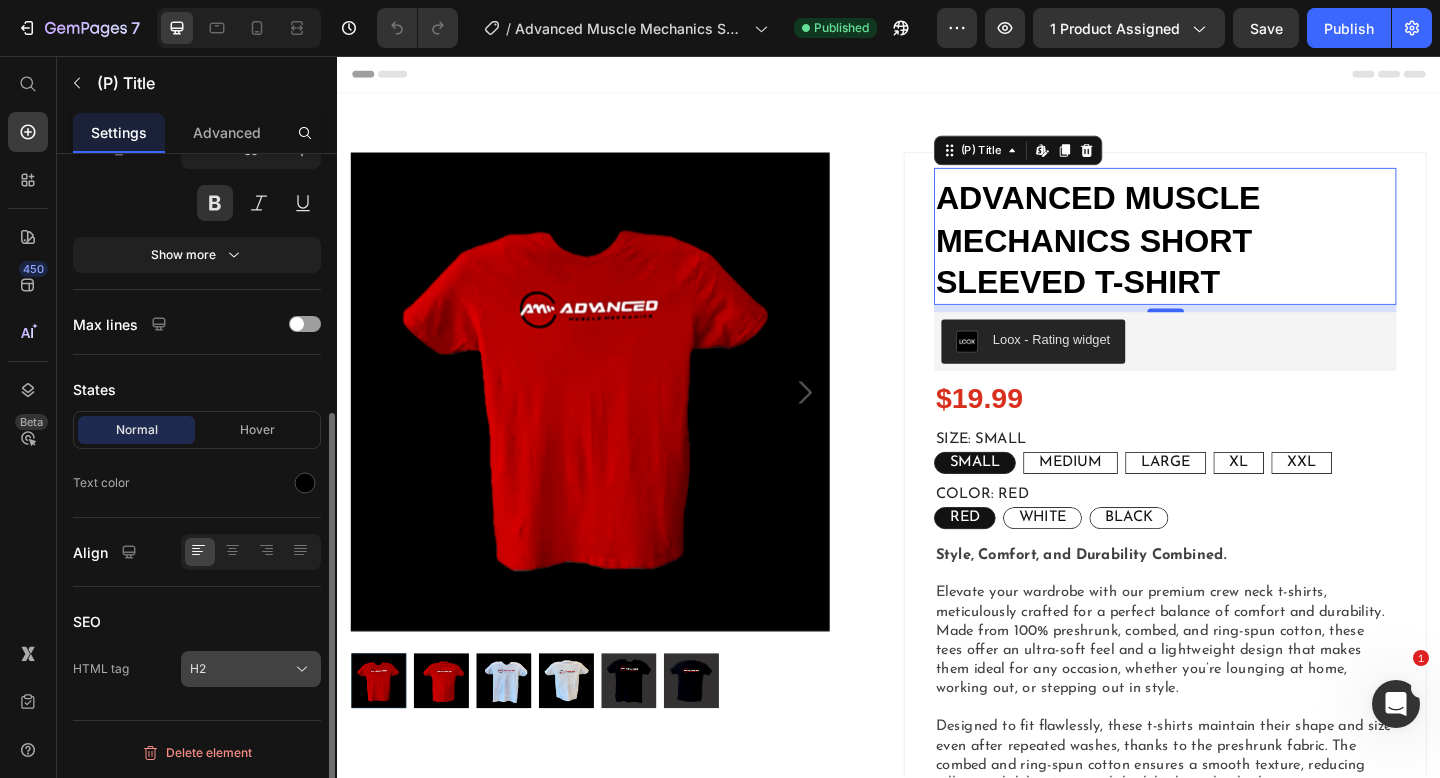 click on "H2" 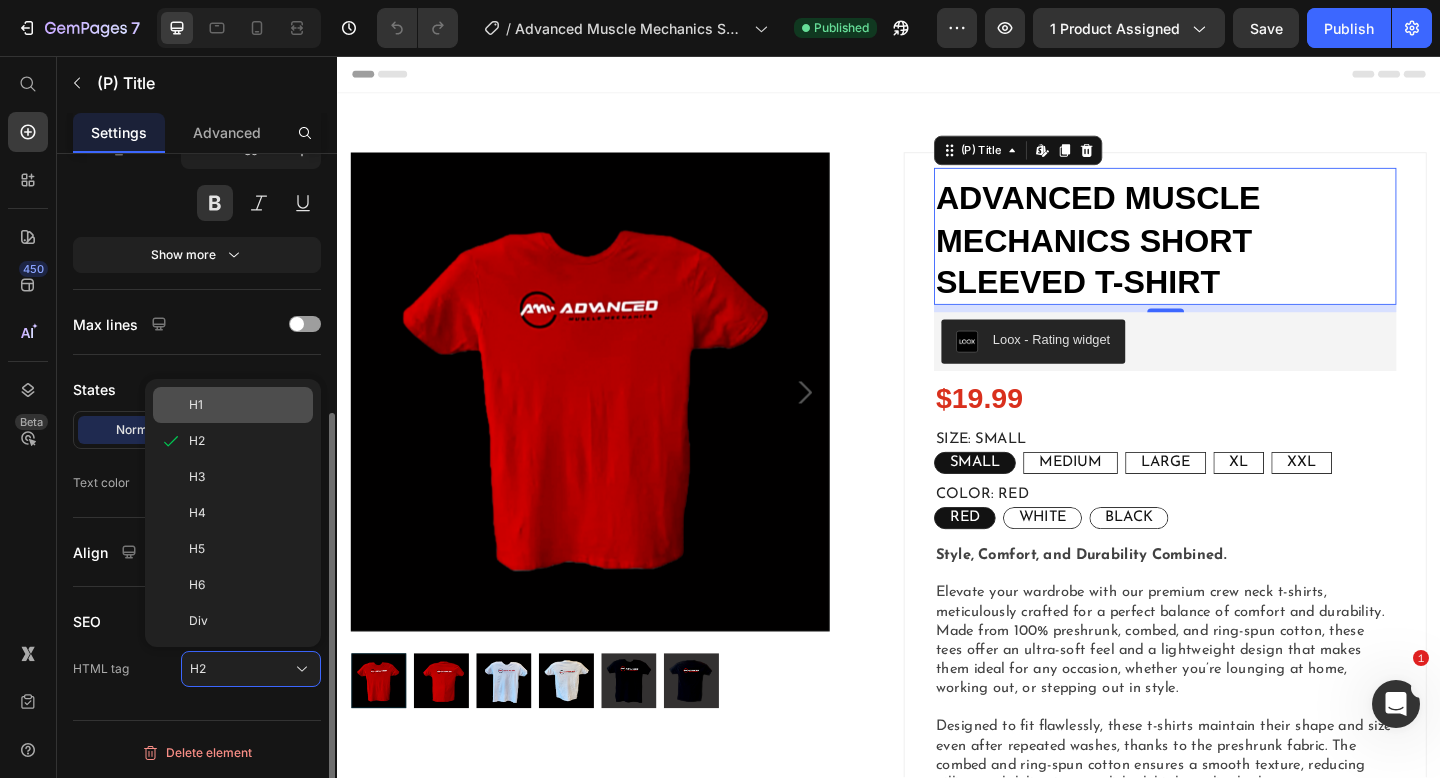 click on "H1" 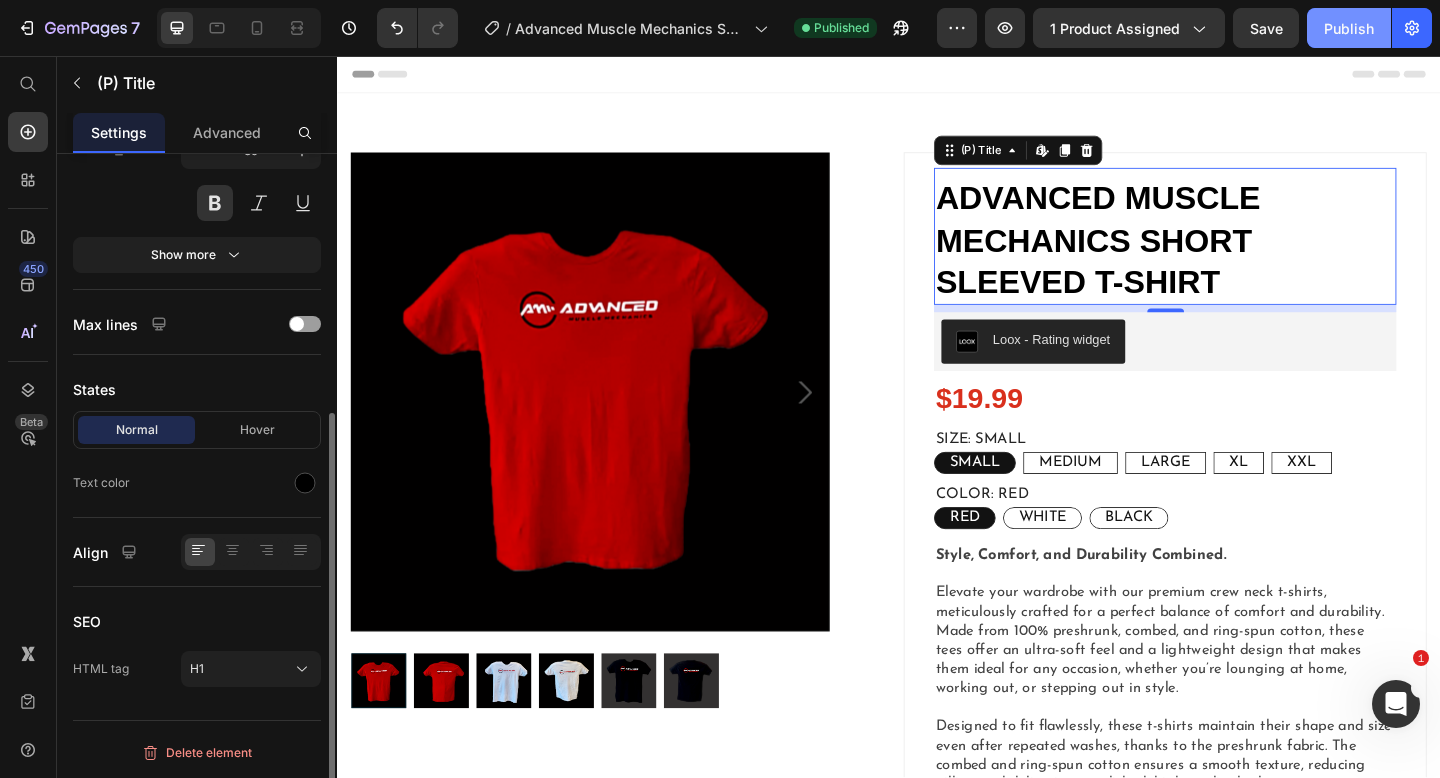 click on "Publish" at bounding box center [1349, 28] 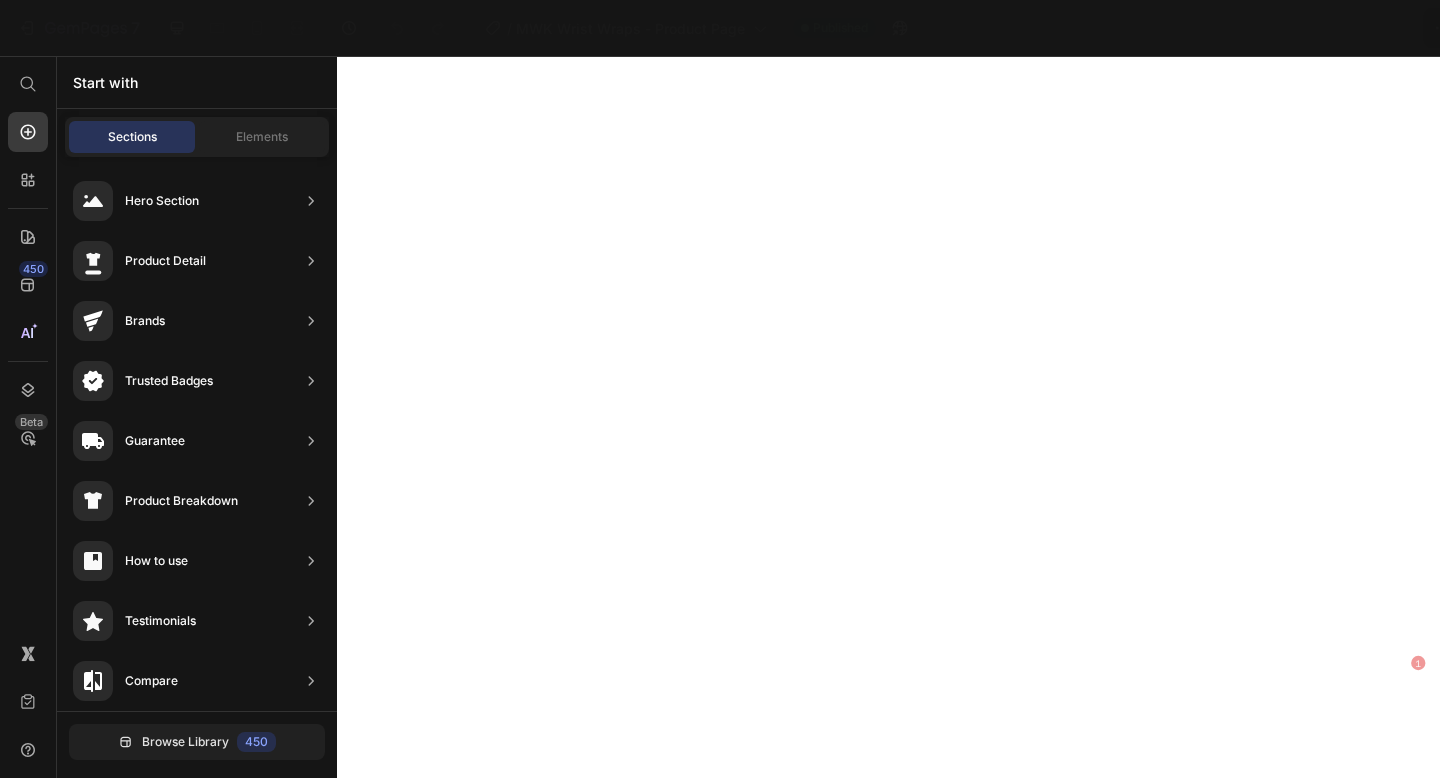 scroll, scrollTop: 0, scrollLeft: 0, axis: both 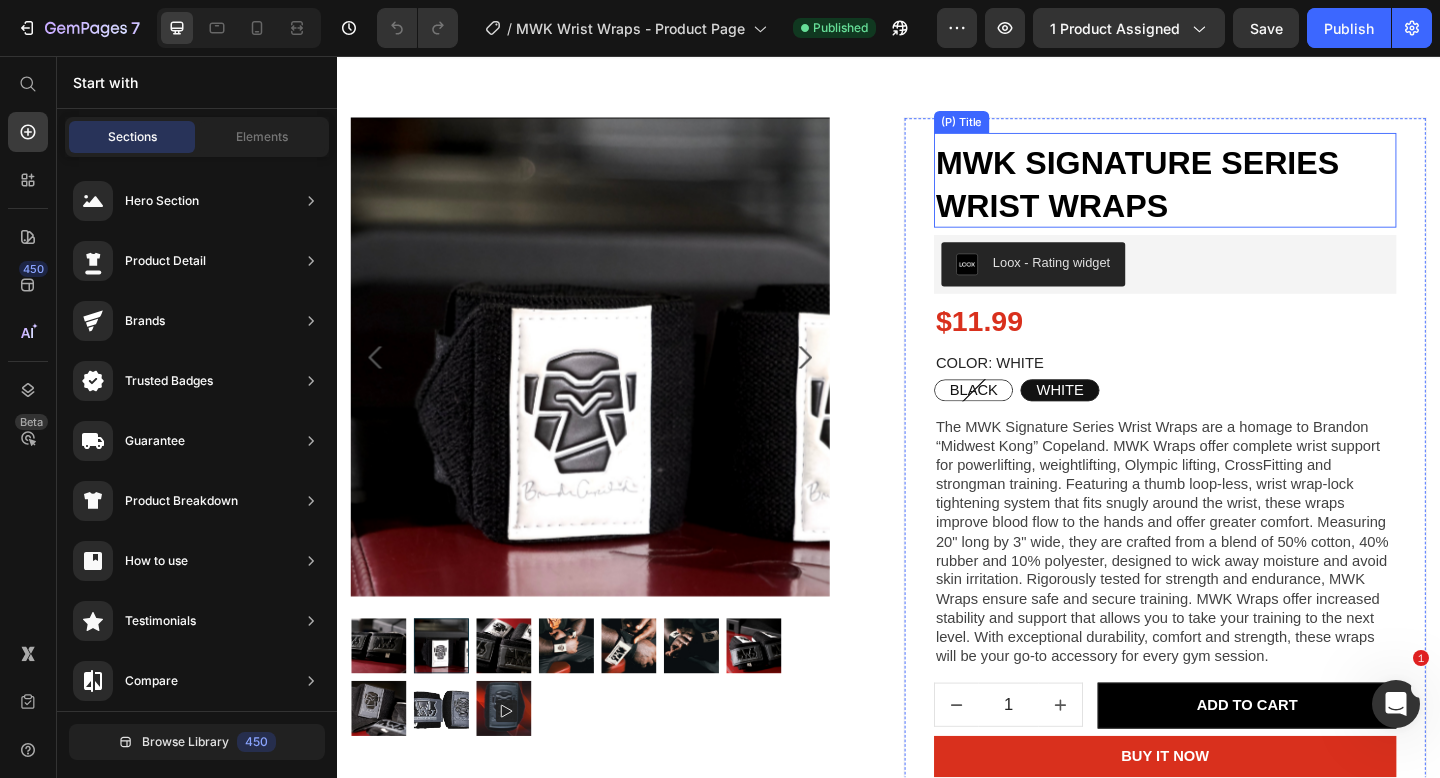 click on "MWK Signature Series Wrist Wraps" at bounding box center [1237, 195] 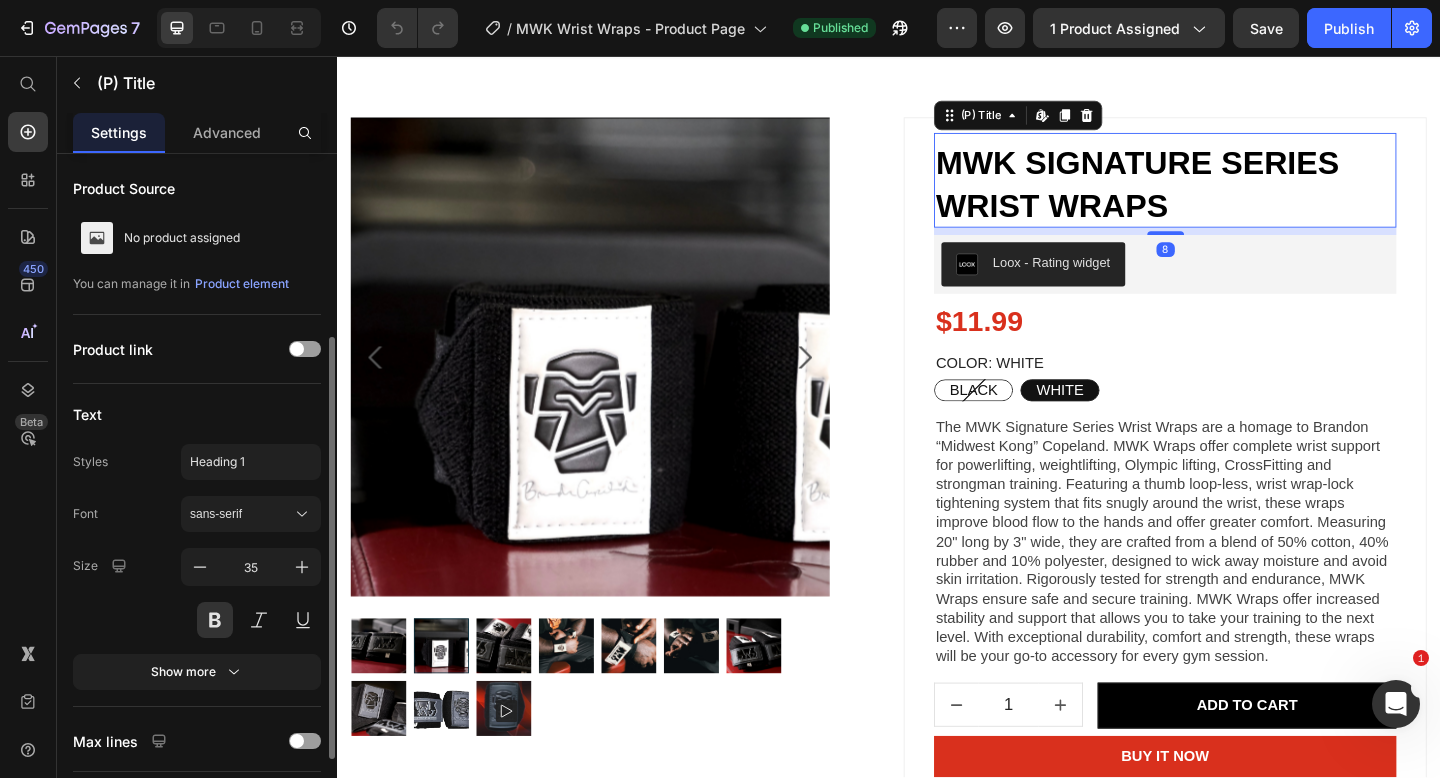 scroll, scrollTop: 417, scrollLeft: 0, axis: vertical 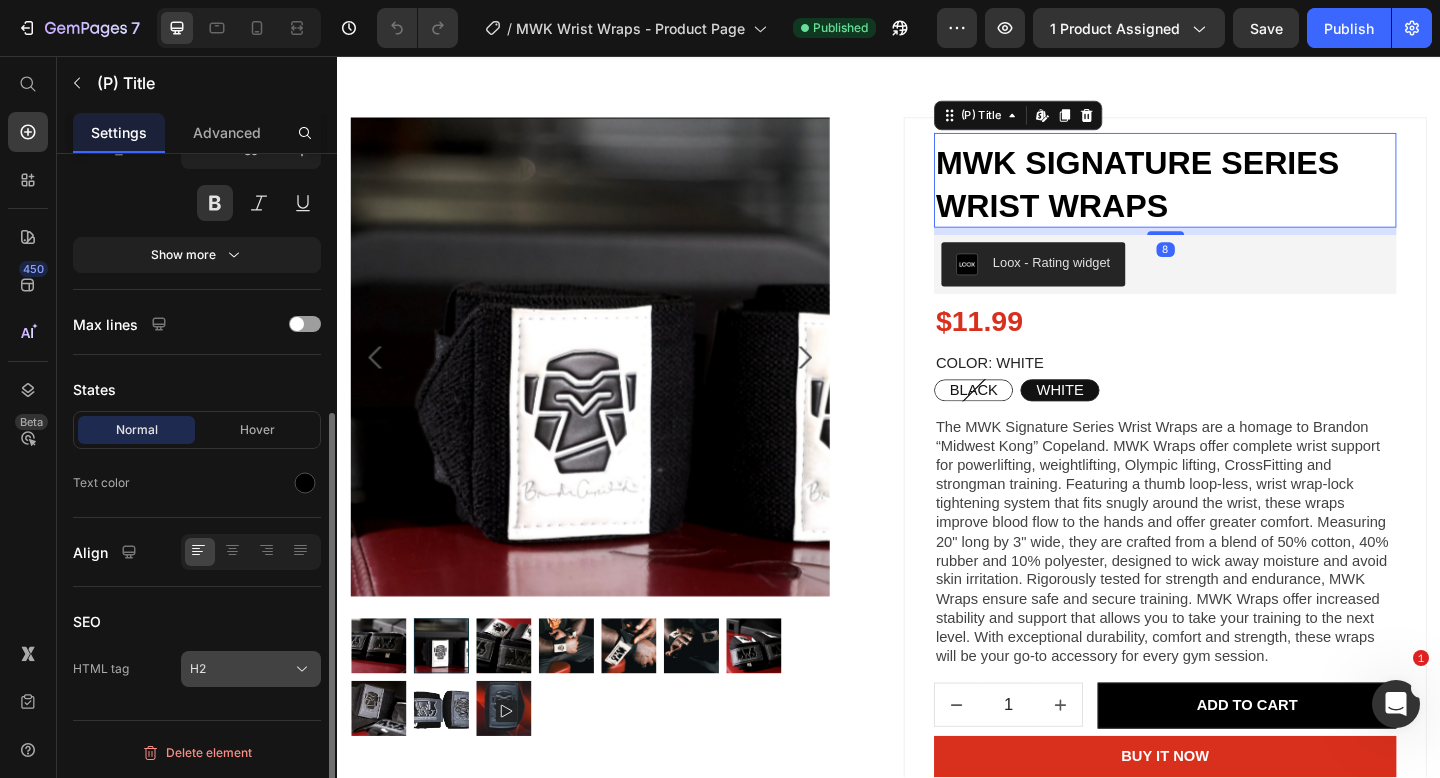 click on "H2" 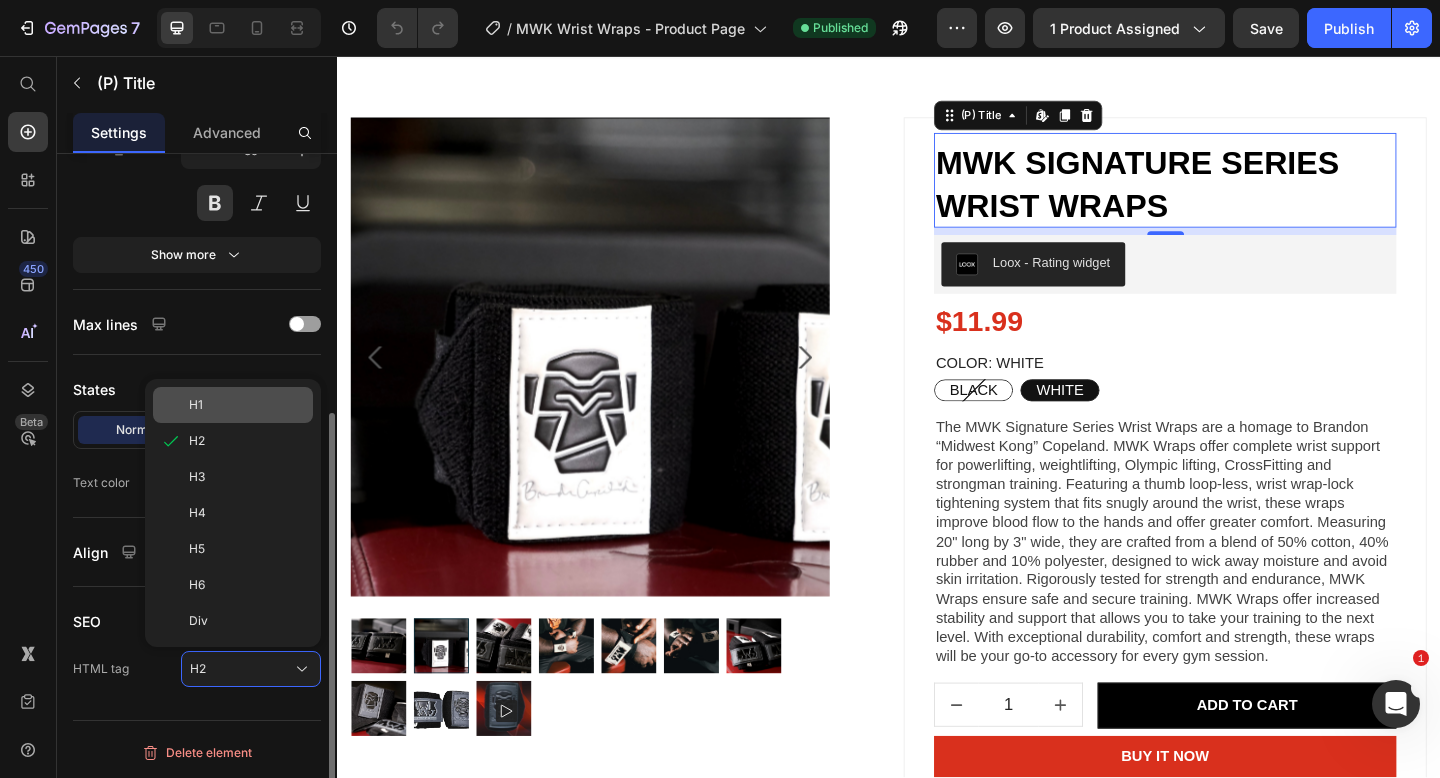 click on "H1" 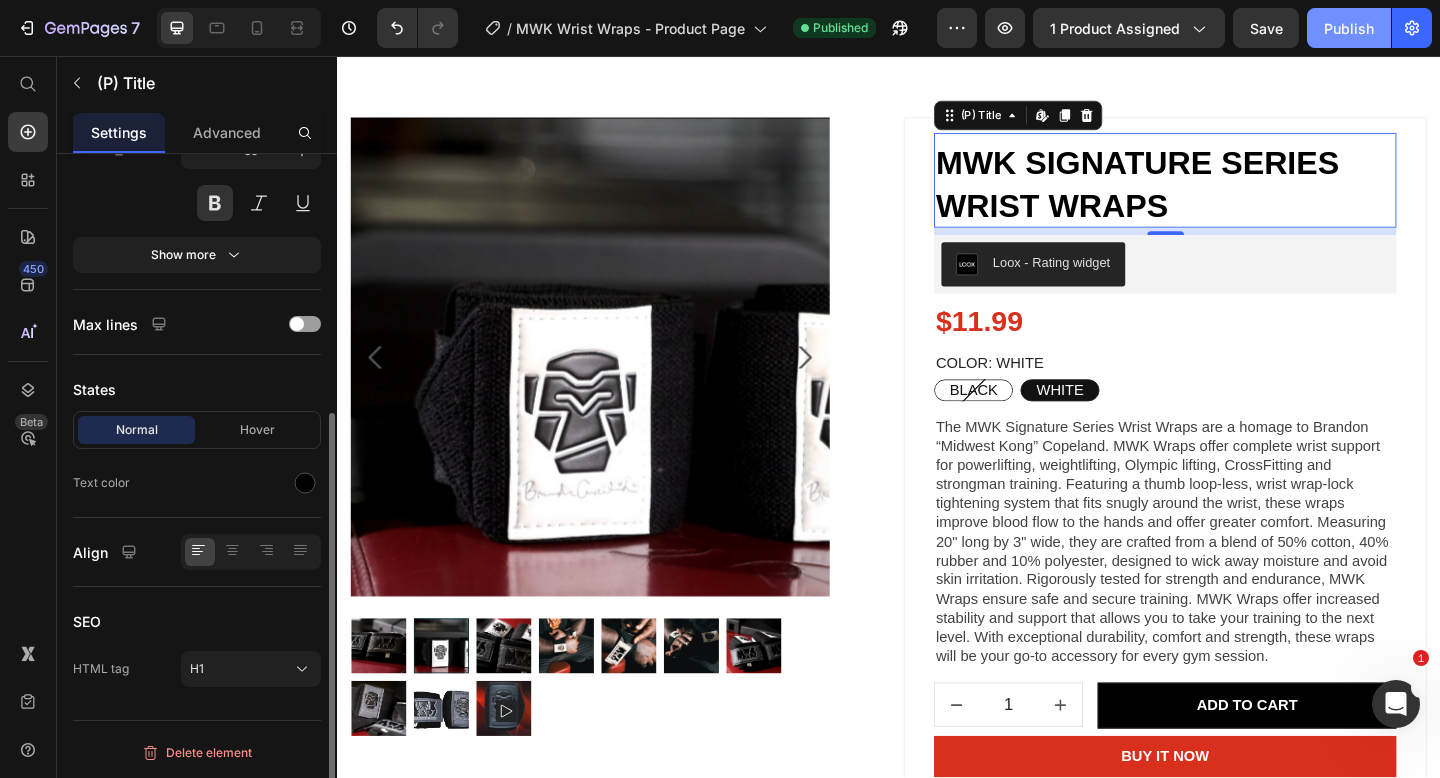 click on "Publish" at bounding box center [1349, 28] 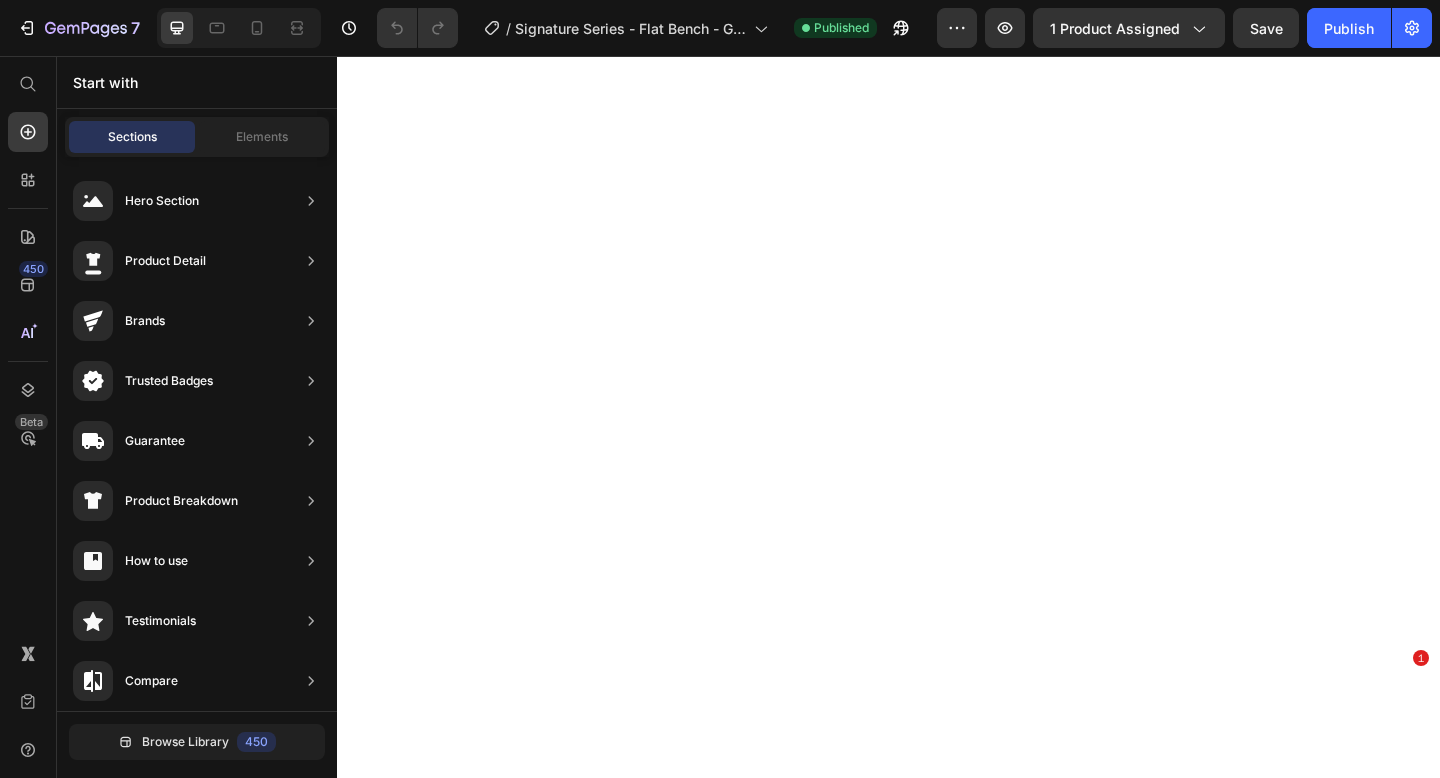 scroll, scrollTop: 0, scrollLeft: 0, axis: both 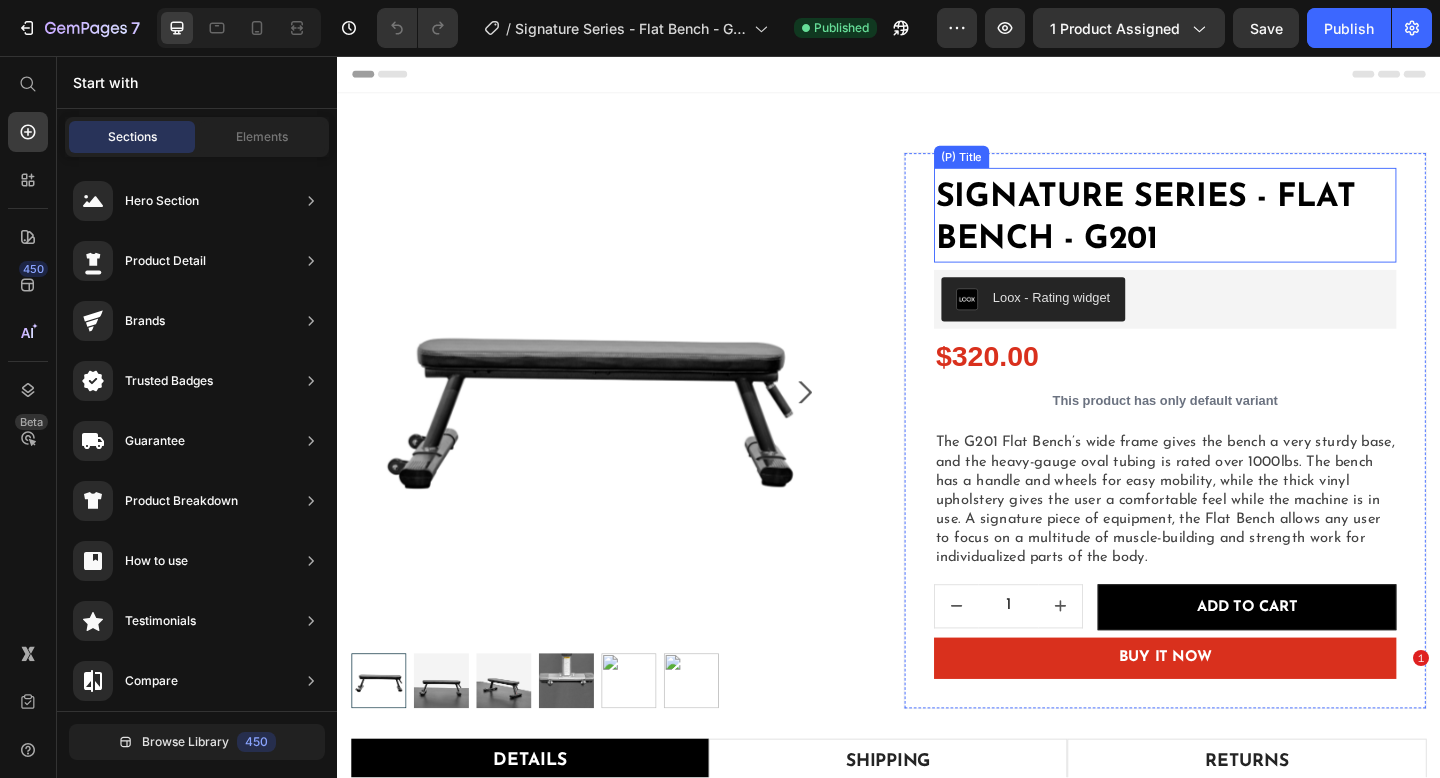 click on "Signature Series - Flat Bench - G201" at bounding box center (1237, 233) 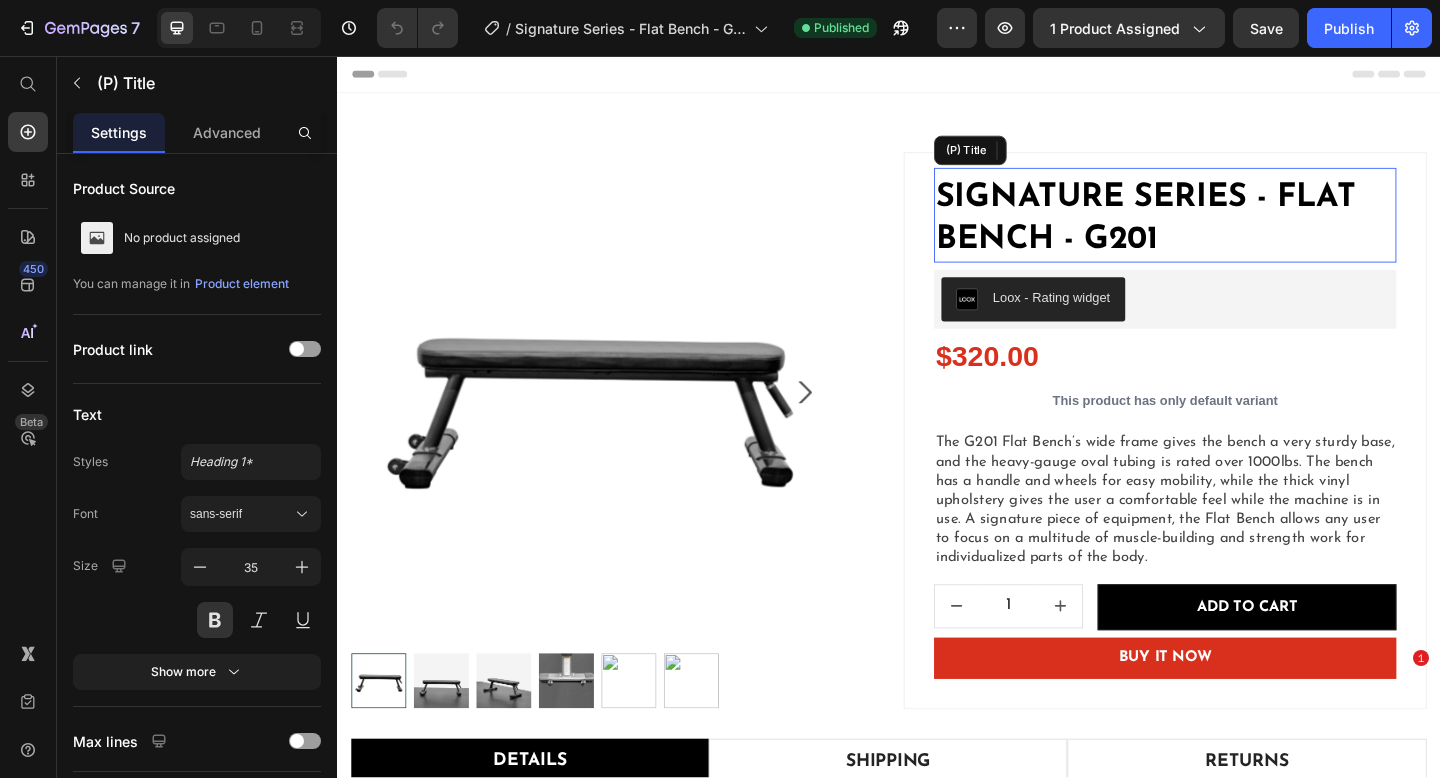 click on "Signature Series - Flat Bench - G201" at bounding box center (1237, 233) 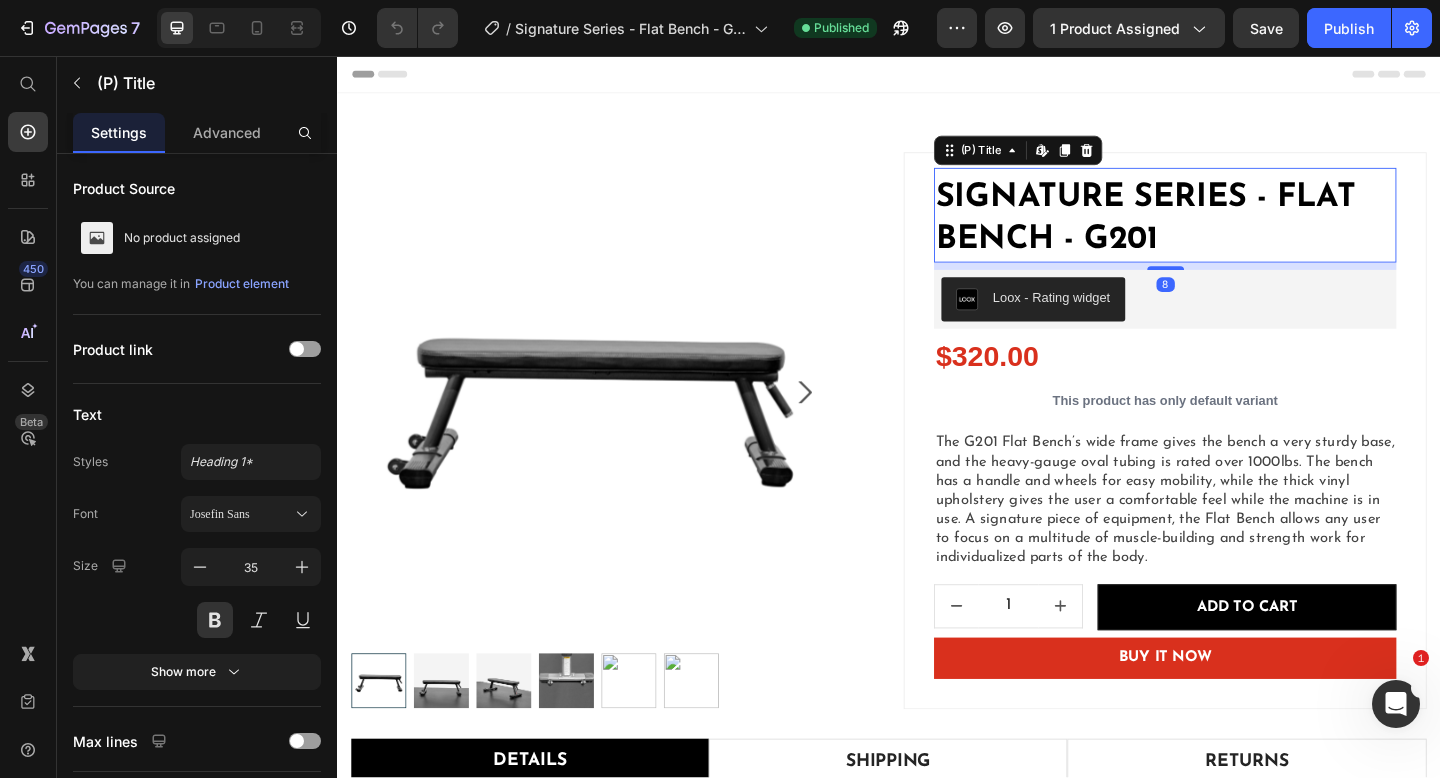 scroll, scrollTop: 0, scrollLeft: 0, axis: both 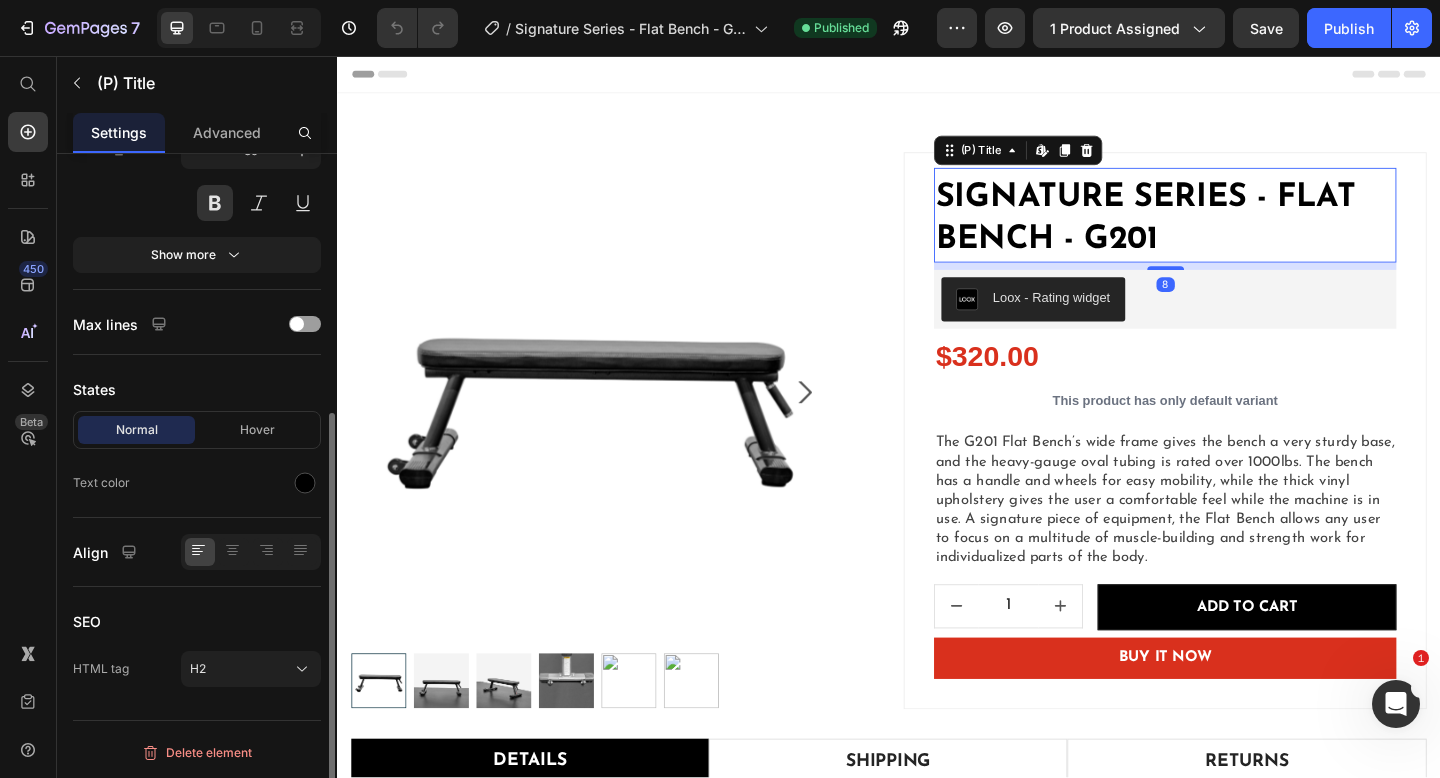 click on "Product Source Signature Series - Flat Bench - G201  You can manage it in   Product element  Product link Text Styles Heading 1* Font Josefin Sans Size 35 Show more Max lines States Normal Hover Text color Align SEO HTML tag H2" at bounding box center [197, 236] 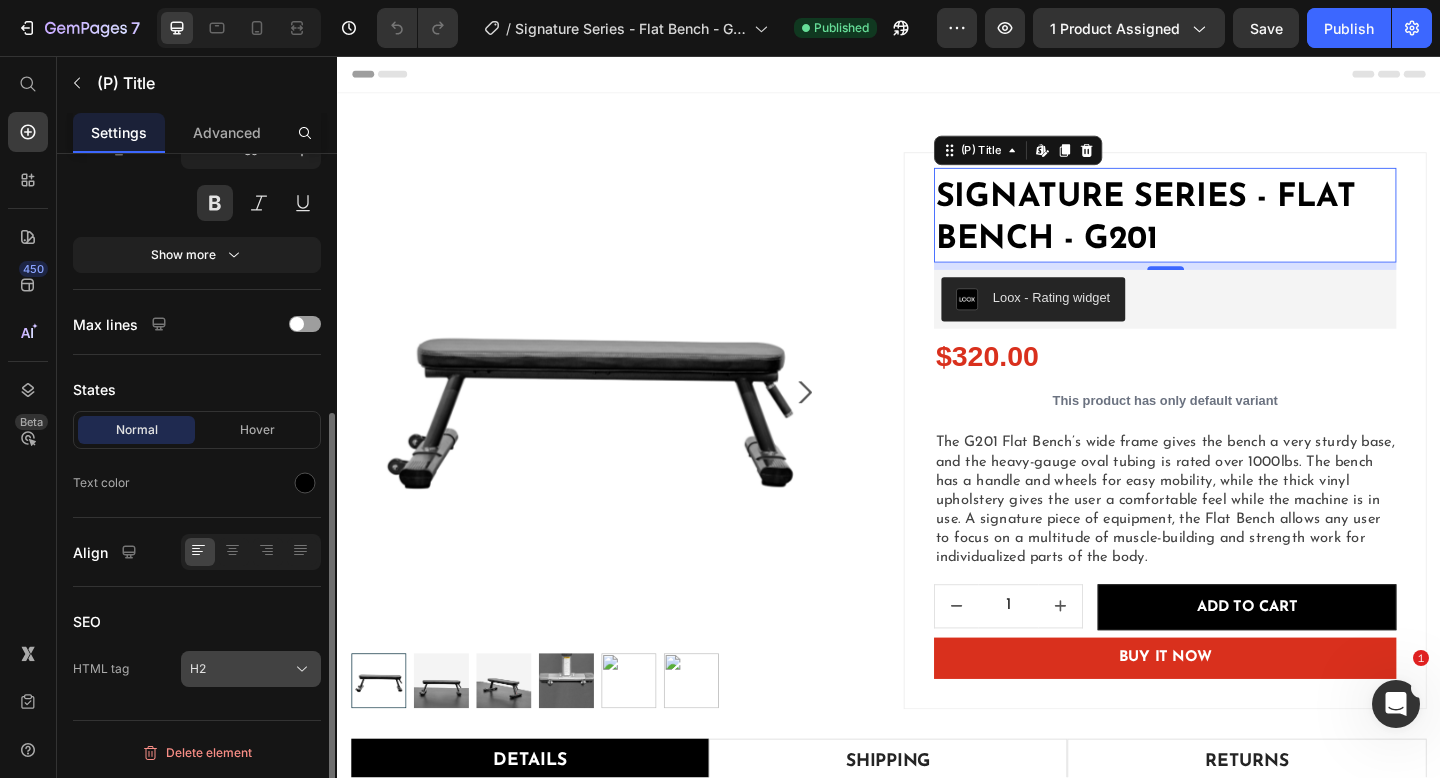 click on "H2" 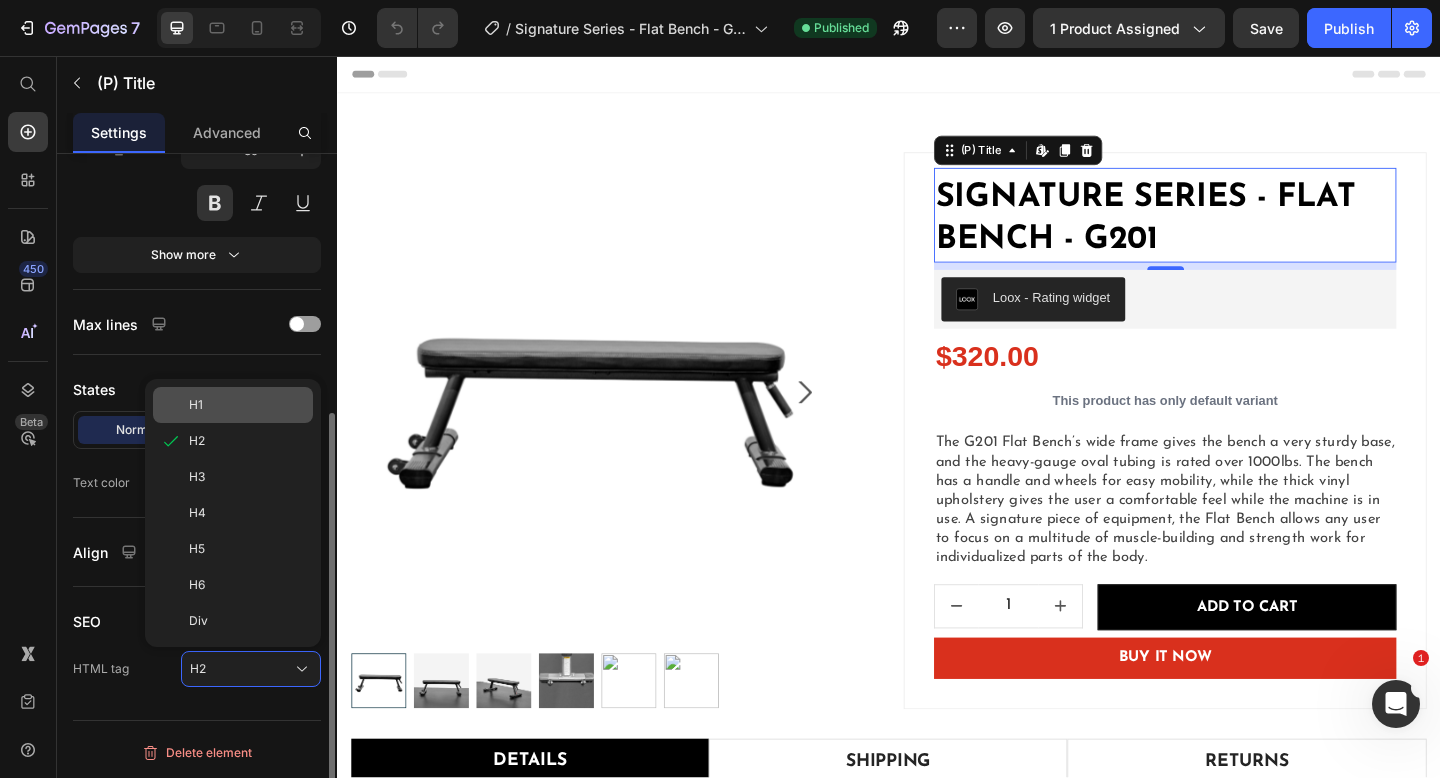 click on "H1" at bounding box center (247, 405) 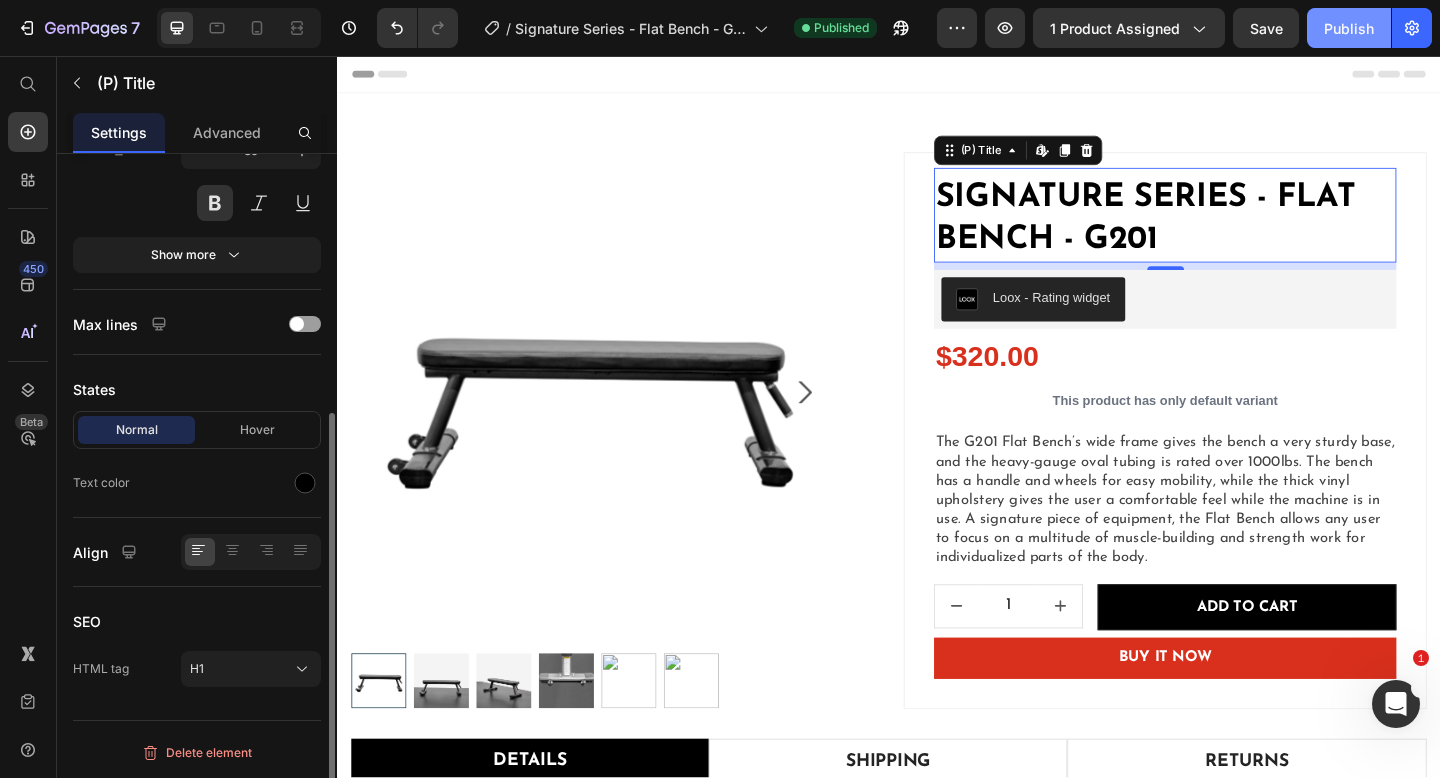 click on "Publish" 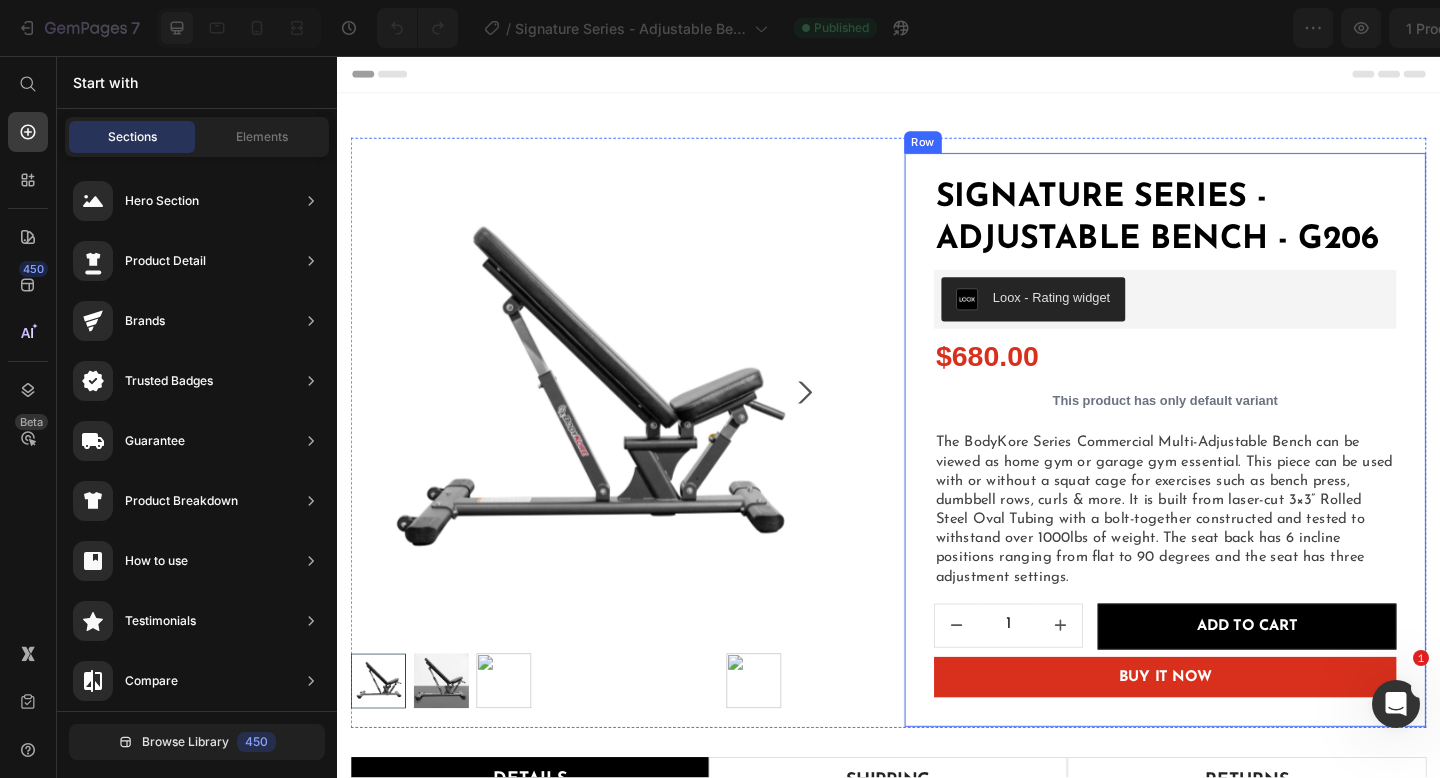 scroll, scrollTop: 0, scrollLeft: 0, axis: both 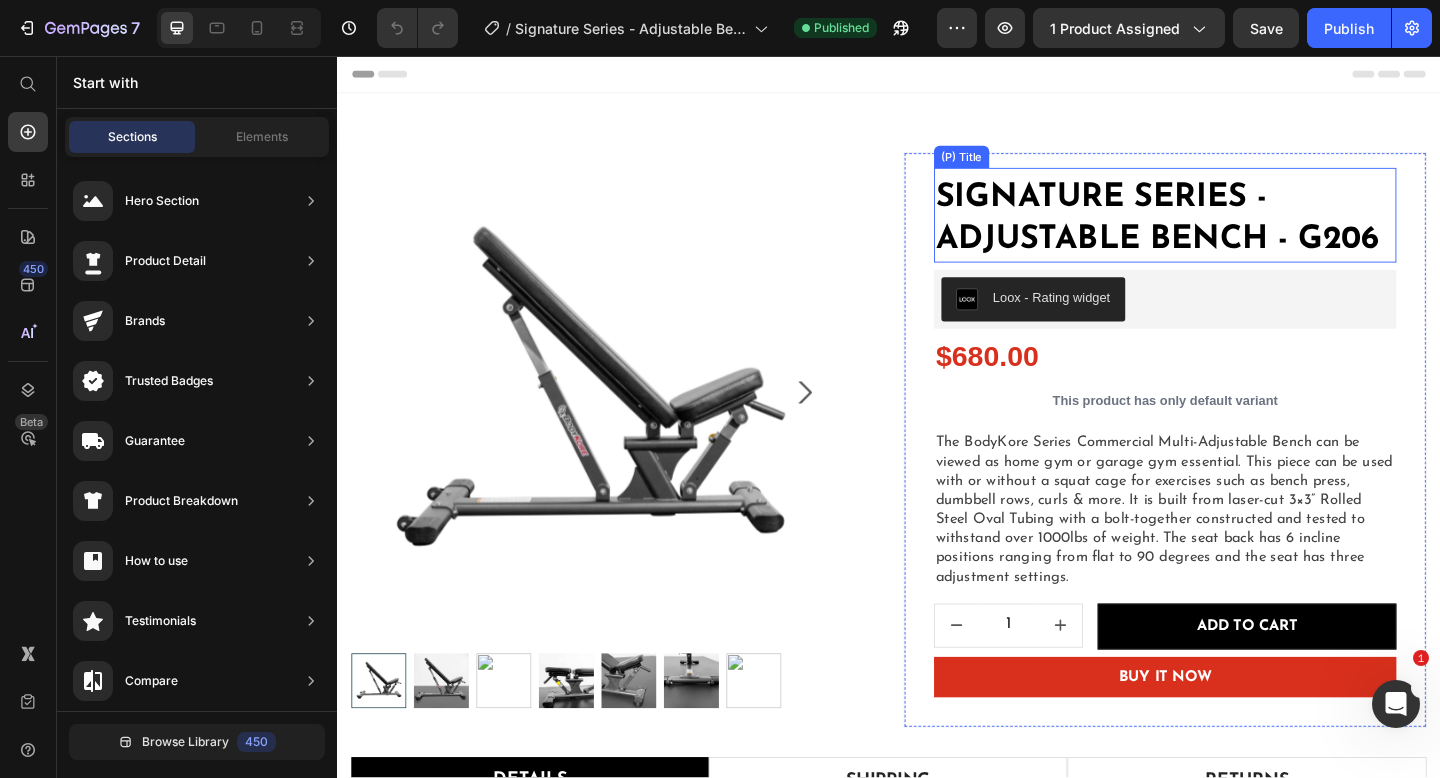 click on "Signature Series - Adjustable Bench - G206" at bounding box center (1237, 233) 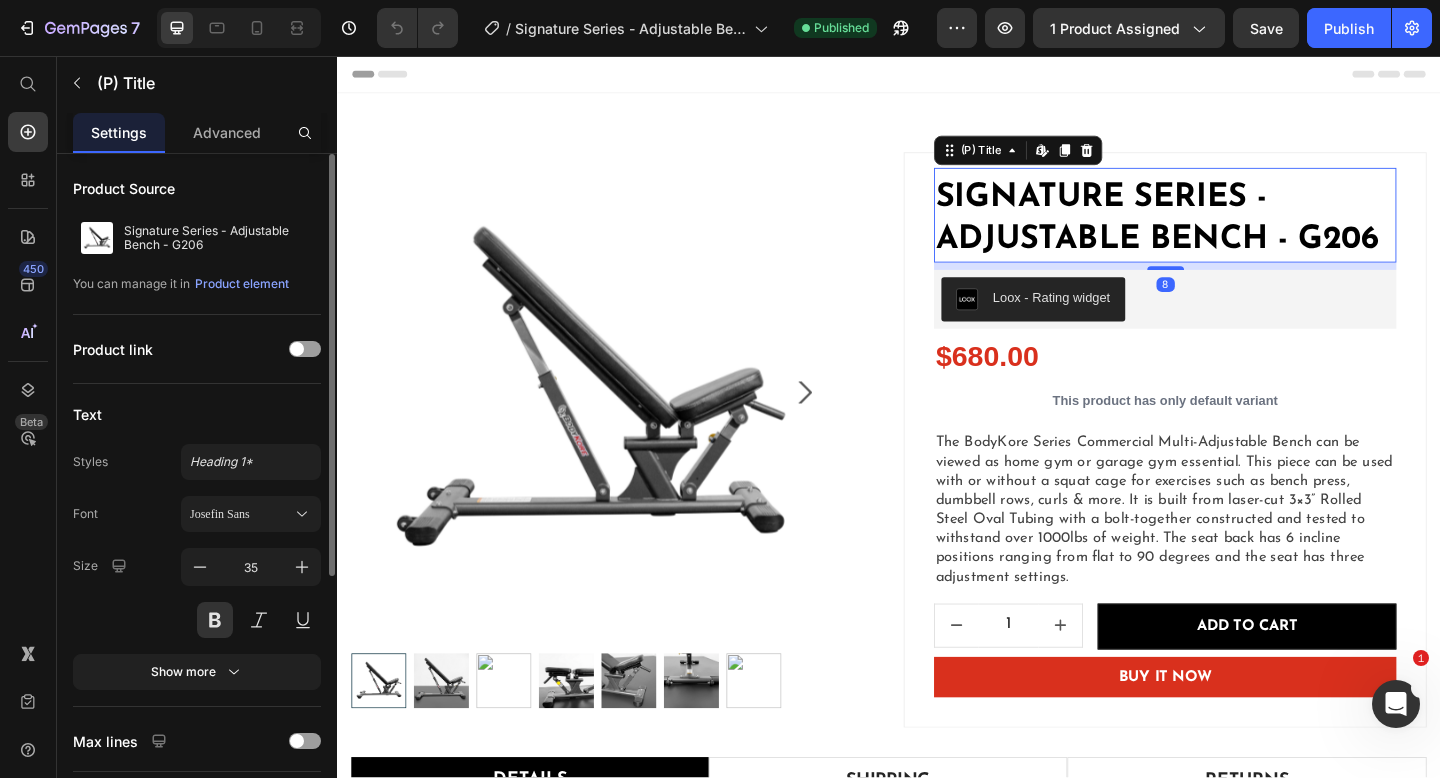 scroll, scrollTop: 417, scrollLeft: 0, axis: vertical 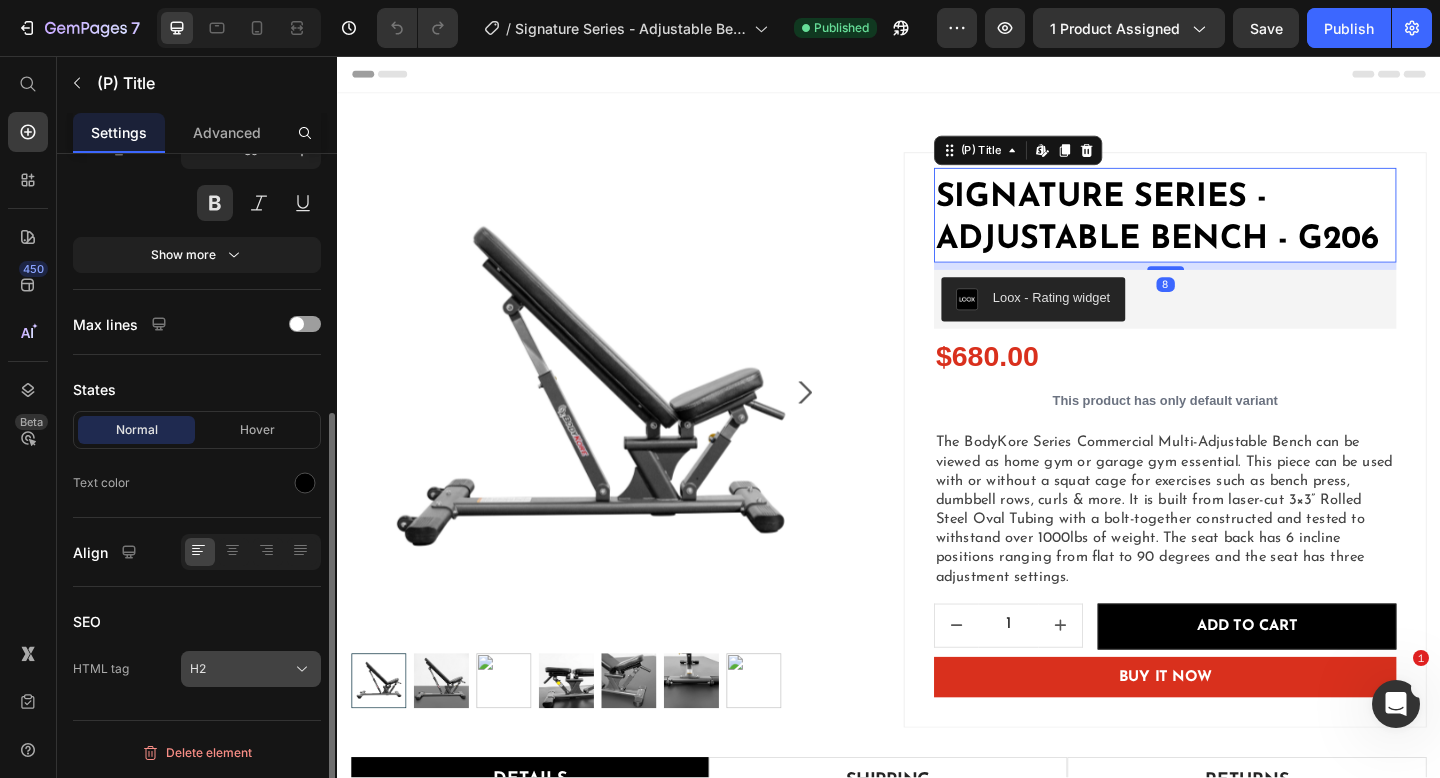click on "H2" 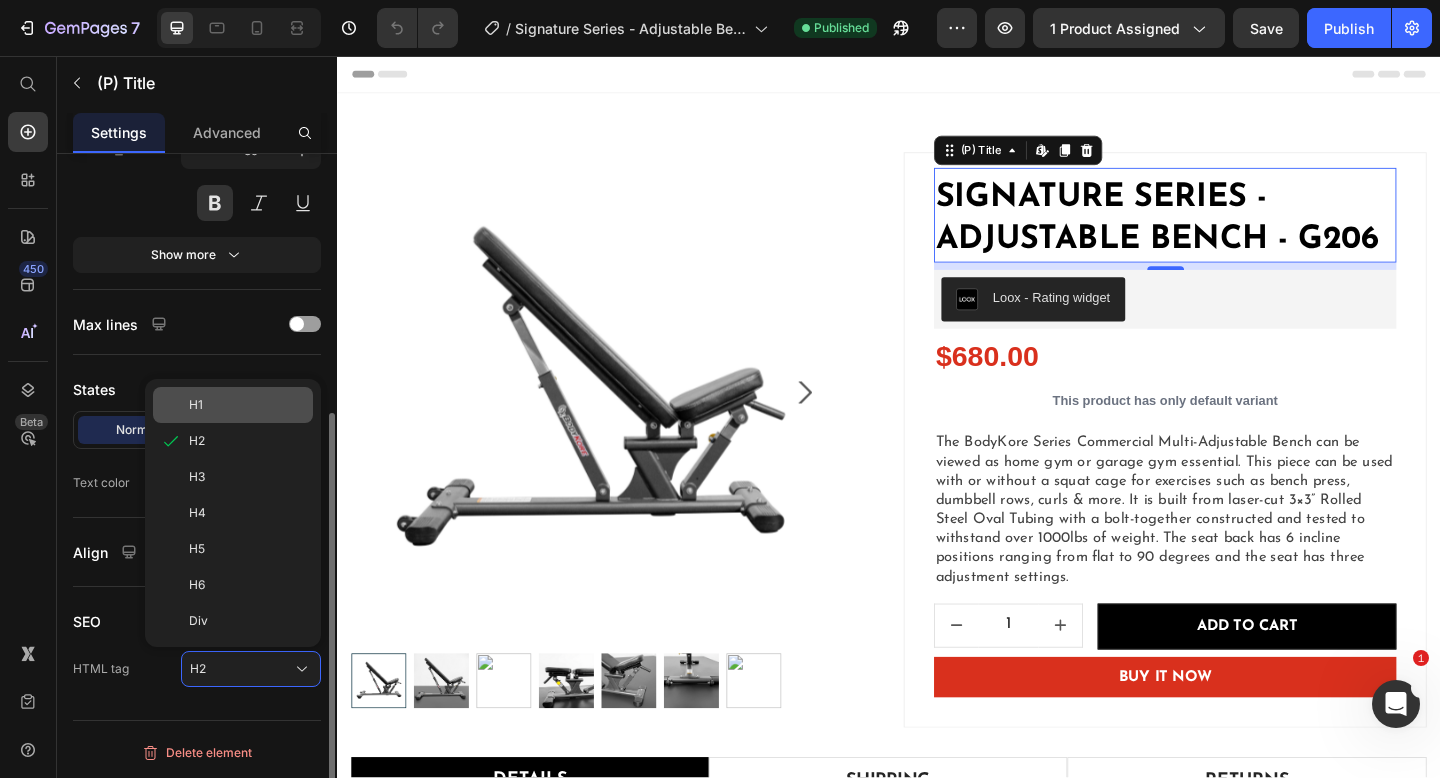 click on "H1" at bounding box center [247, 405] 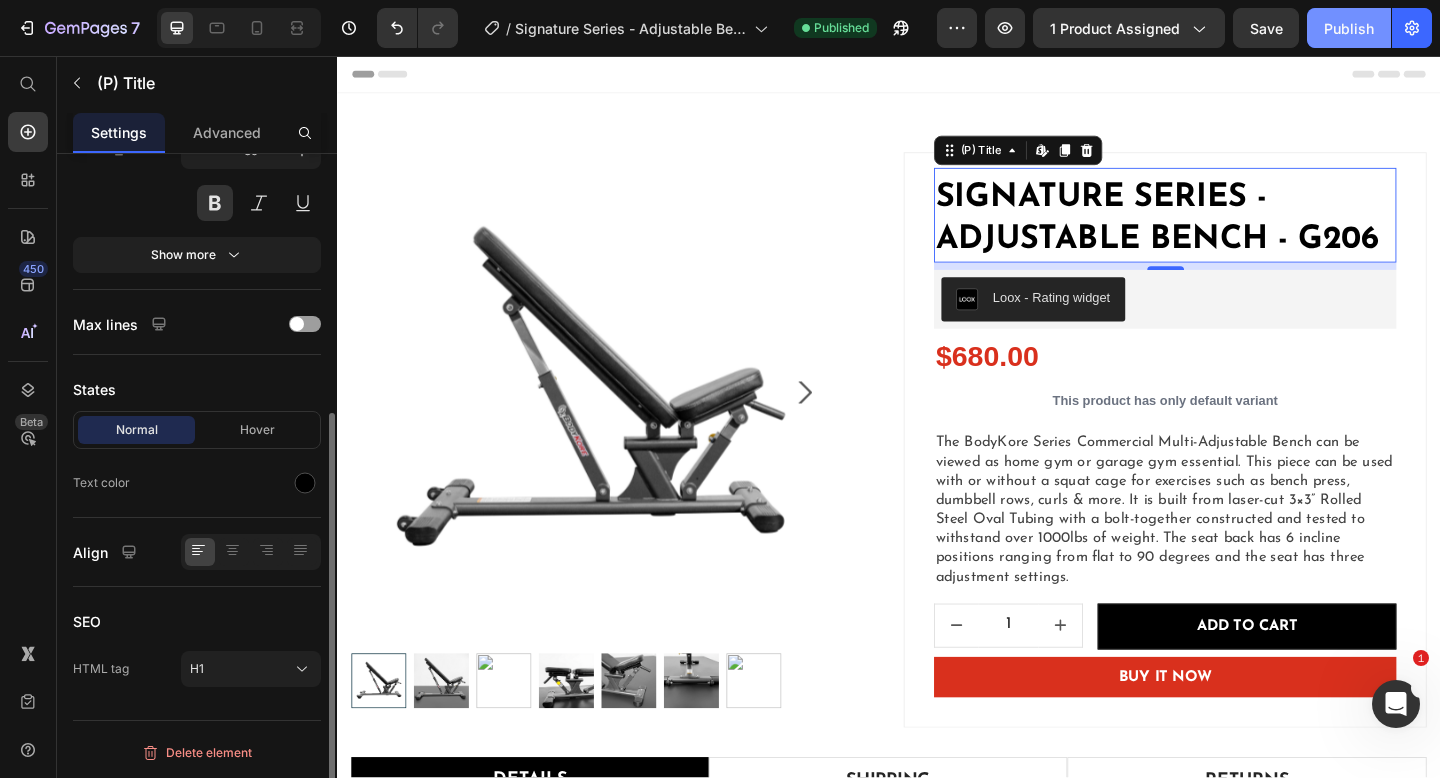 click on "Publish" at bounding box center (1349, 28) 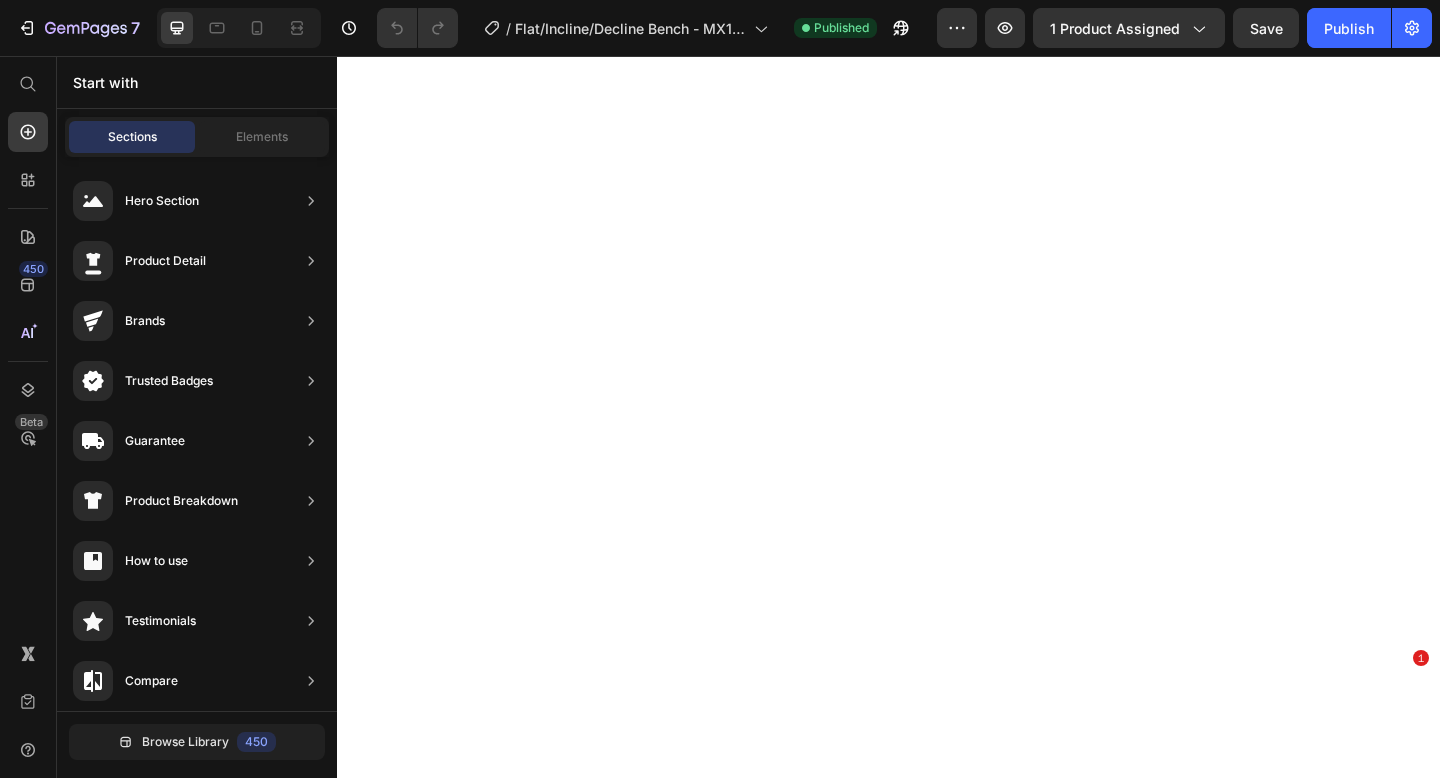 scroll, scrollTop: 0, scrollLeft: 0, axis: both 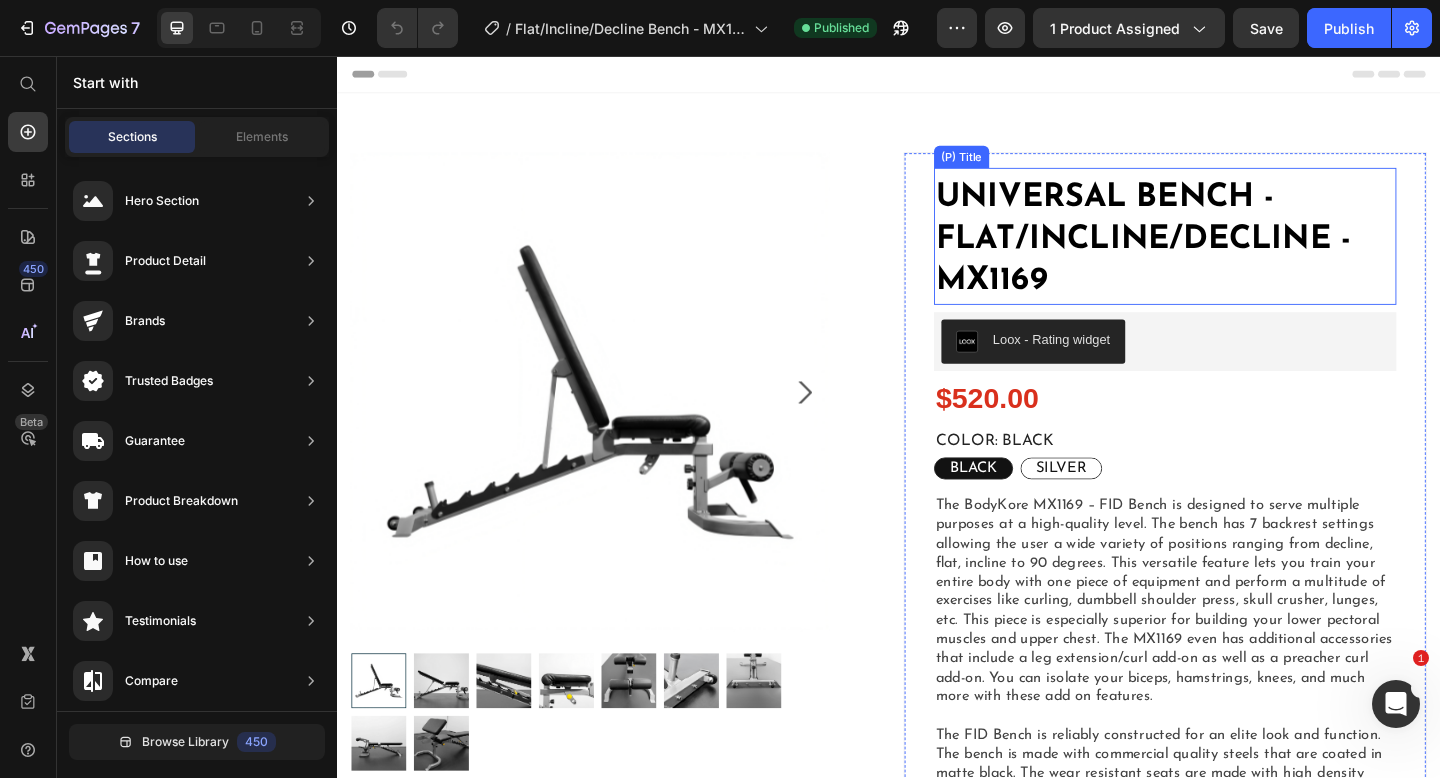 click on "Universal Bench - Flat/Incline/Decline - MX1169" at bounding box center [1237, 256] 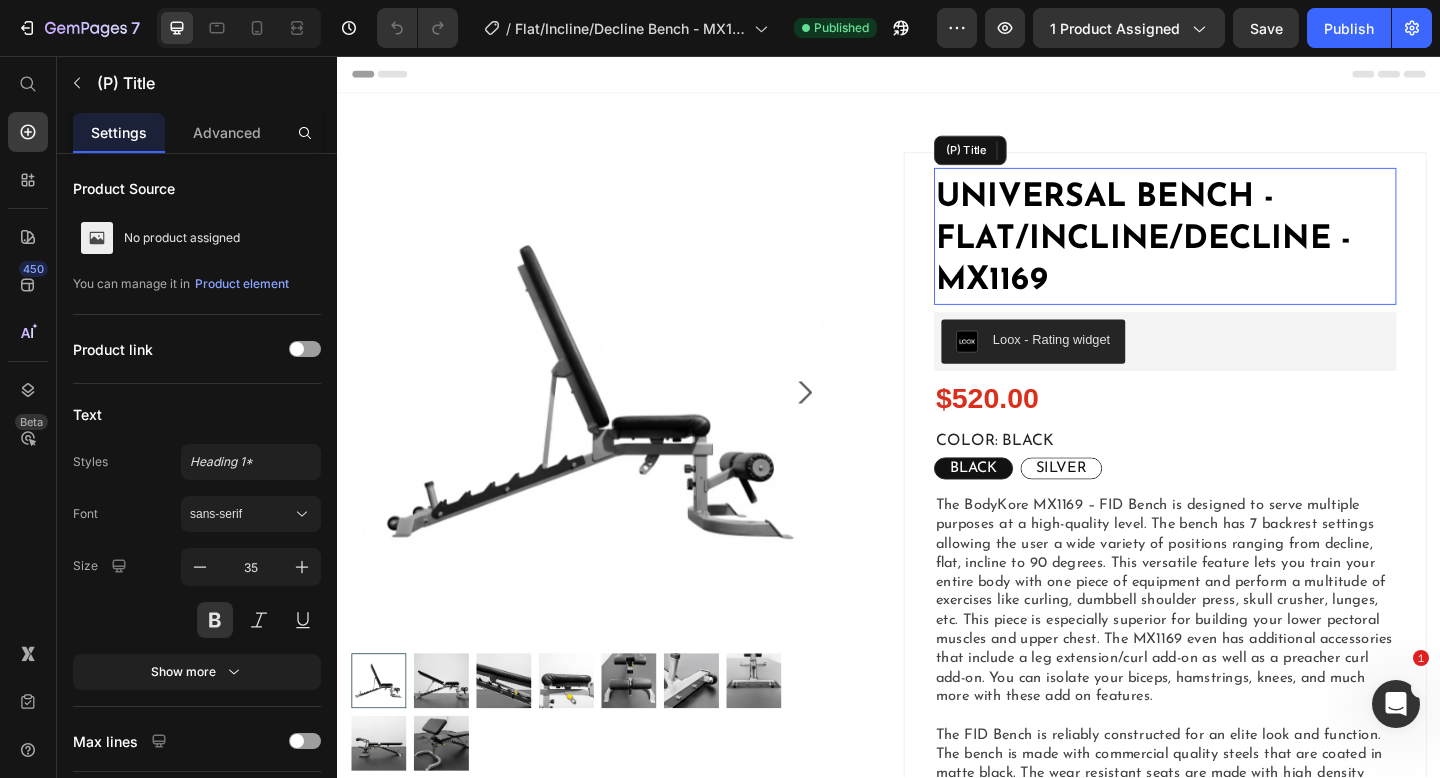 click on "Universal Bench - Flat/Incline/Decline - MX1169" at bounding box center (1237, 256) 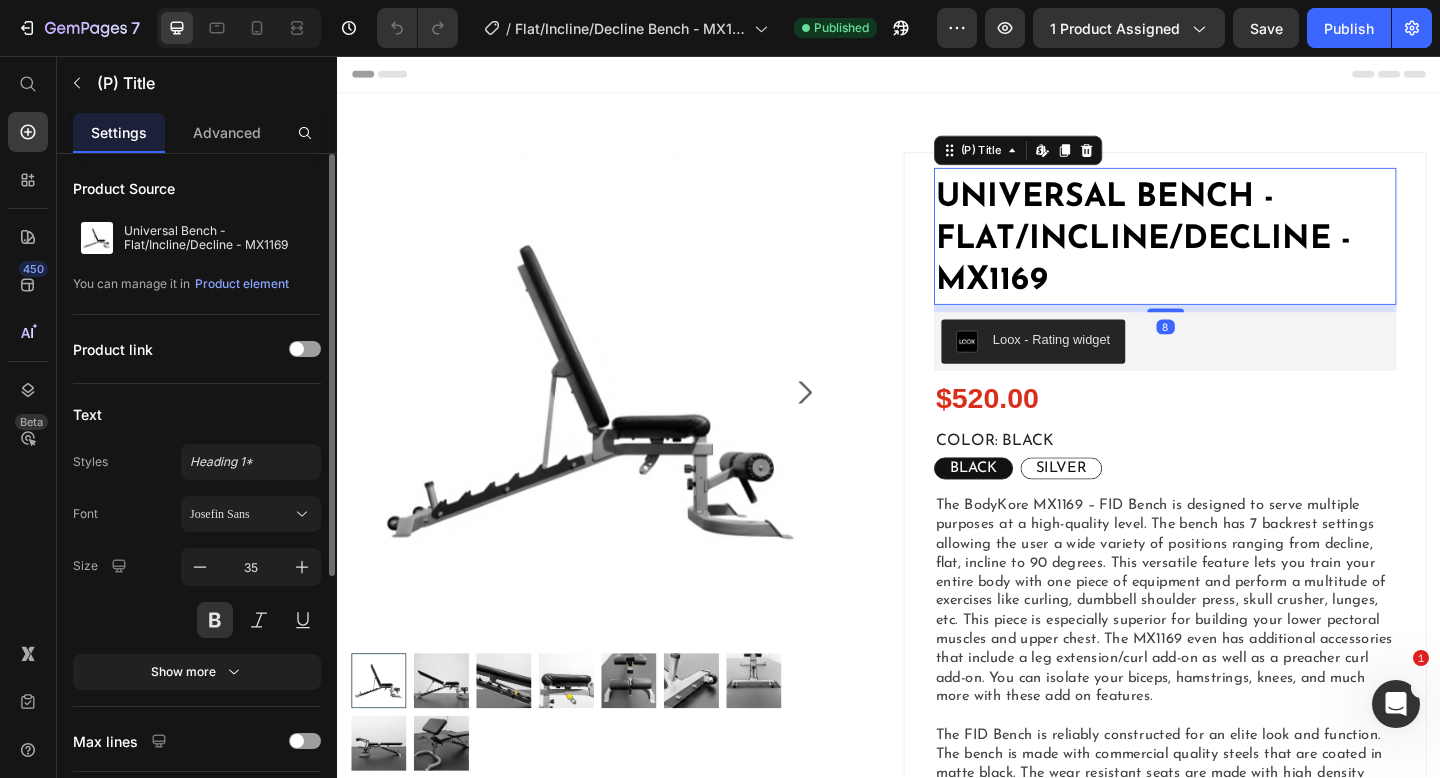 scroll, scrollTop: 417, scrollLeft: 0, axis: vertical 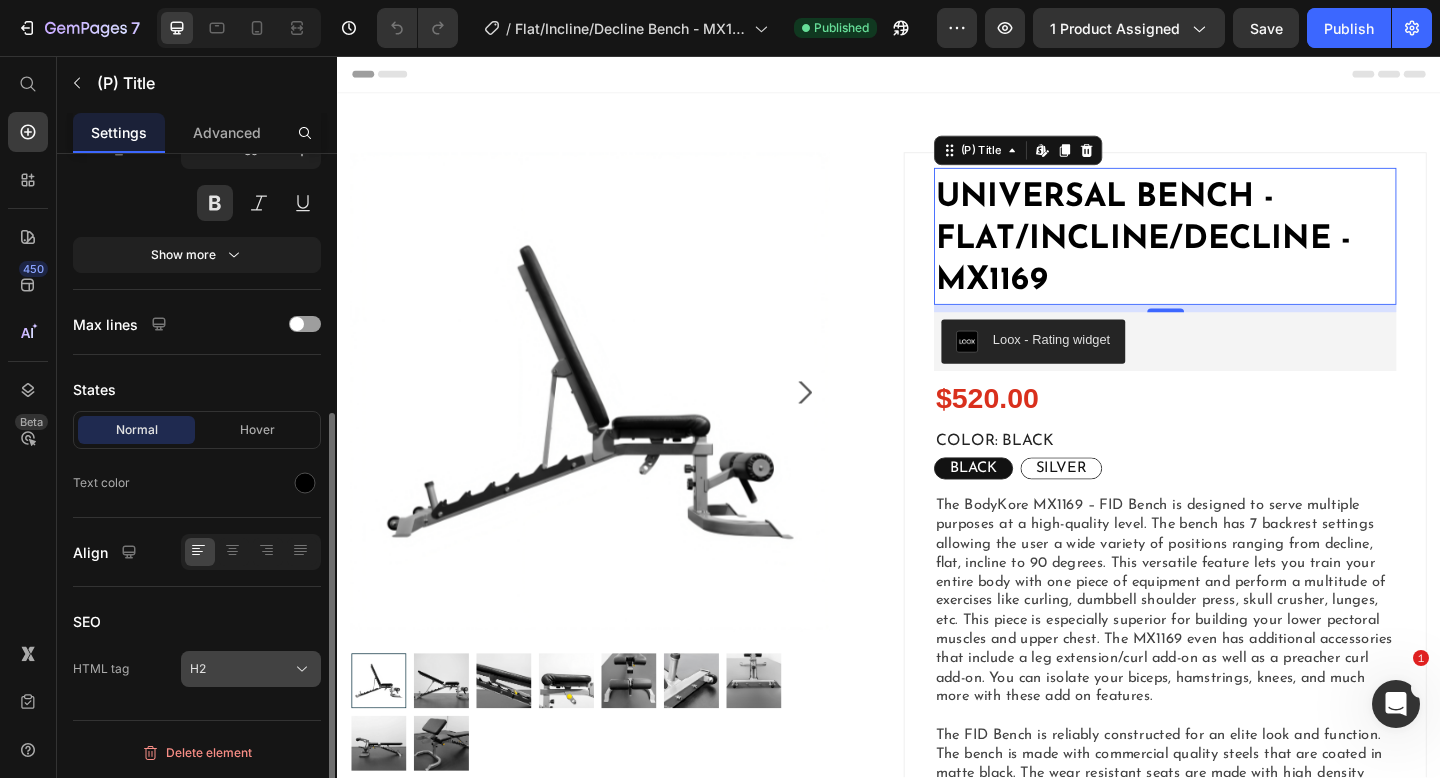 click on "H2" 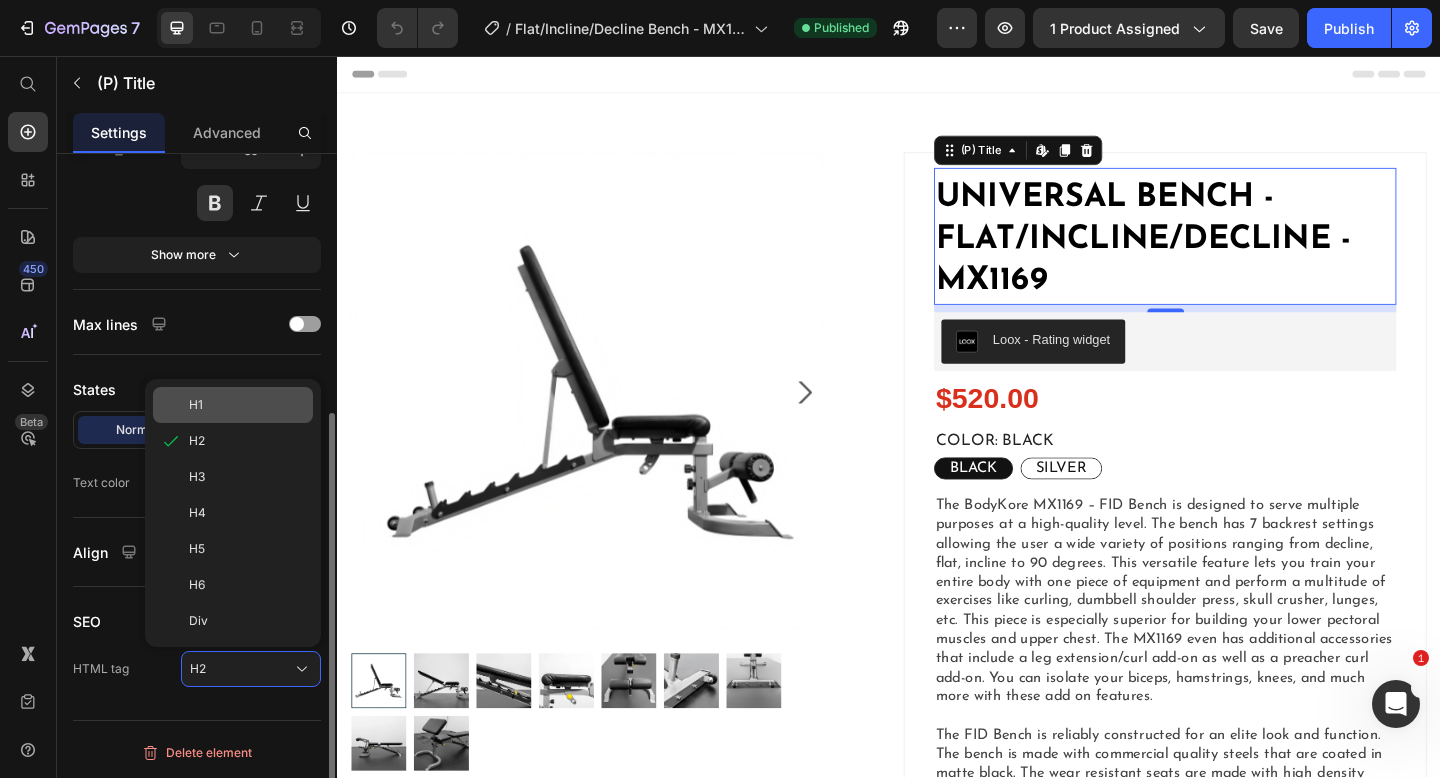 click on "H1" 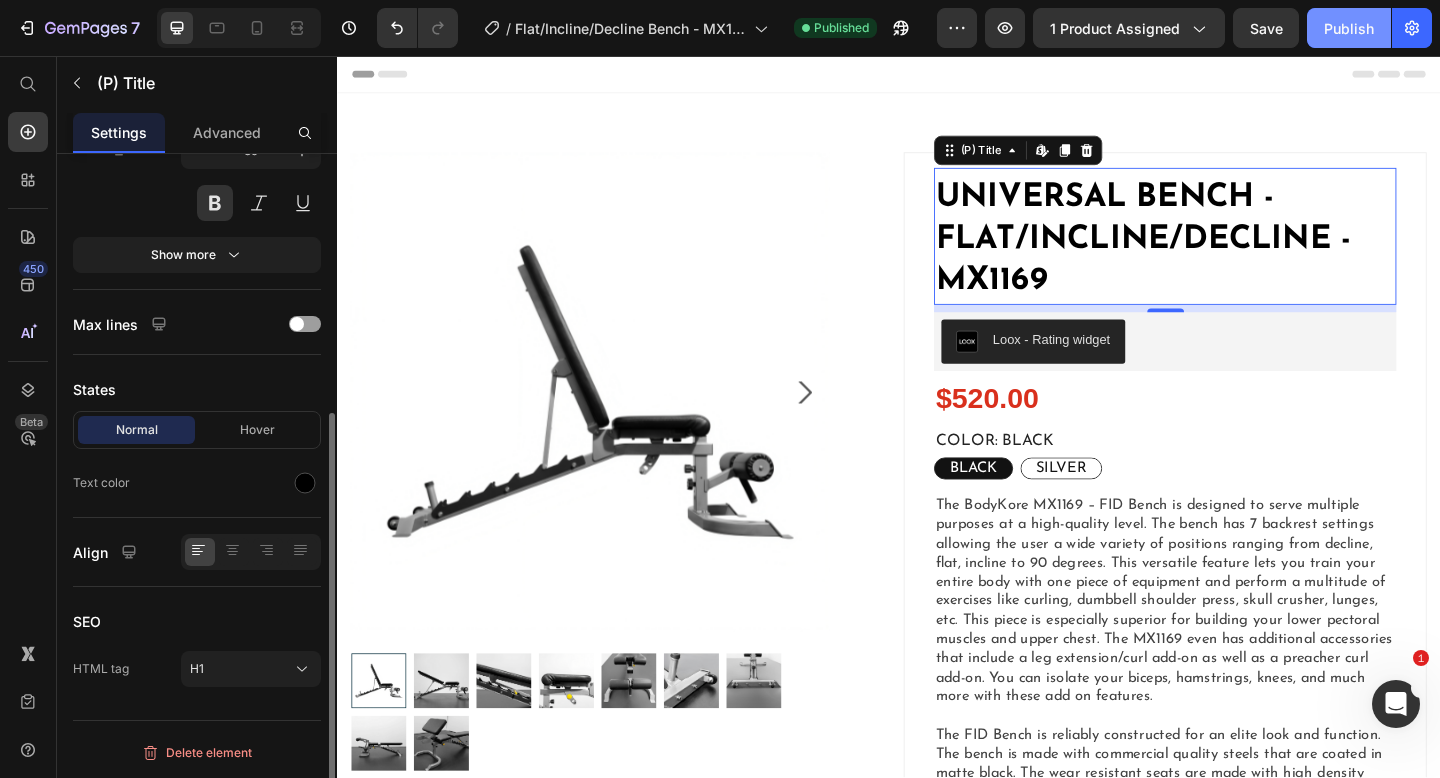 click on "Publish" 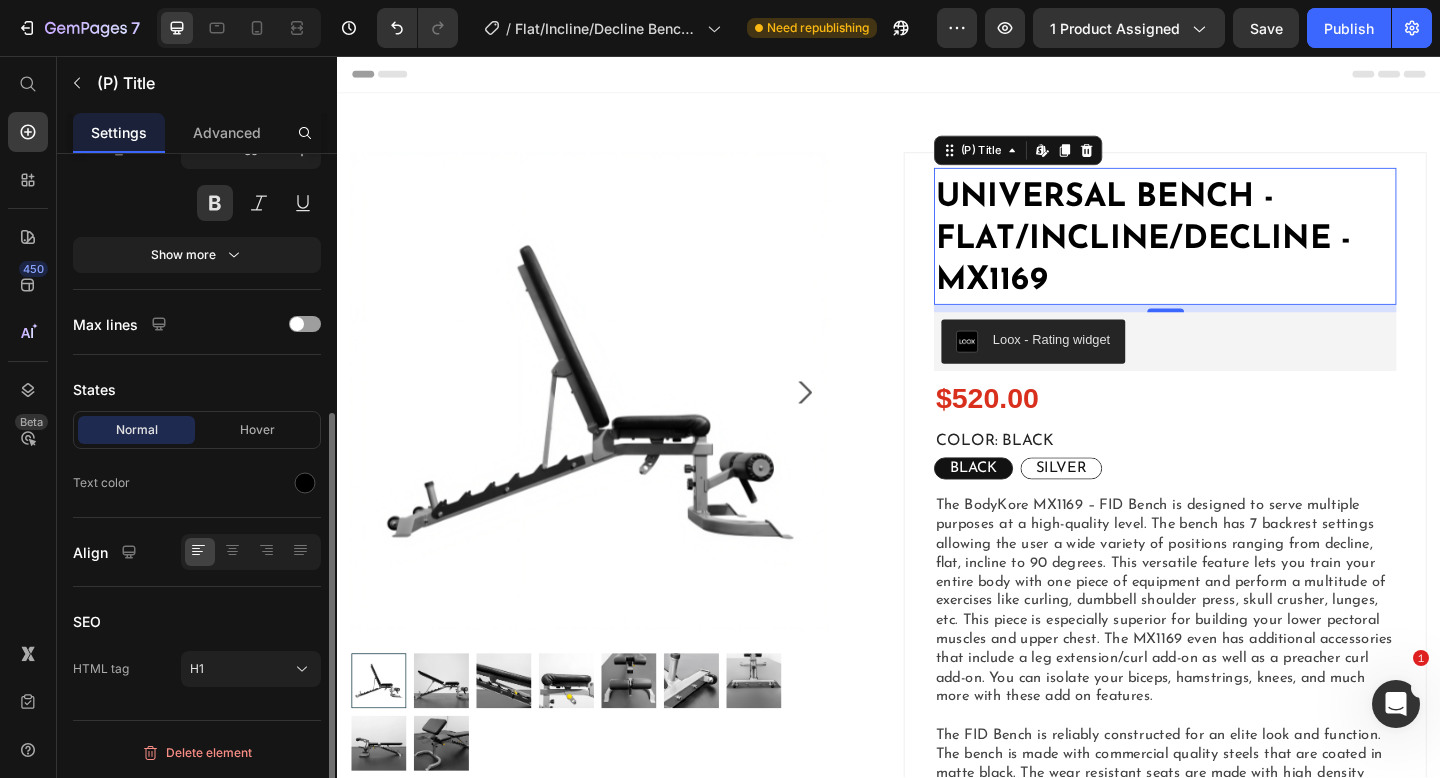 click on "Universal Bench - Flat/Incline/Decline - MX1169" at bounding box center (1237, 256) 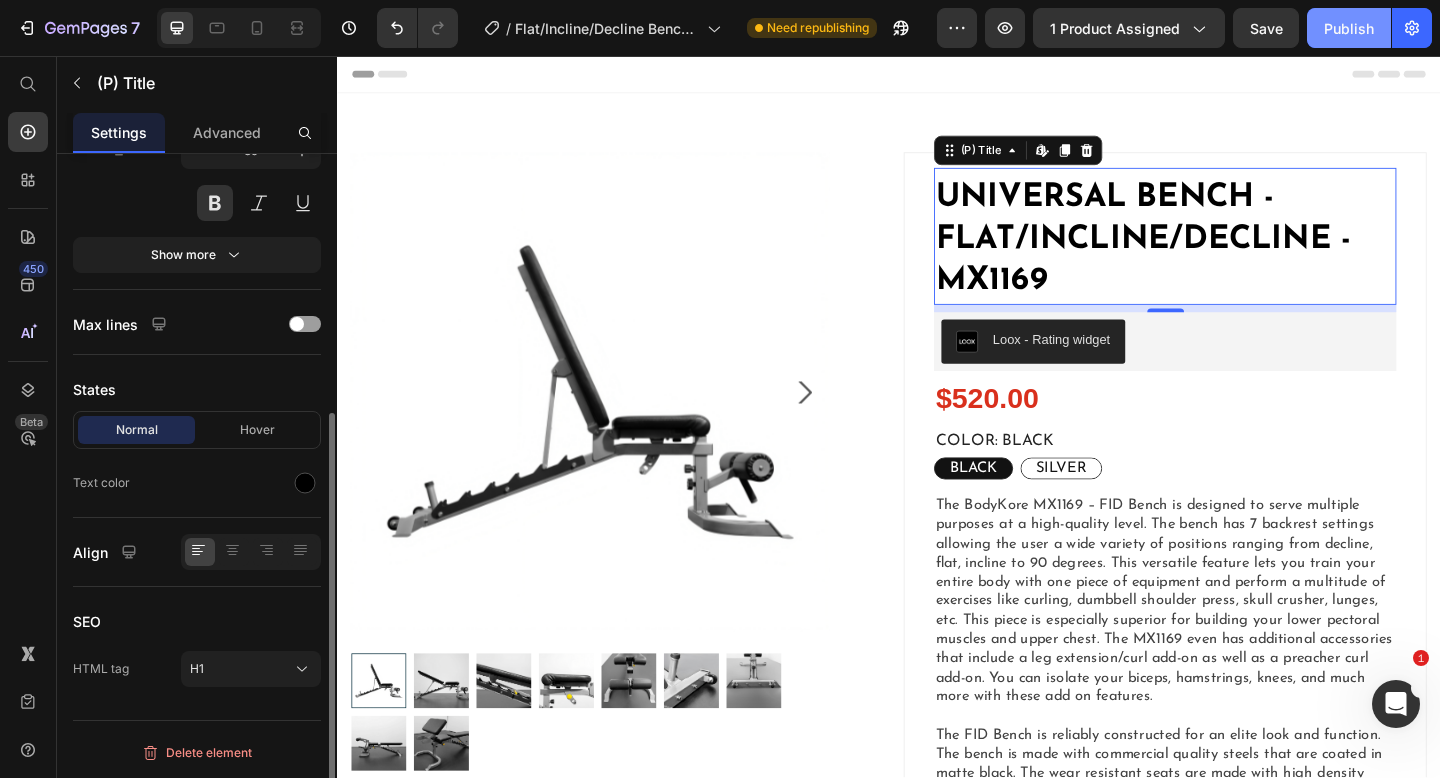 click on "Publish" at bounding box center (1349, 28) 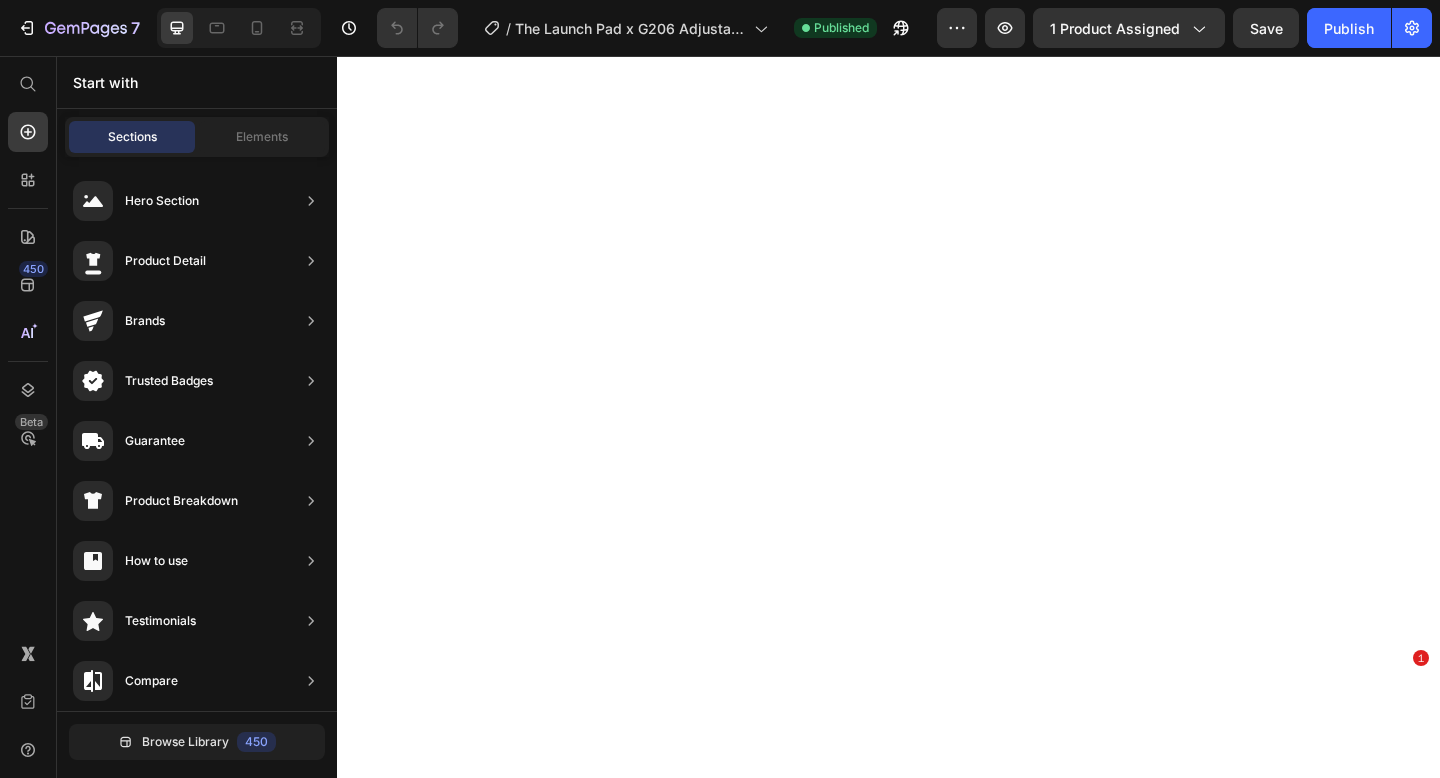 scroll, scrollTop: 0, scrollLeft: 0, axis: both 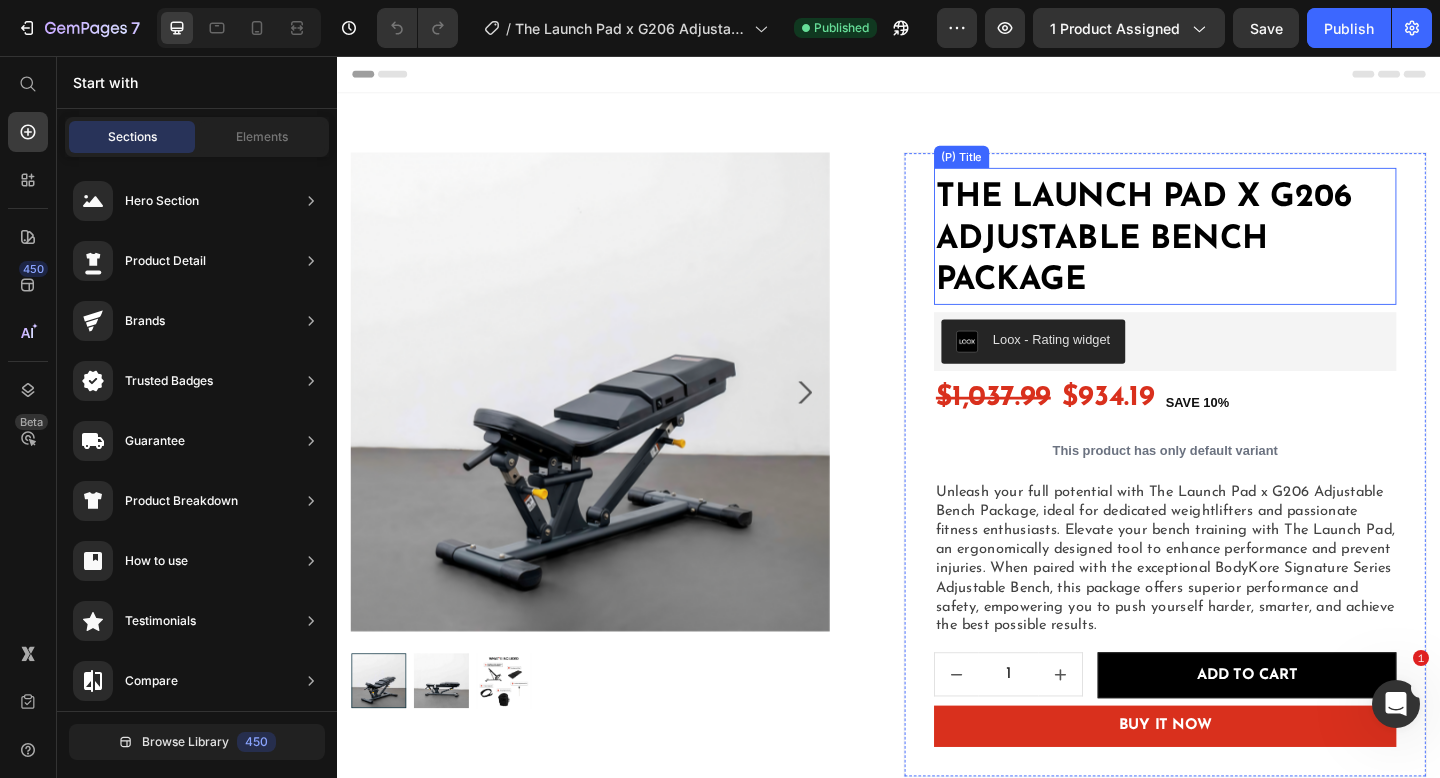 click on "The Launch Pad x G206 Adjustable Bench Package" at bounding box center [1237, 256] 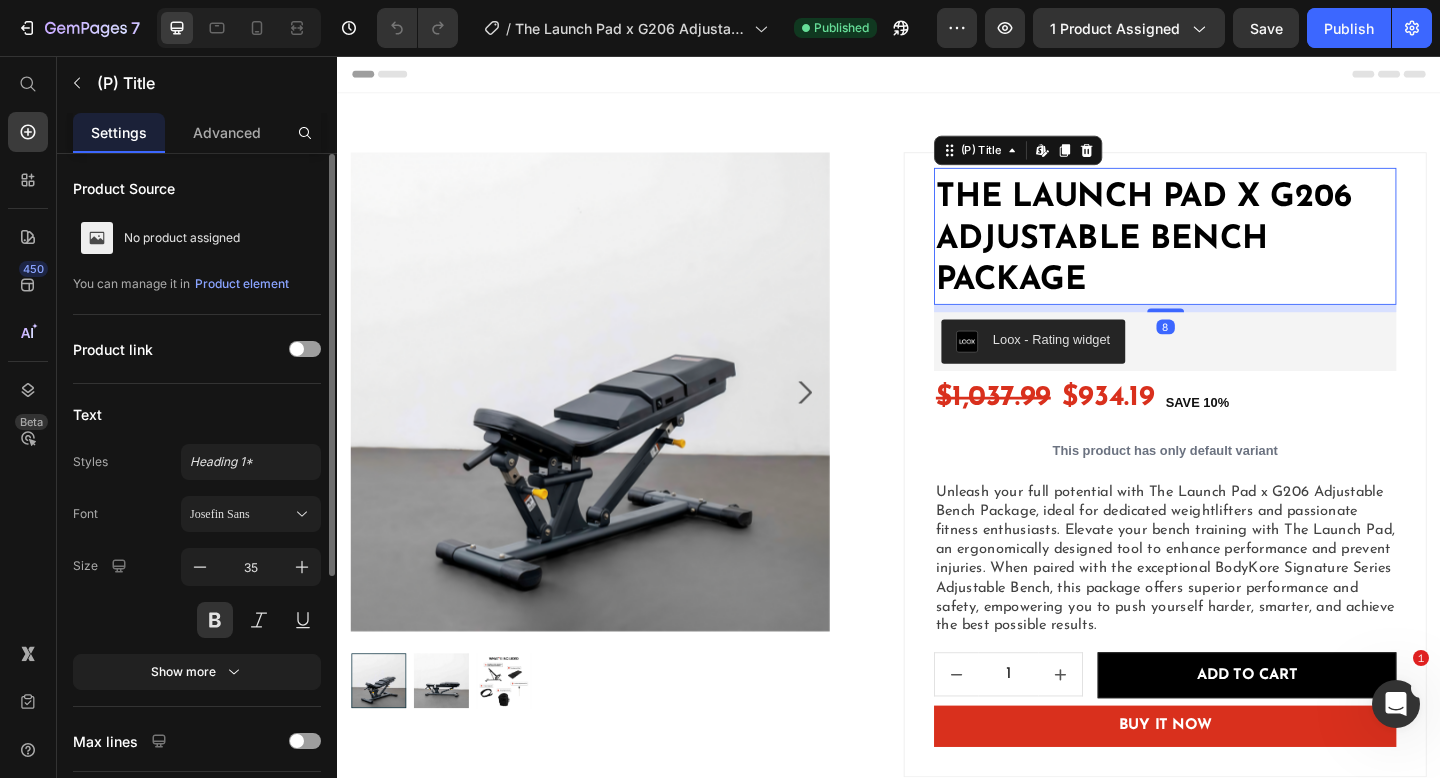 scroll, scrollTop: 417, scrollLeft: 0, axis: vertical 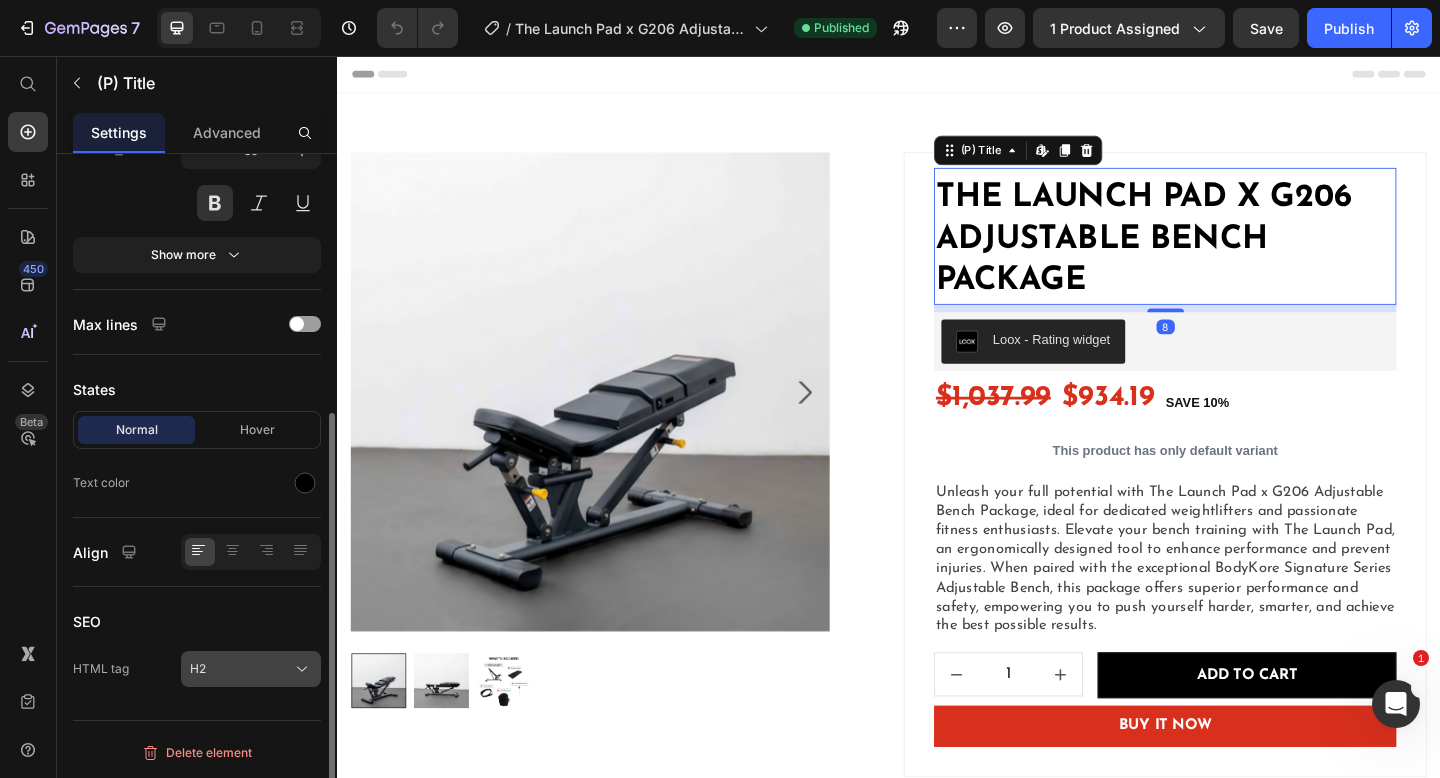 click on "H2" 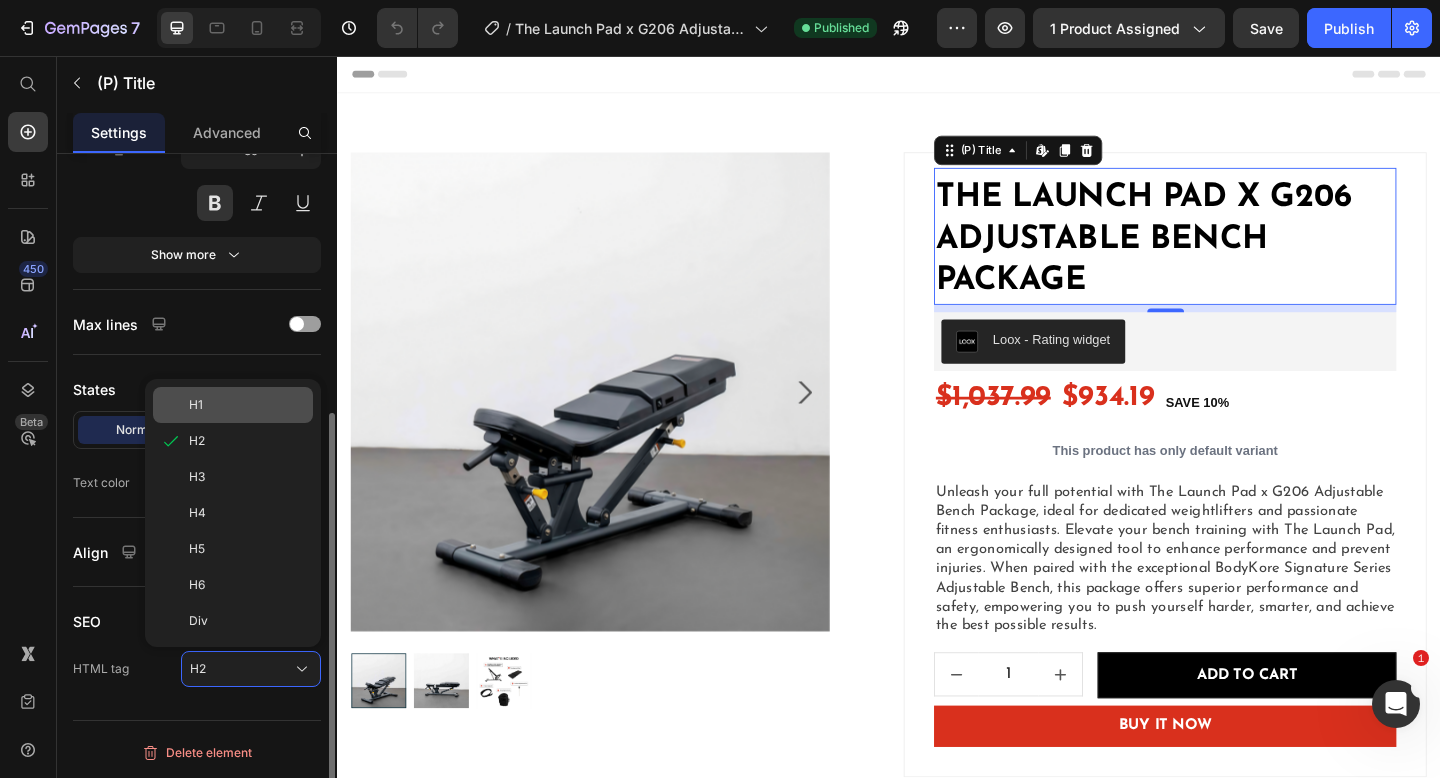 click on "H1" at bounding box center (247, 405) 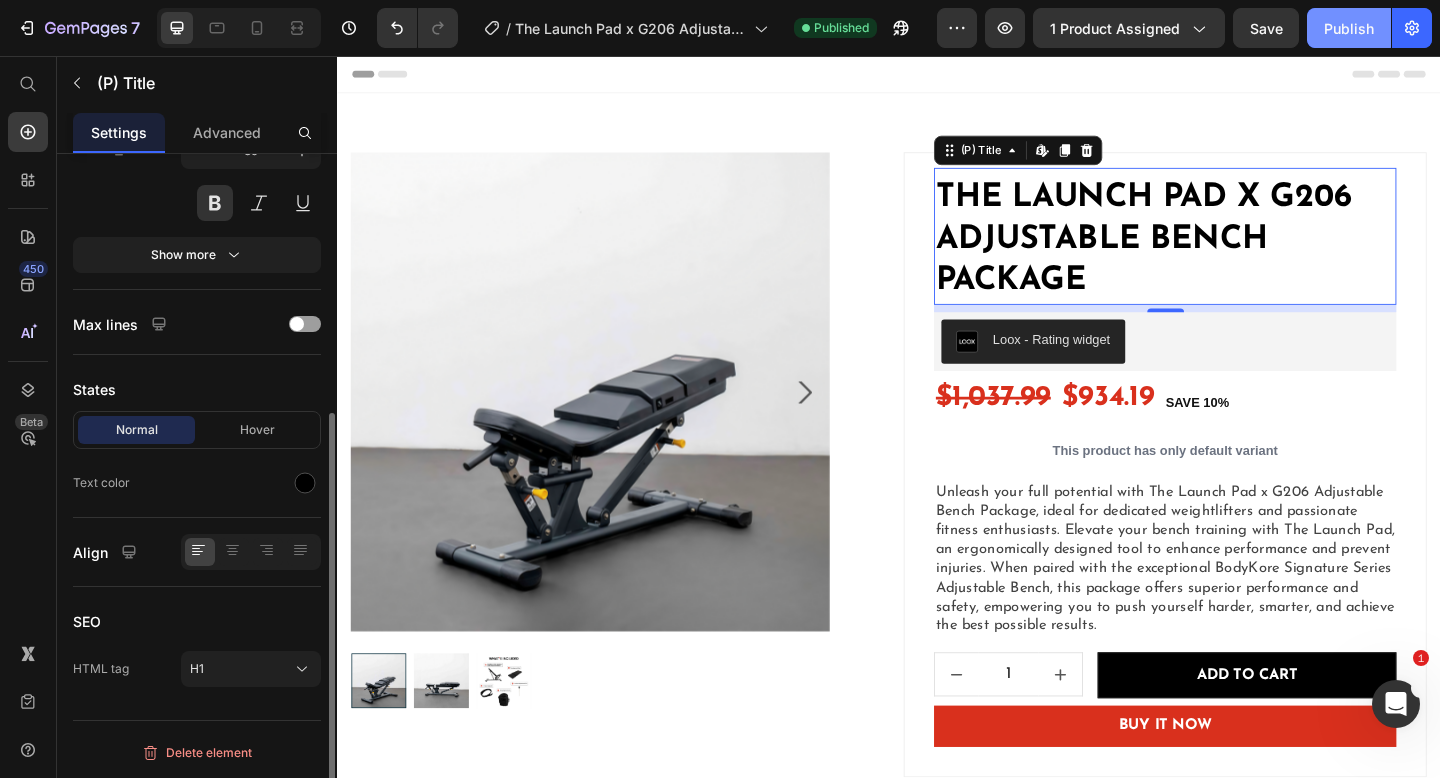 click on "Publish" 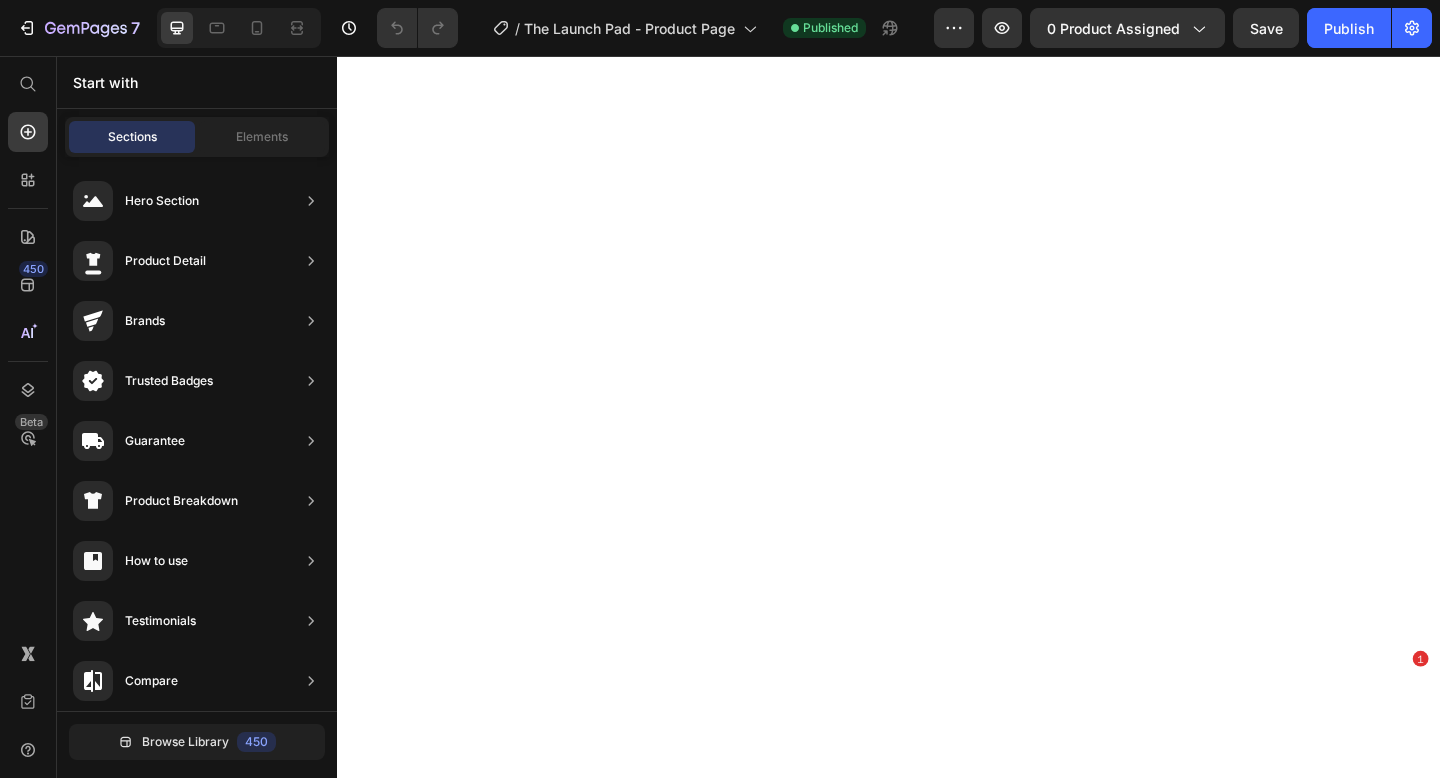 scroll, scrollTop: 0, scrollLeft: 0, axis: both 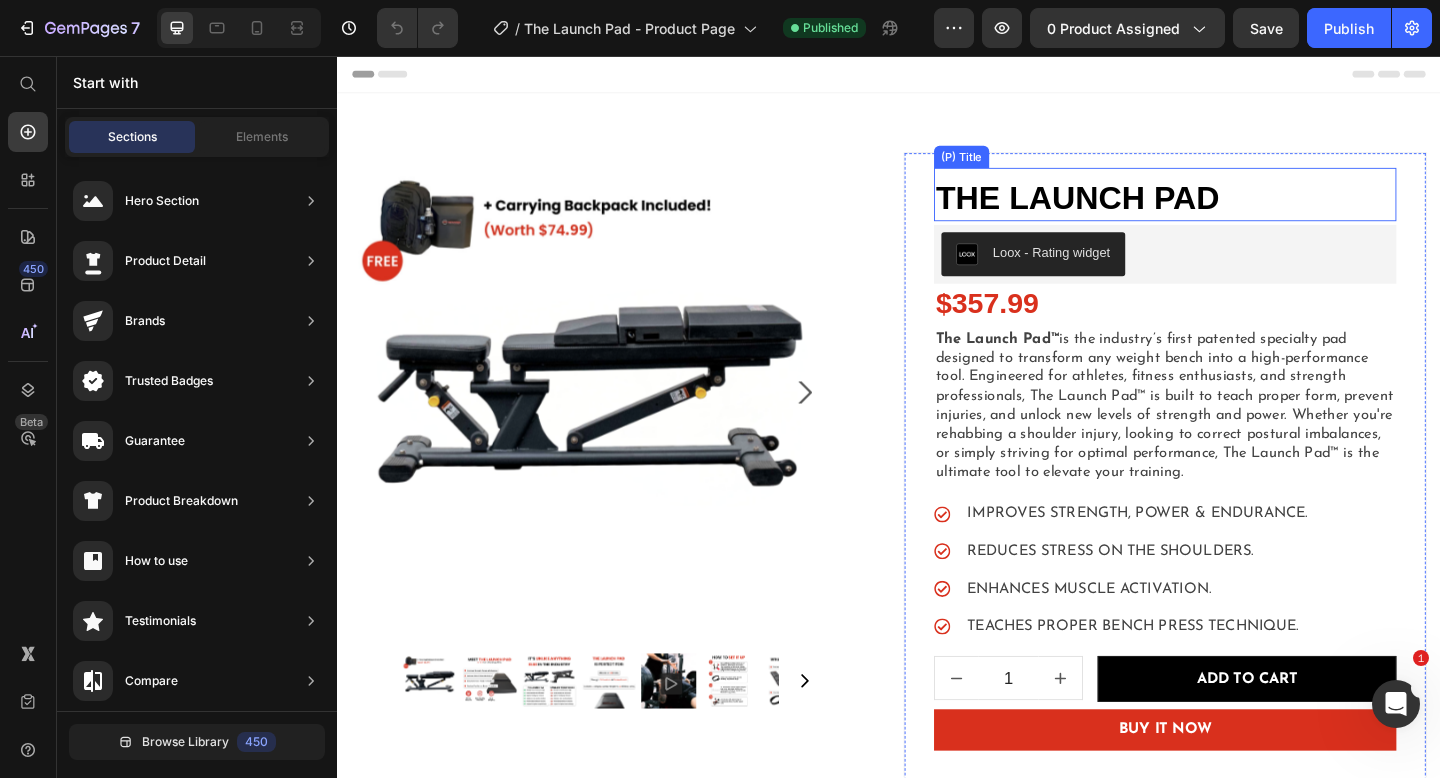 click on "The Launch Pad" at bounding box center [1237, 211] 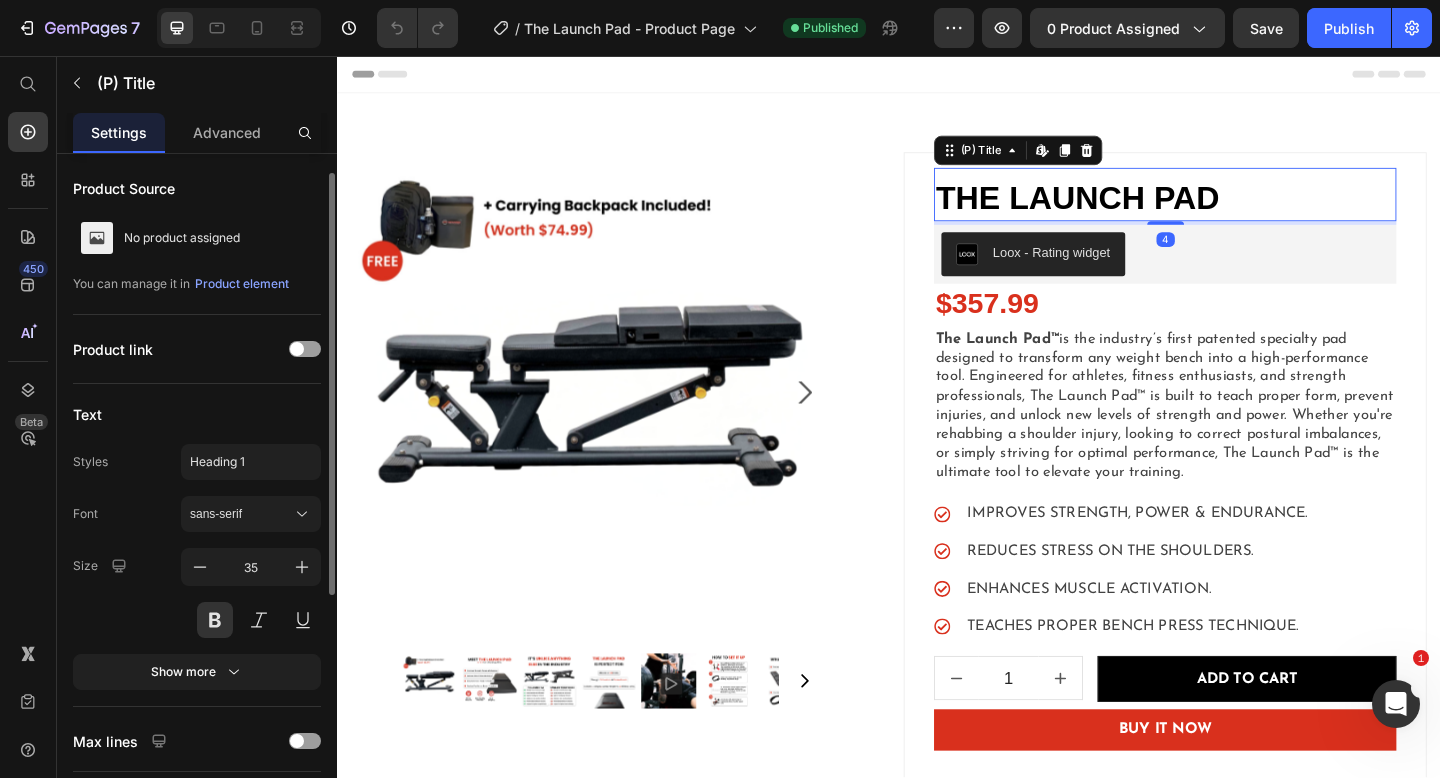scroll, scrollTop: 417, scrollLeft: 0, axis: vertical 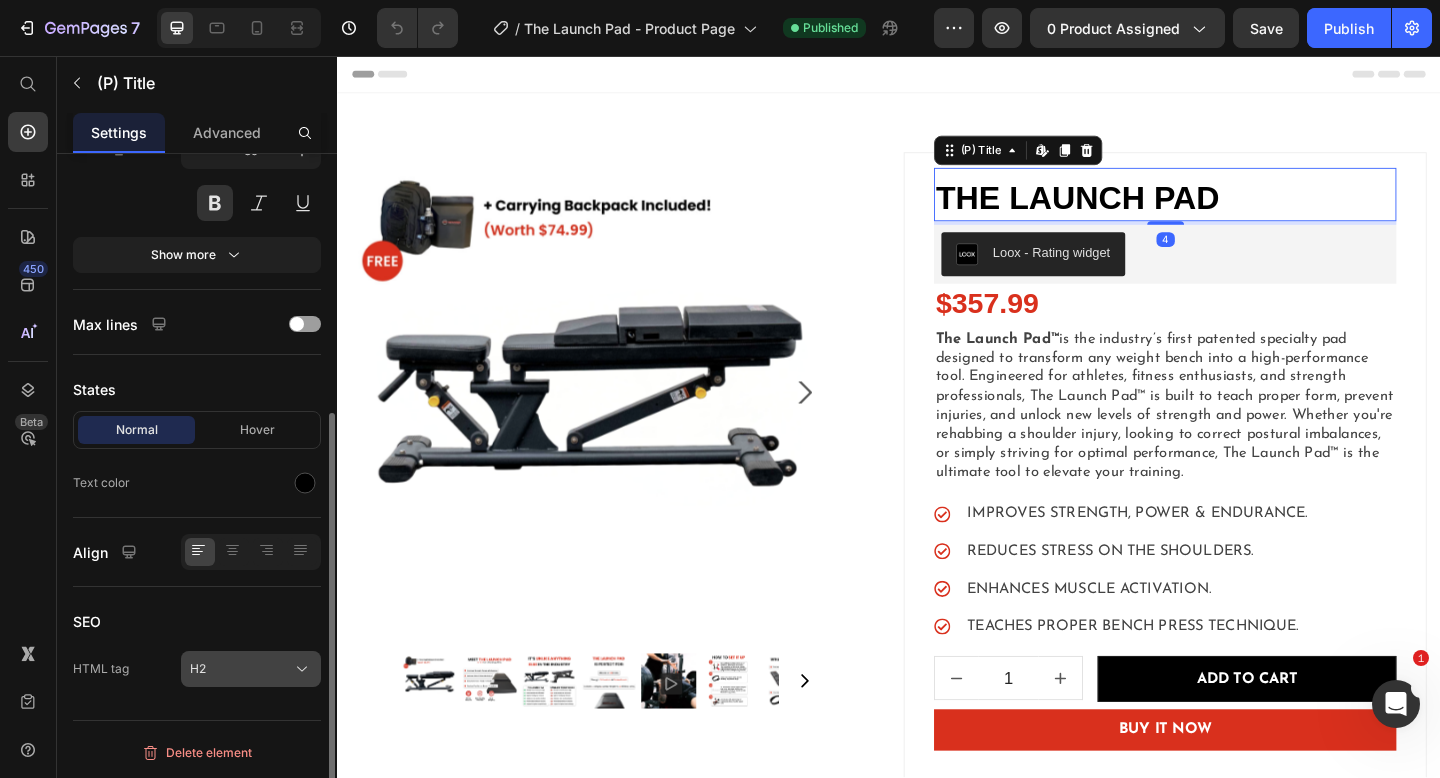click on "H2" at bounding box center [198, 669] 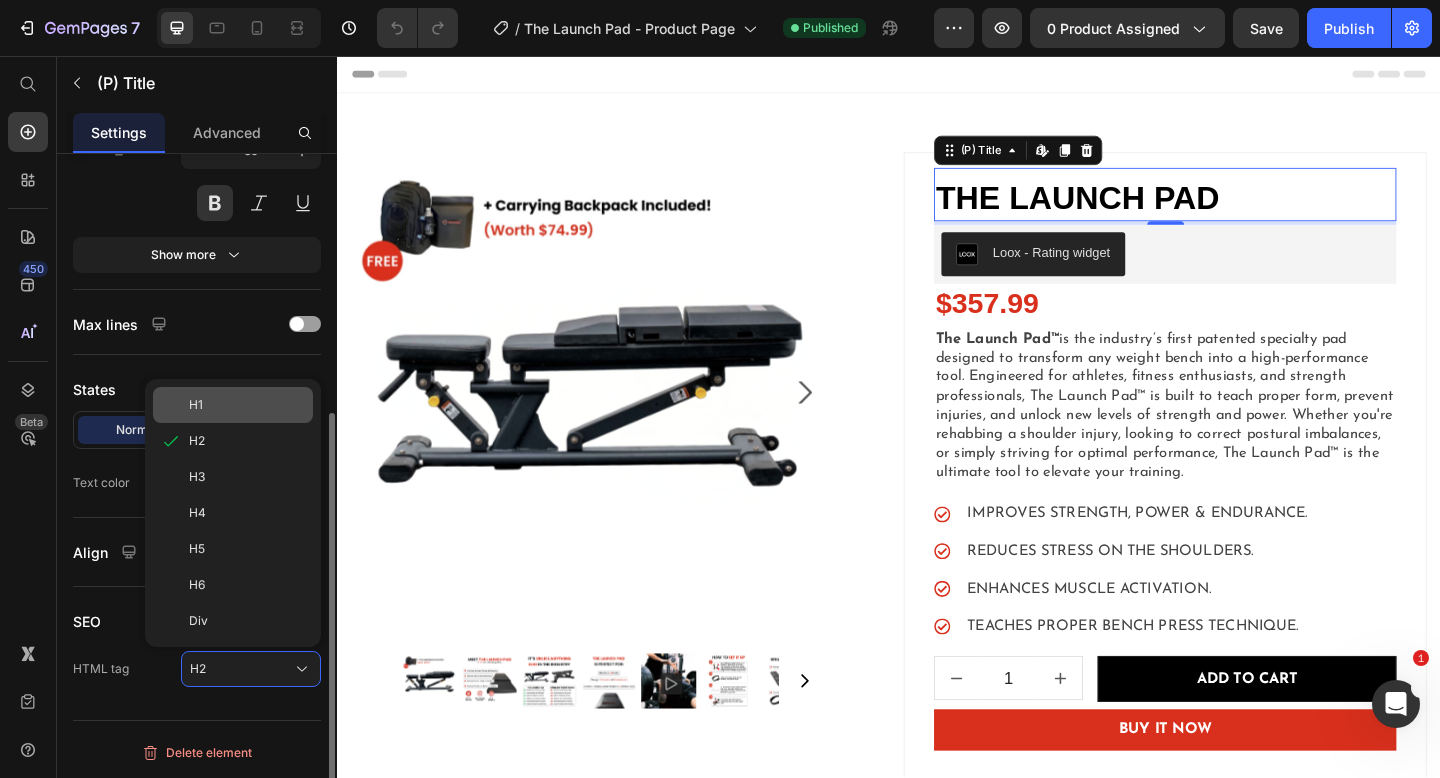 click on "H1" 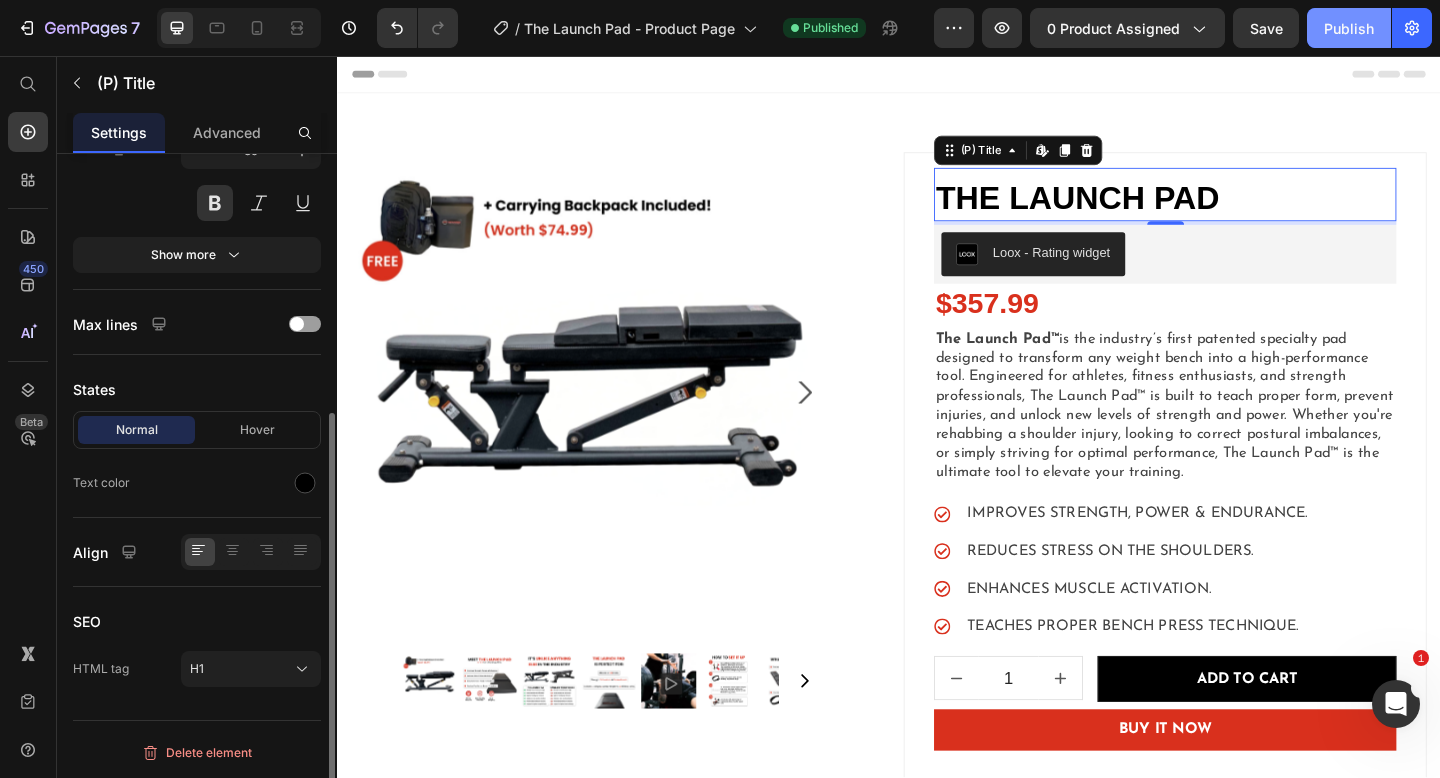 click on "Publish" at bounding box center [1349, 28] 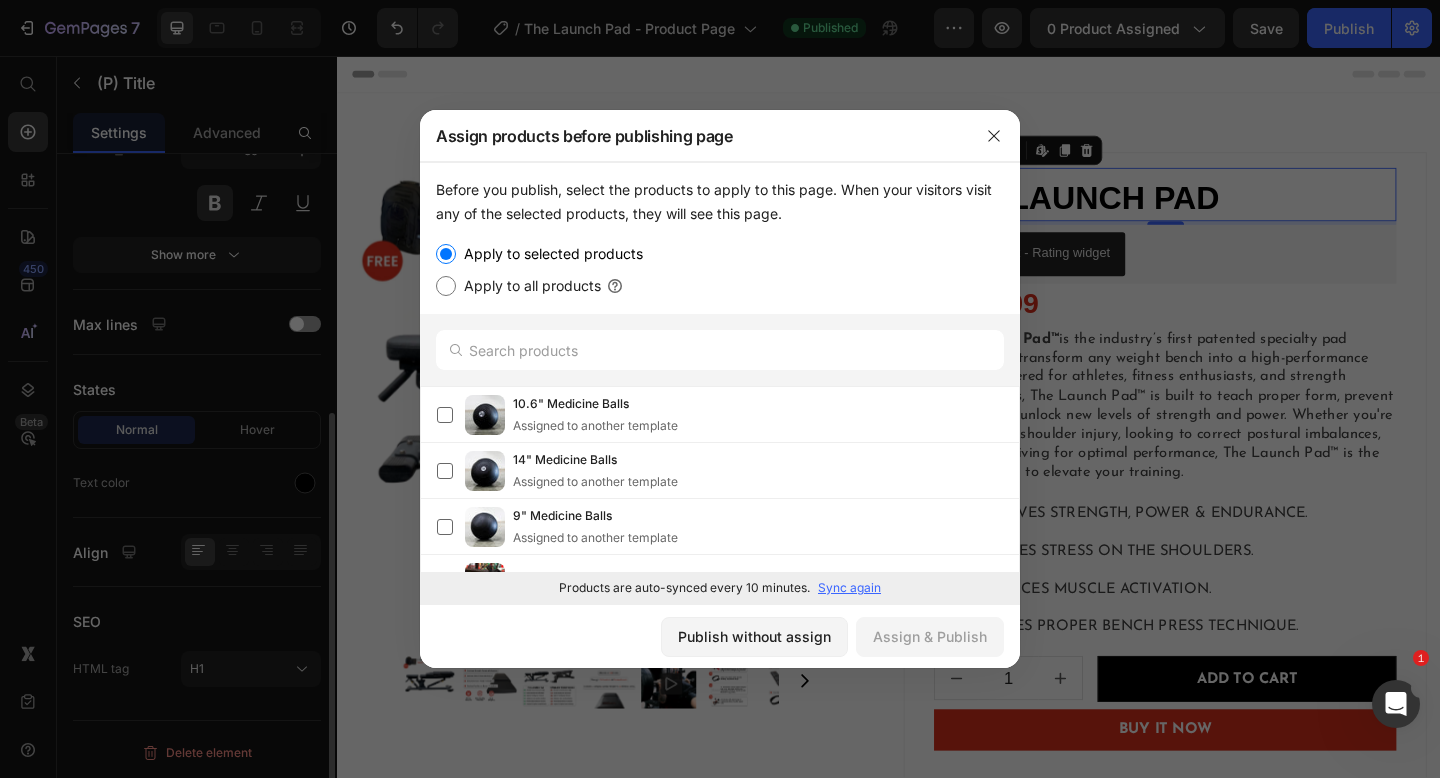 click on "Apply to all products" at bounding box center (446, 286) 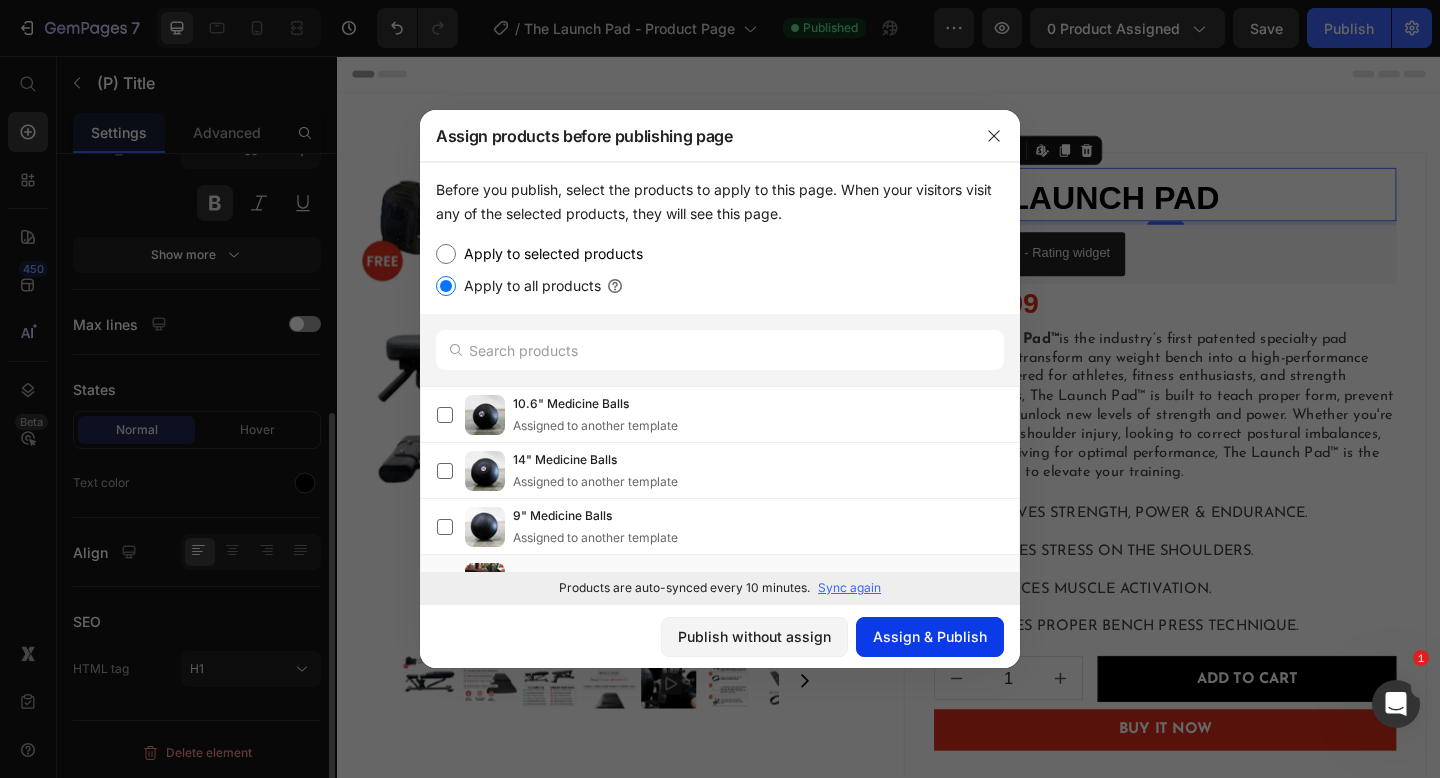 click on "Assign & Publish" at bounding box center [930, 636] 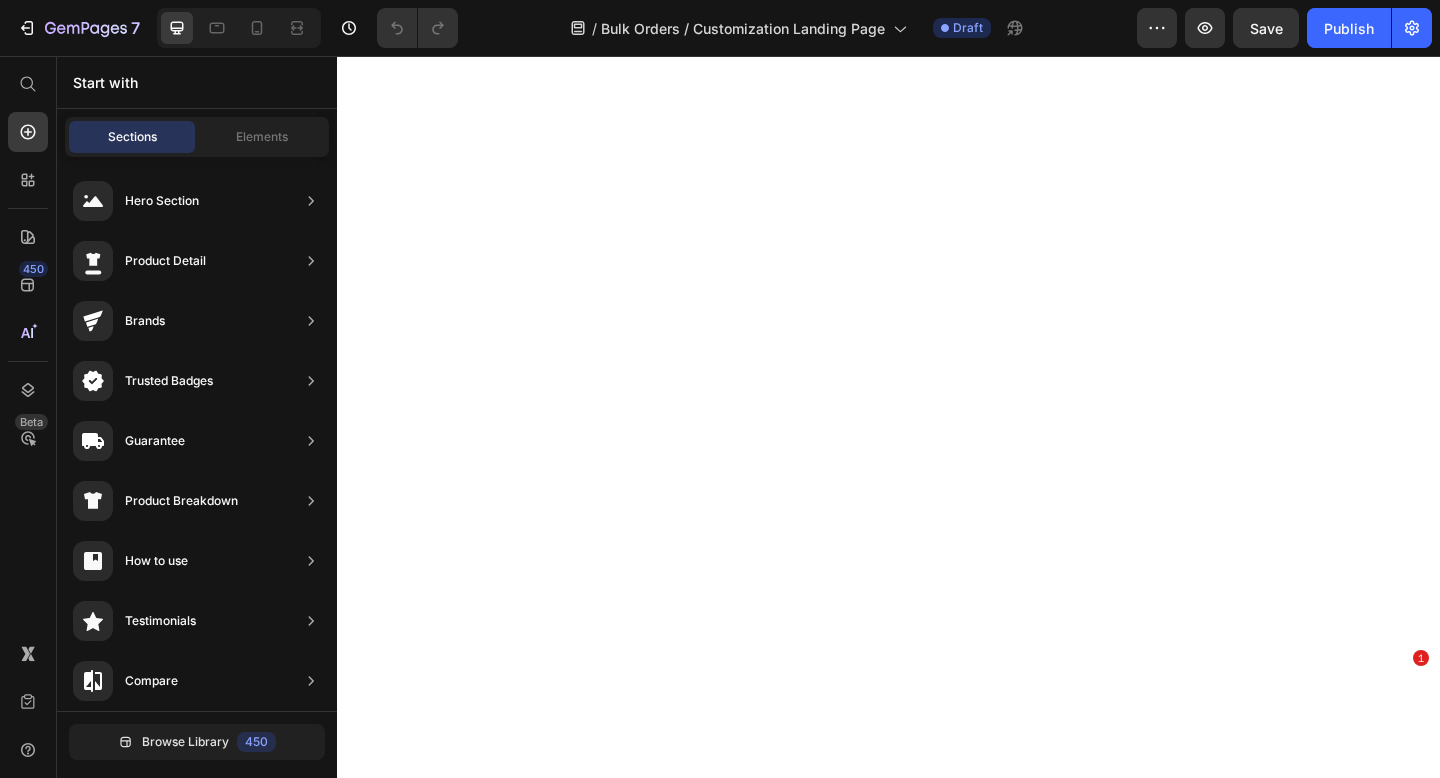 scroll, scrollTop: 0, scrollLeft: 0, axis: both 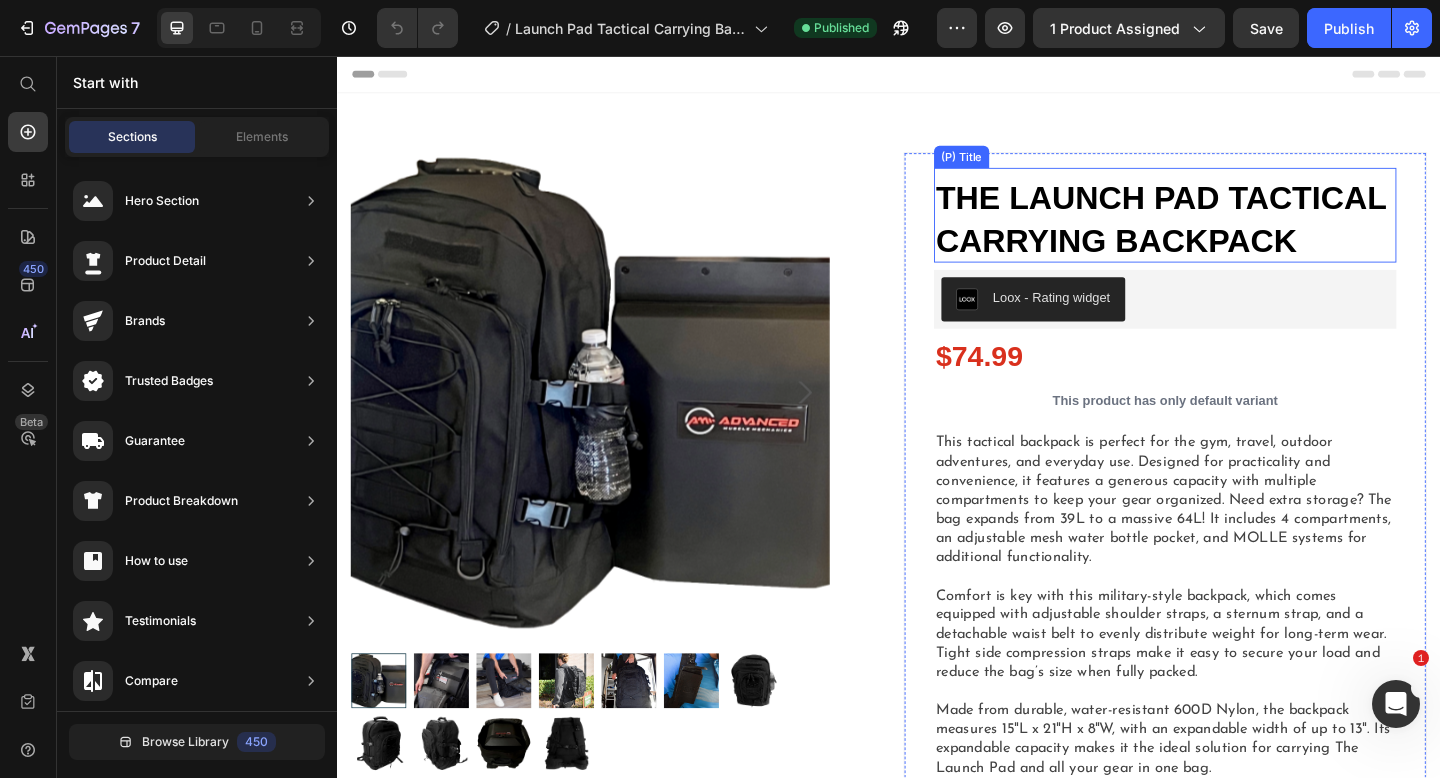 click on "The Launch Pad Tactical Carrying Backpack" at bounding box center (1237, 233) 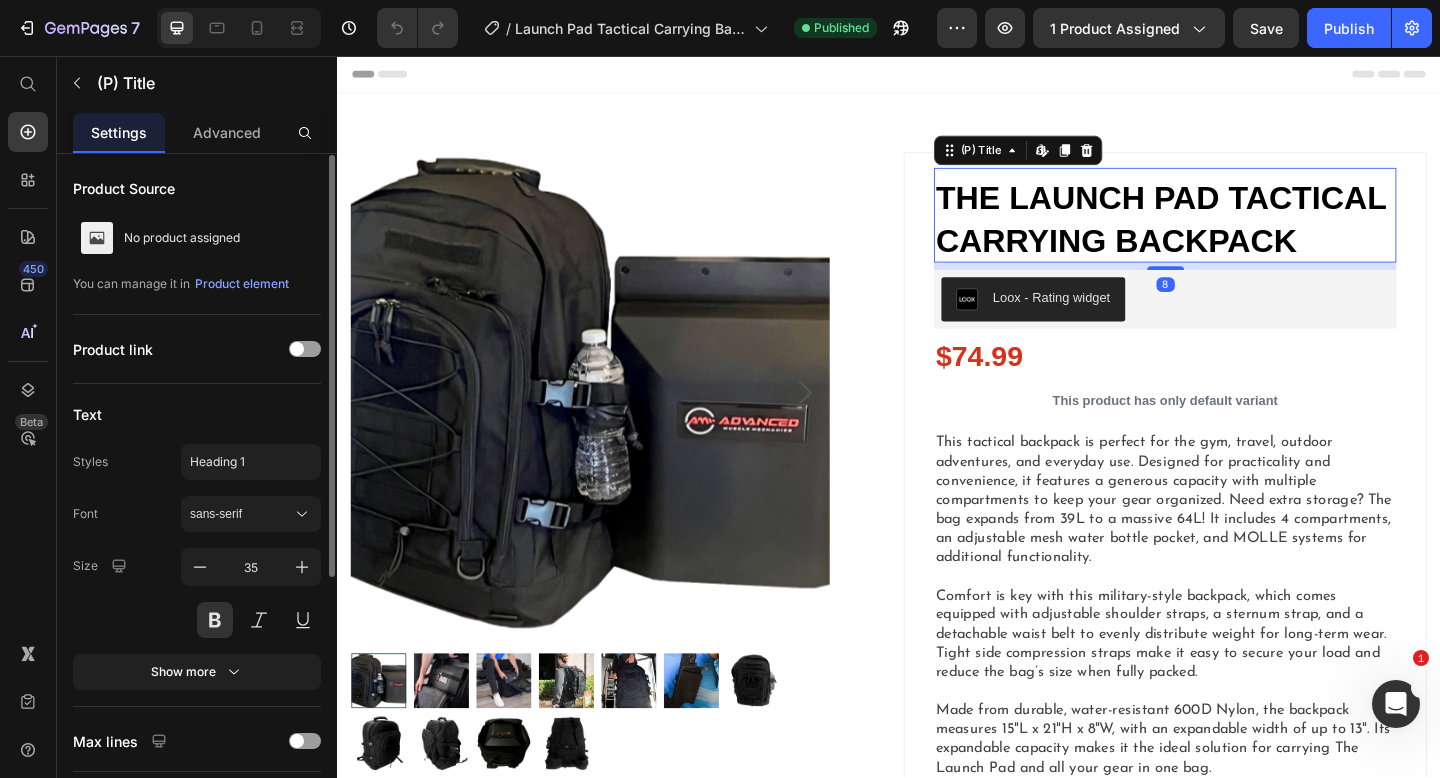 scroll, scrollTop: 417, scrollLeft: 0, axis: vertical 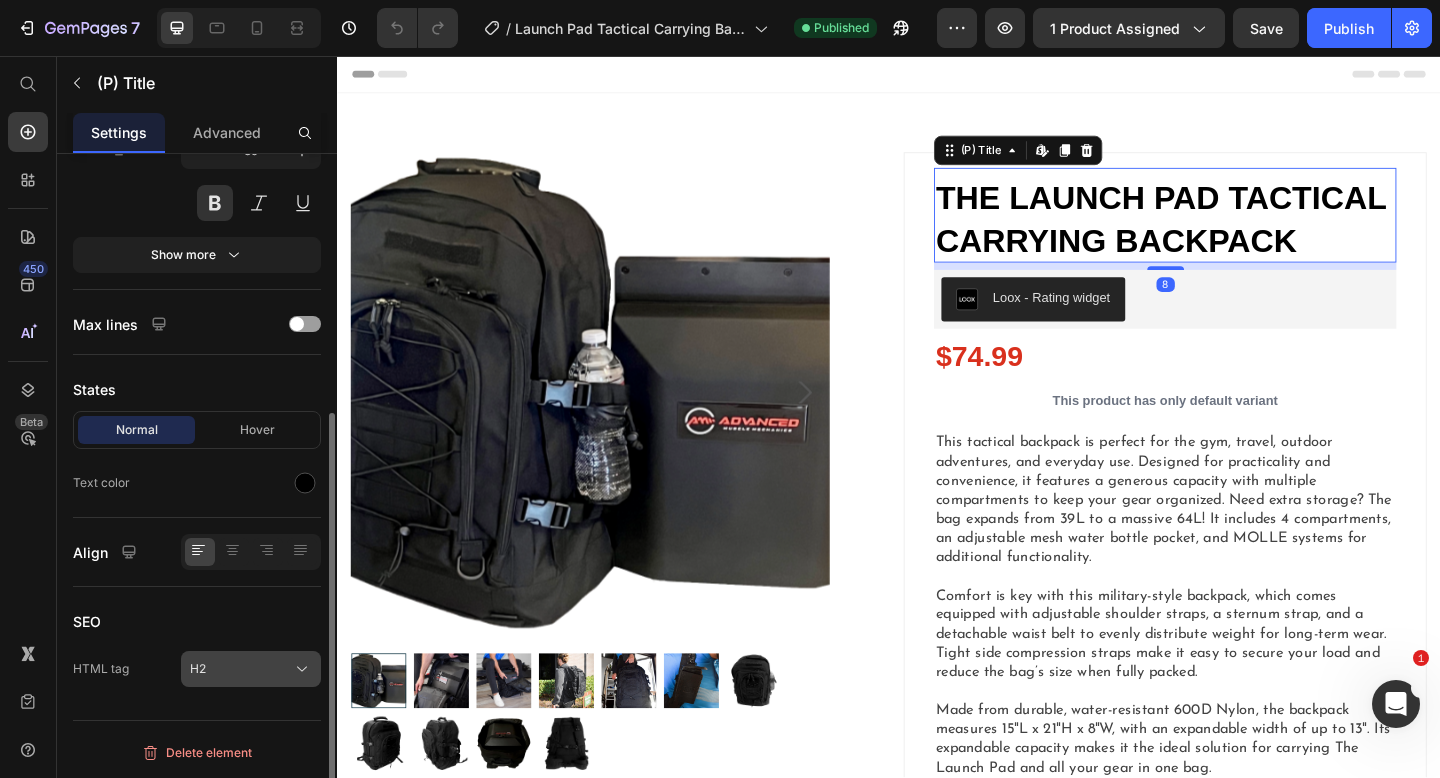 click on "H2" 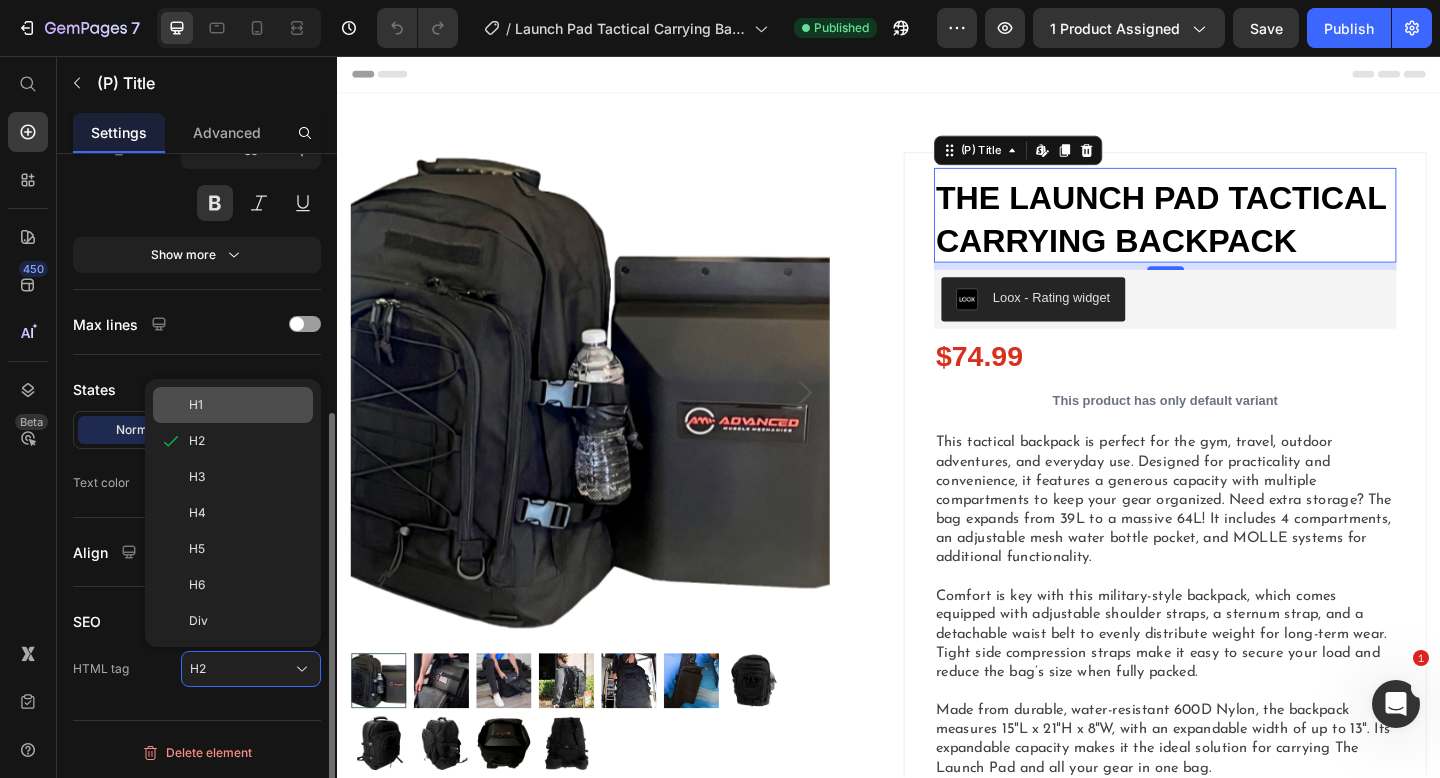 click on "H1" 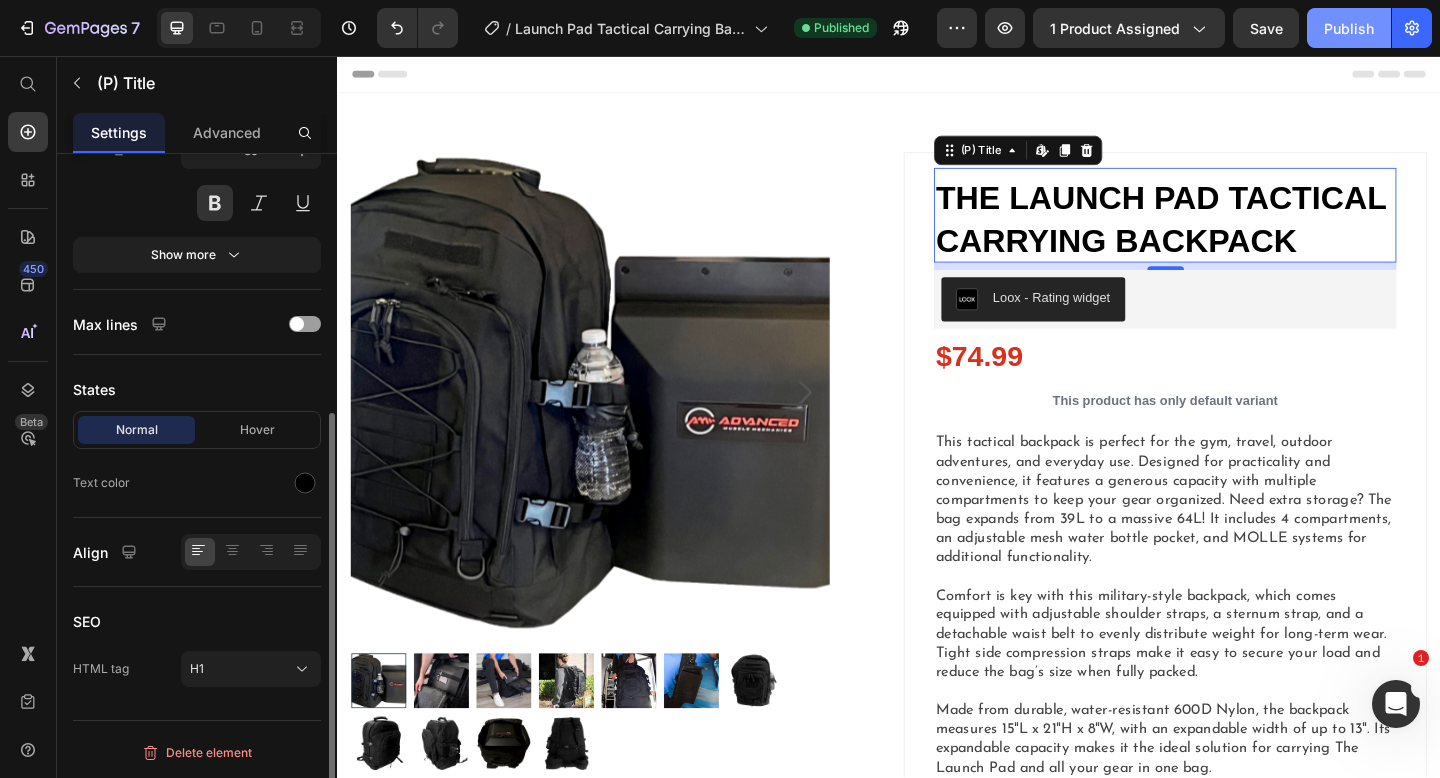 click on "Publish" at bounding box center (1349, 28) 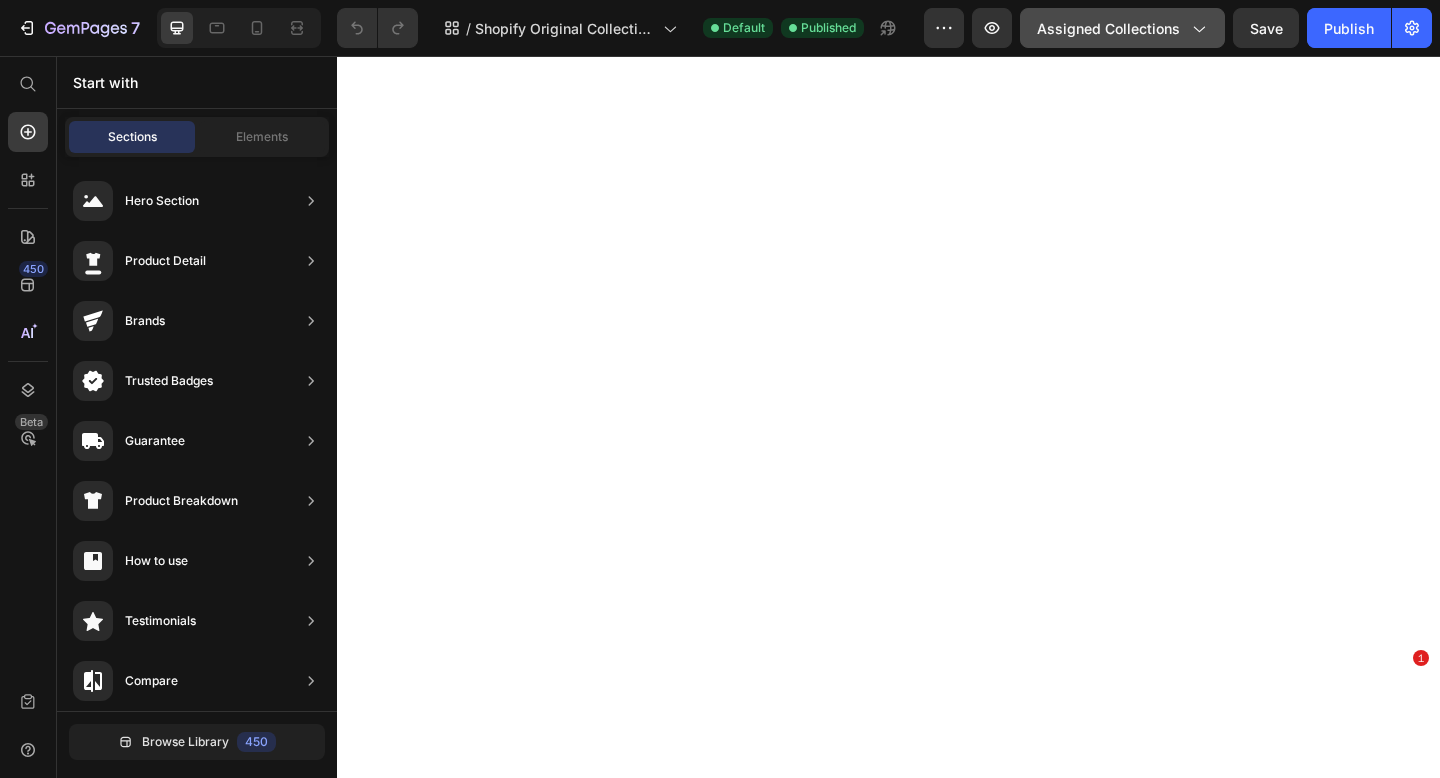 scroll, scrollTop: 0, scrollLeft: 0, axis: both 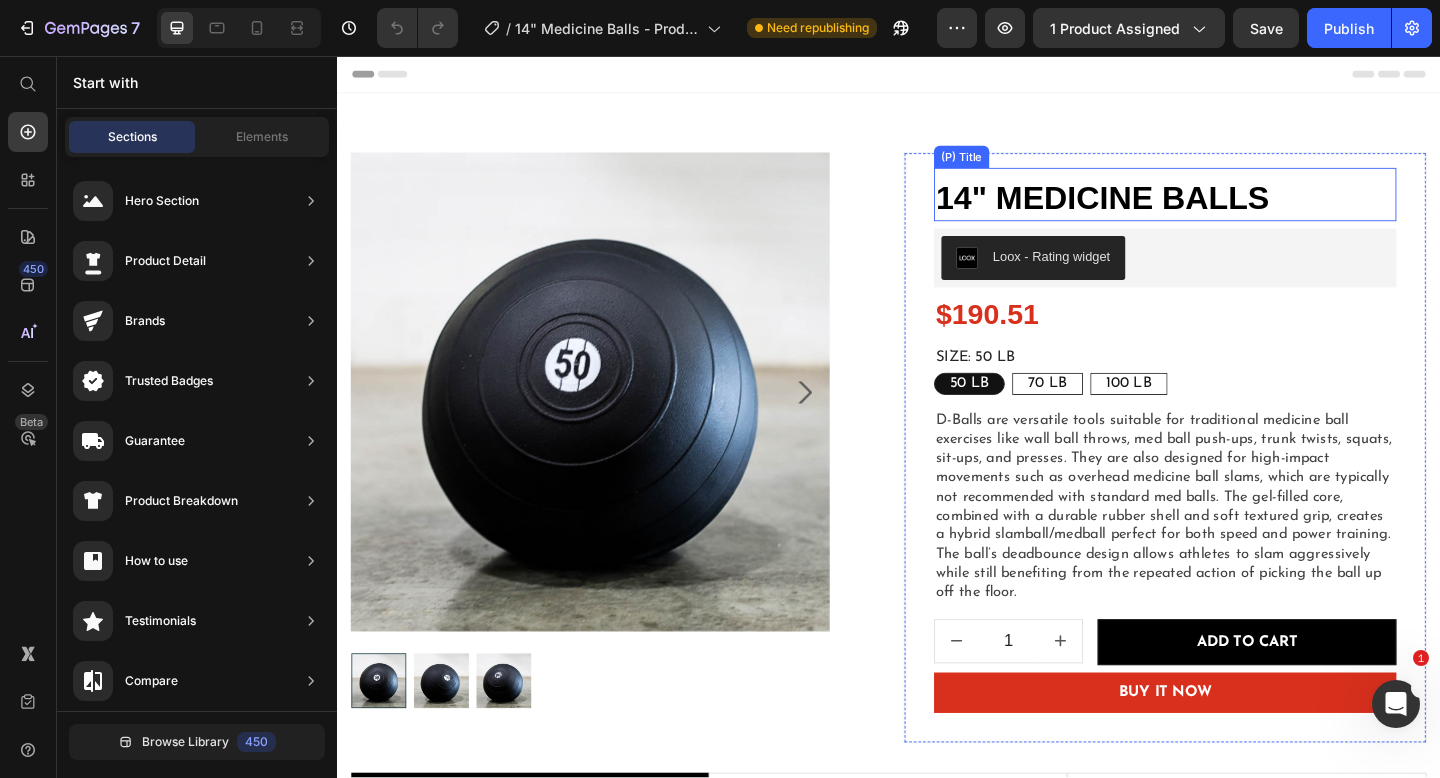 click on "14" Medicine Balls" at bounding box center [1237, 211] 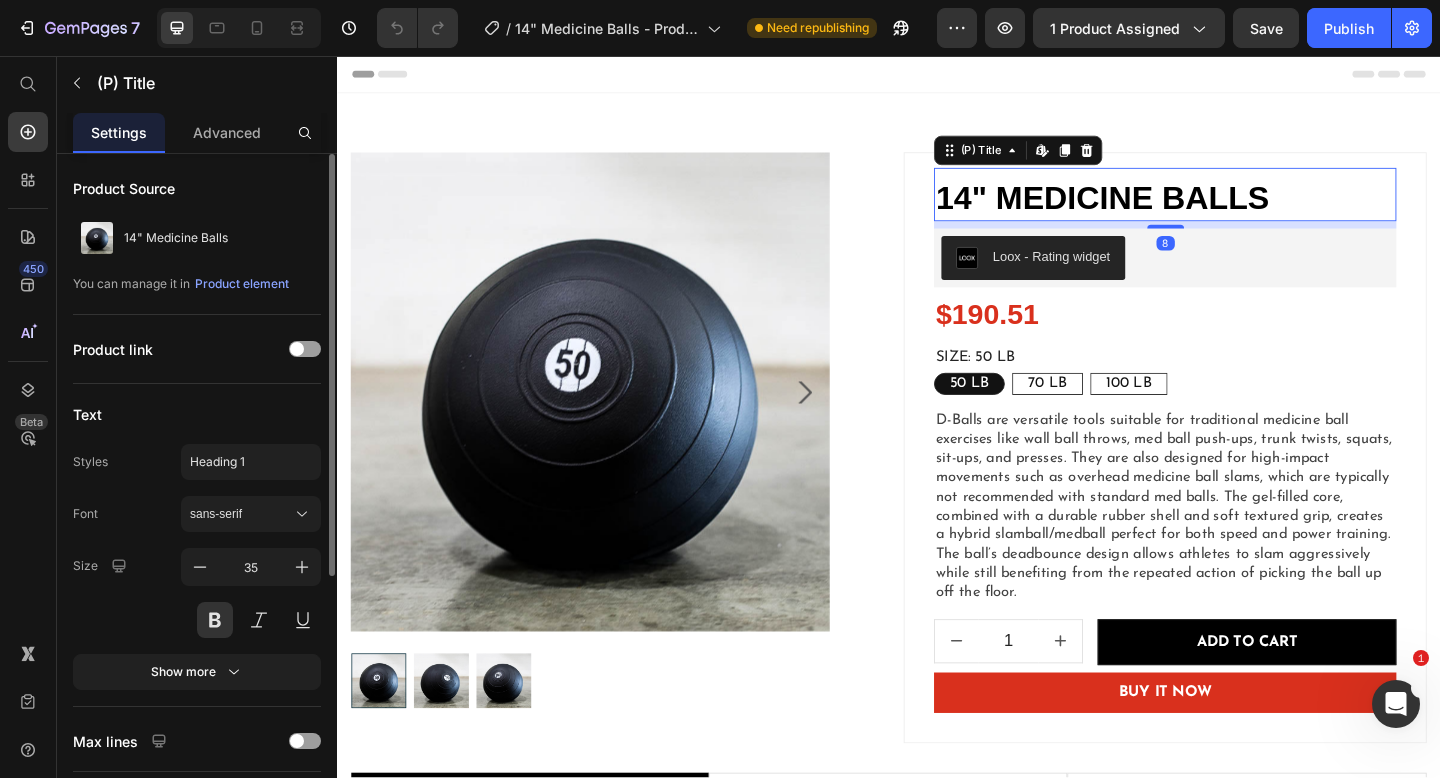 scroll, scrollTop: 417, scrollLeft: 0, axis: vertical 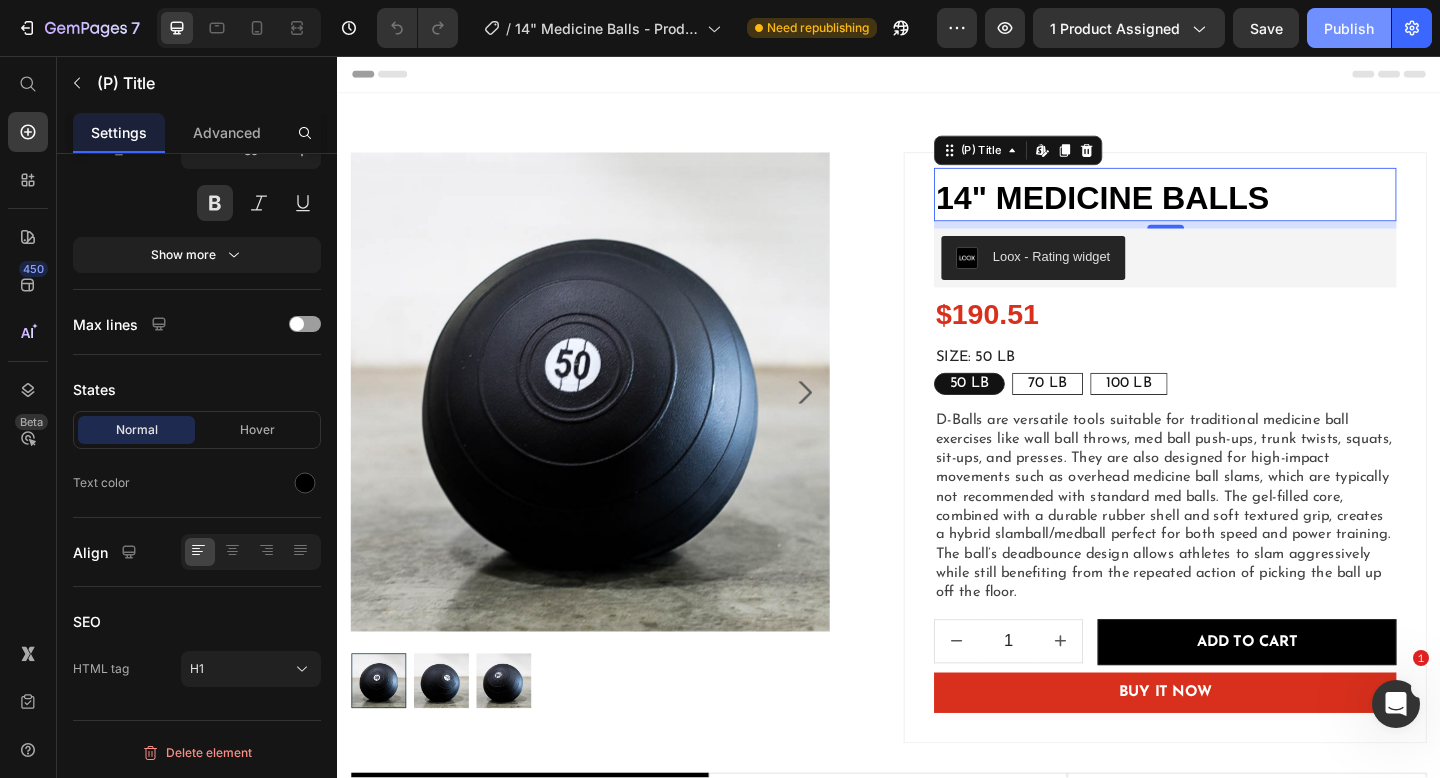 click on "Publish" 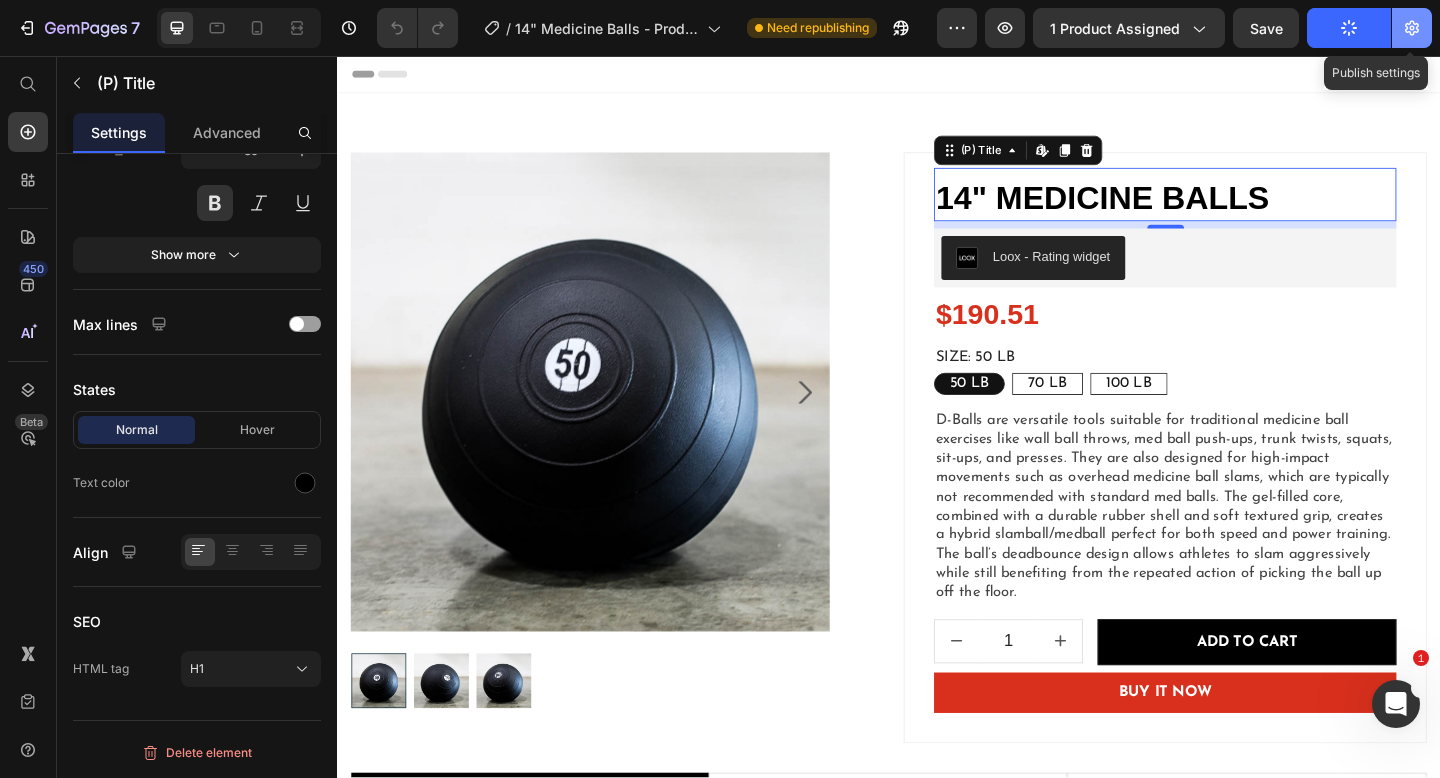 click 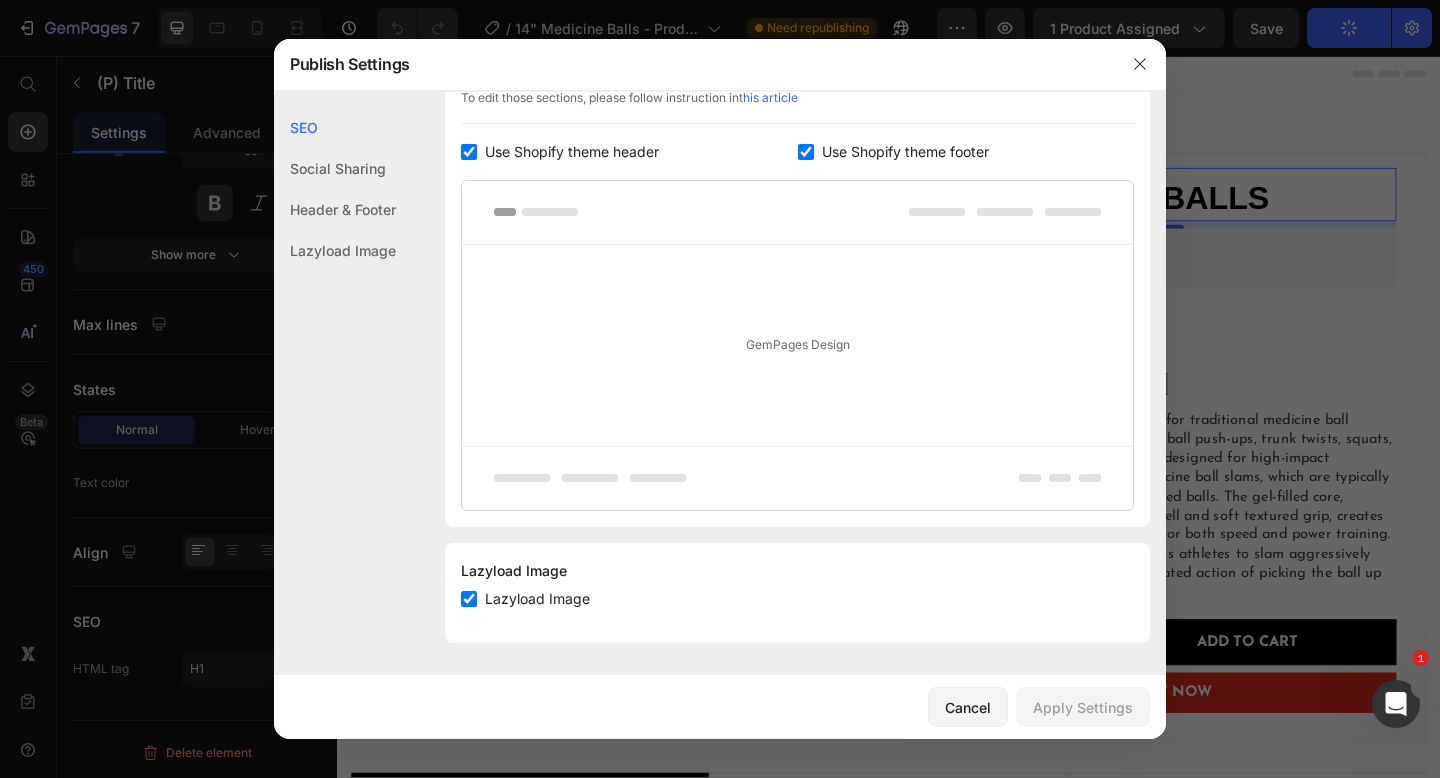 scroll, scrollTop: 0, scrollLeft: 0, axis: both 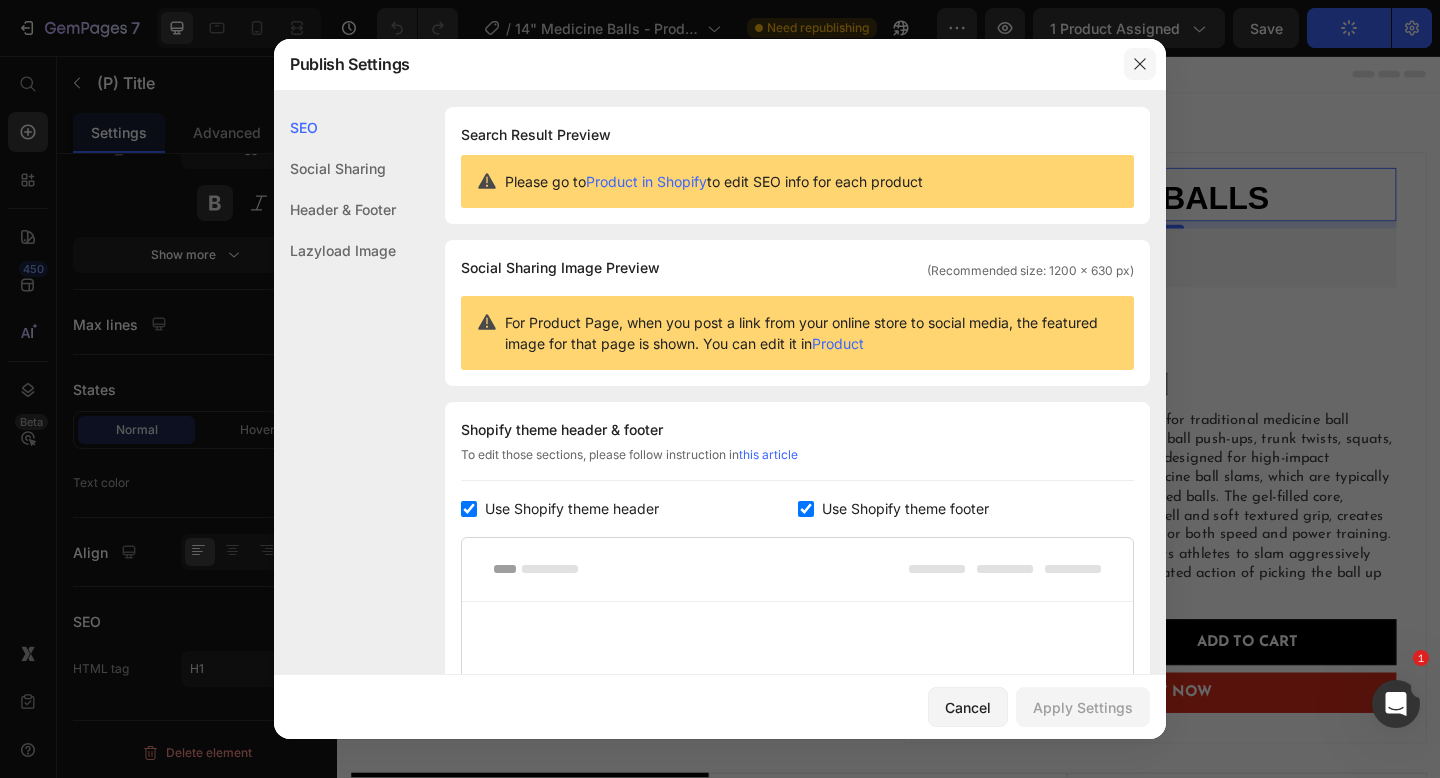 click 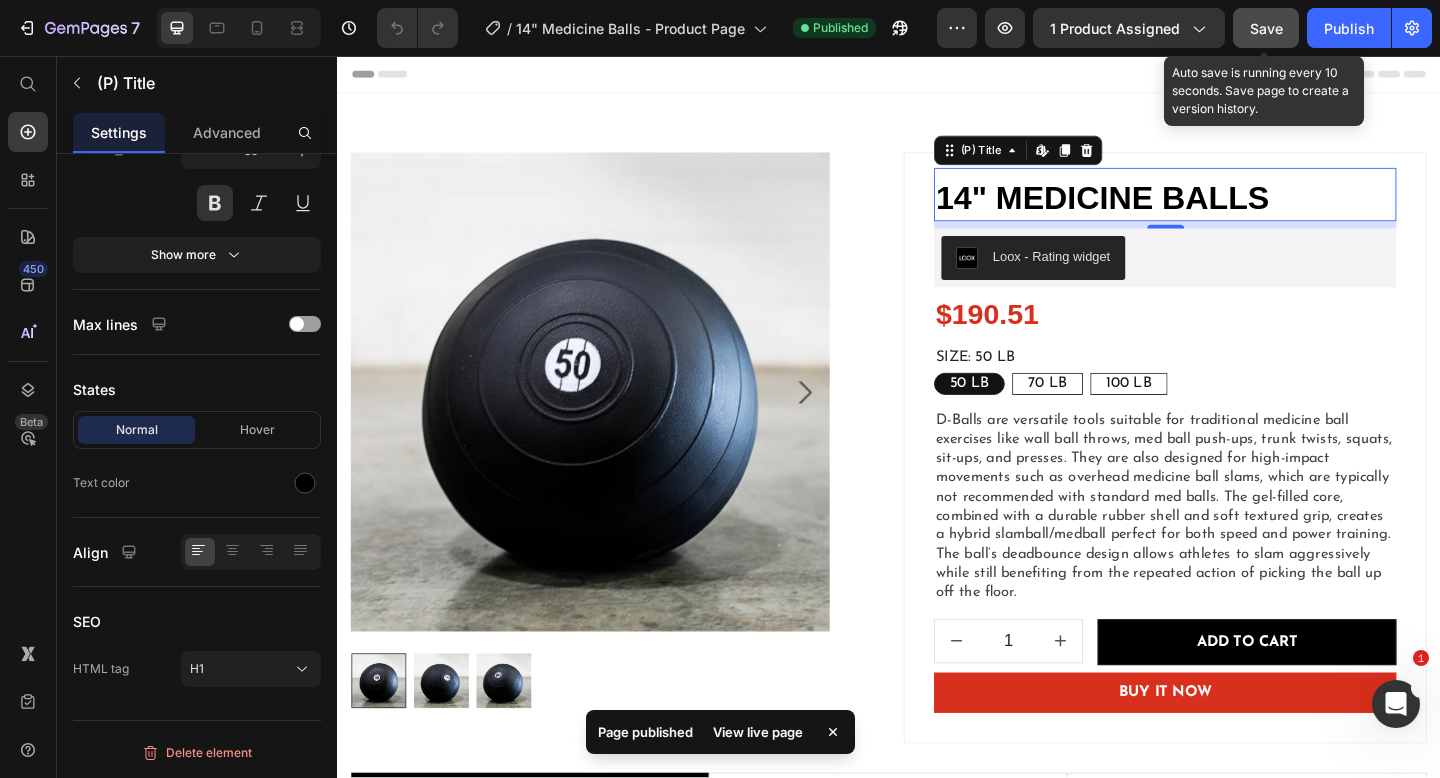 click on "Save" at bounding box center [1266, 28] 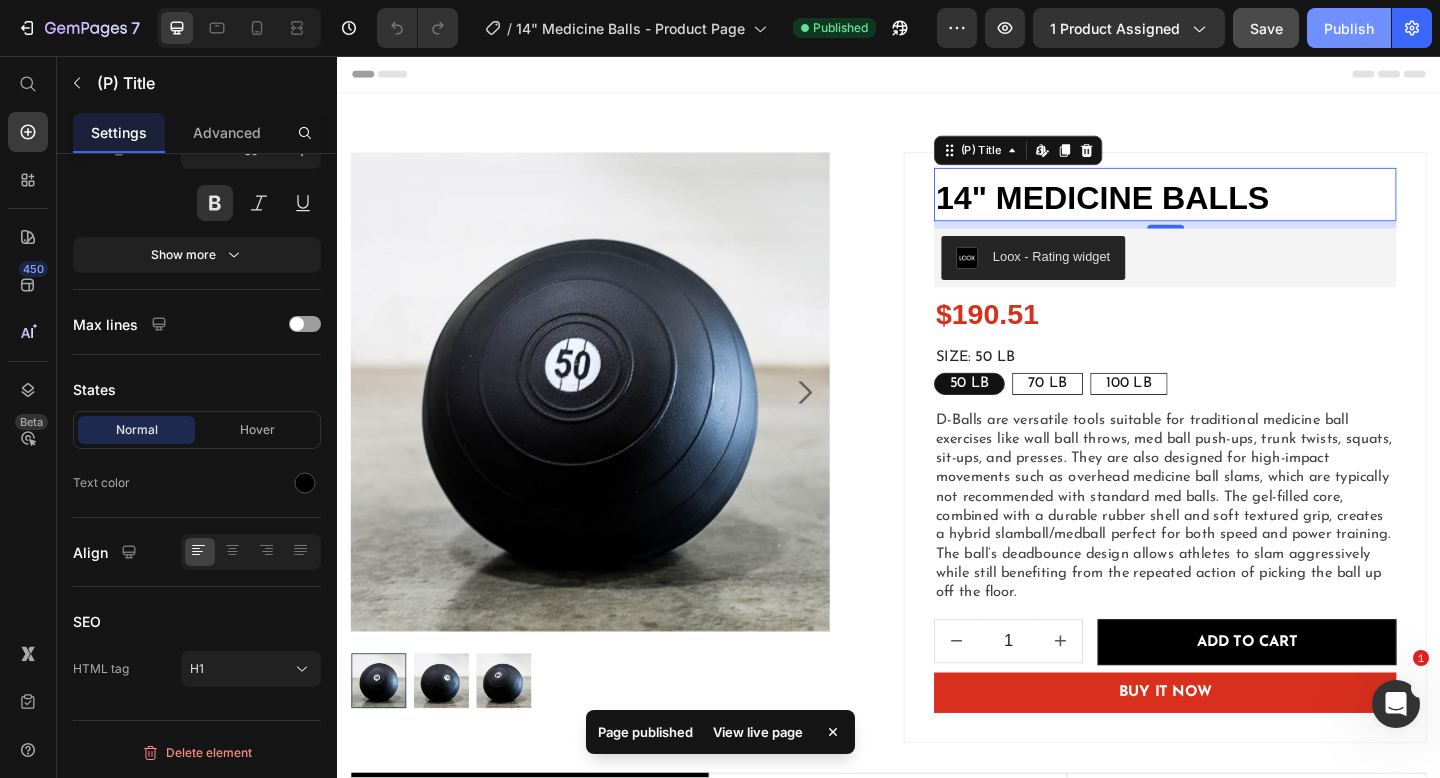 click on "Publish" at bounding box center (1349, 28) 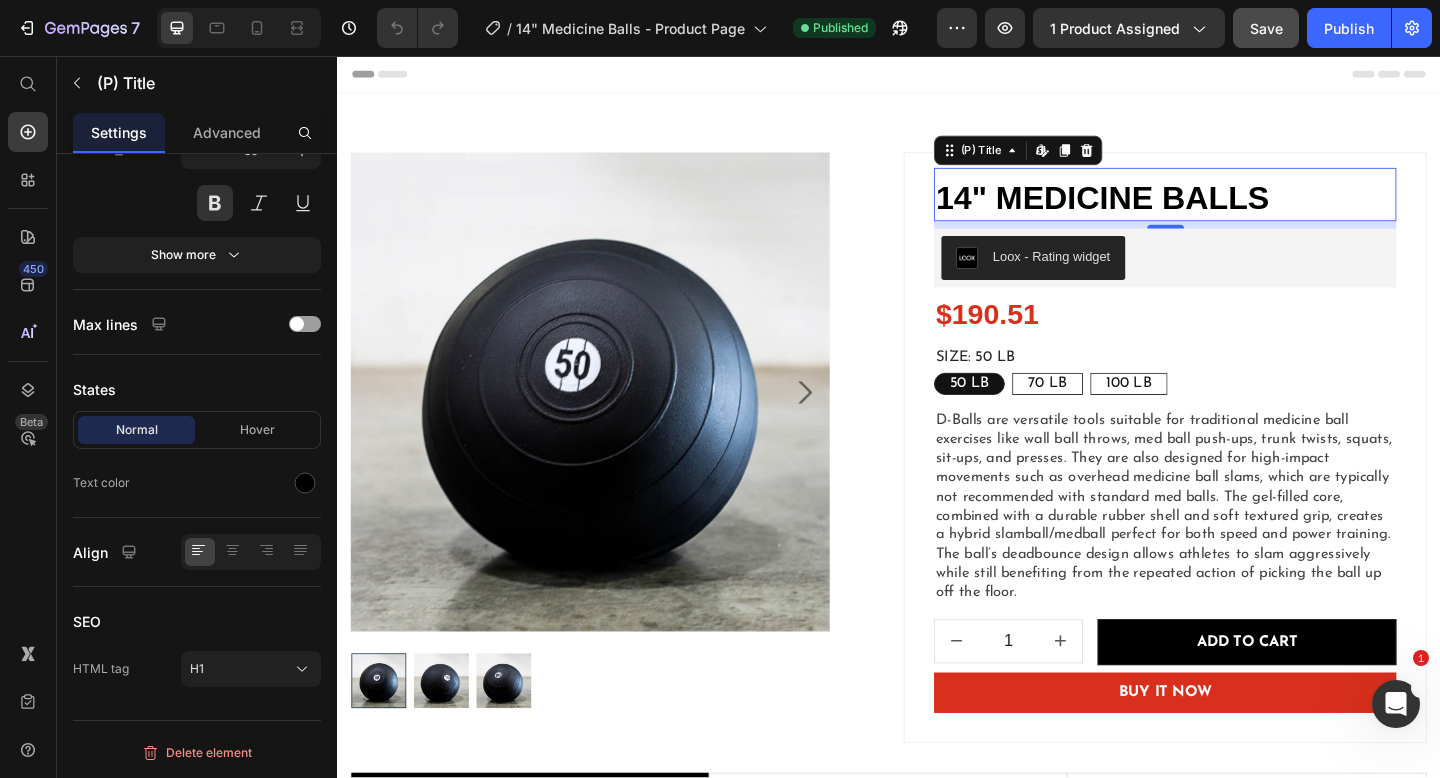 click on "14" Medicine Balls" at bounding box center [1237, 211] 